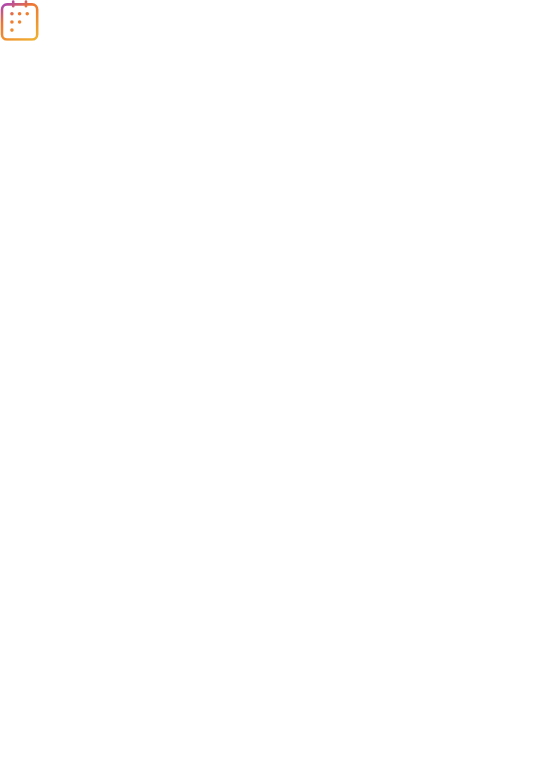 scroll, scrollTop: 0, scrollLeft: 0, axis: both 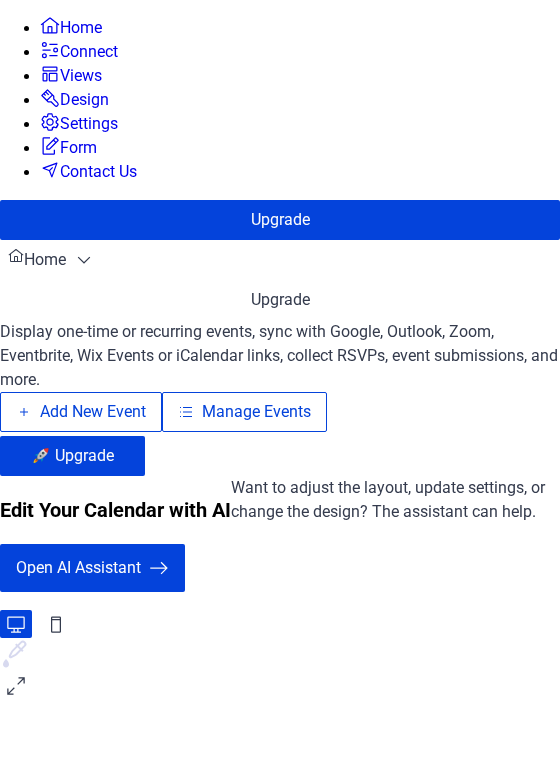 click on "Manage Events" at bounding box center (256, 412) 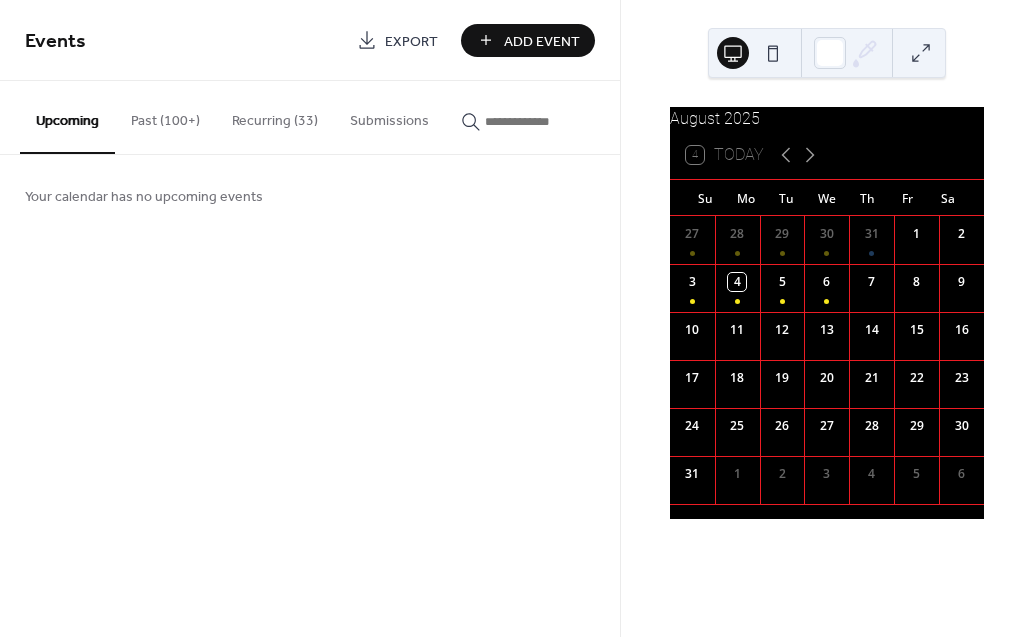 scroll, scrollTop: 0, scrollLeft: 0, axis: both 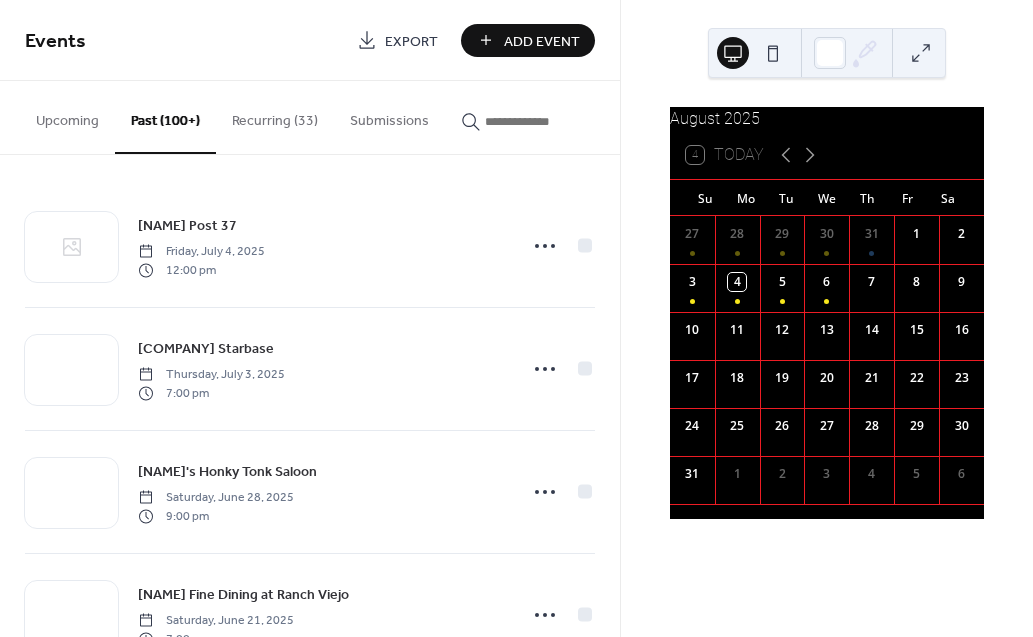 click on "Recurring (33)" at bounding box center (275, 116) 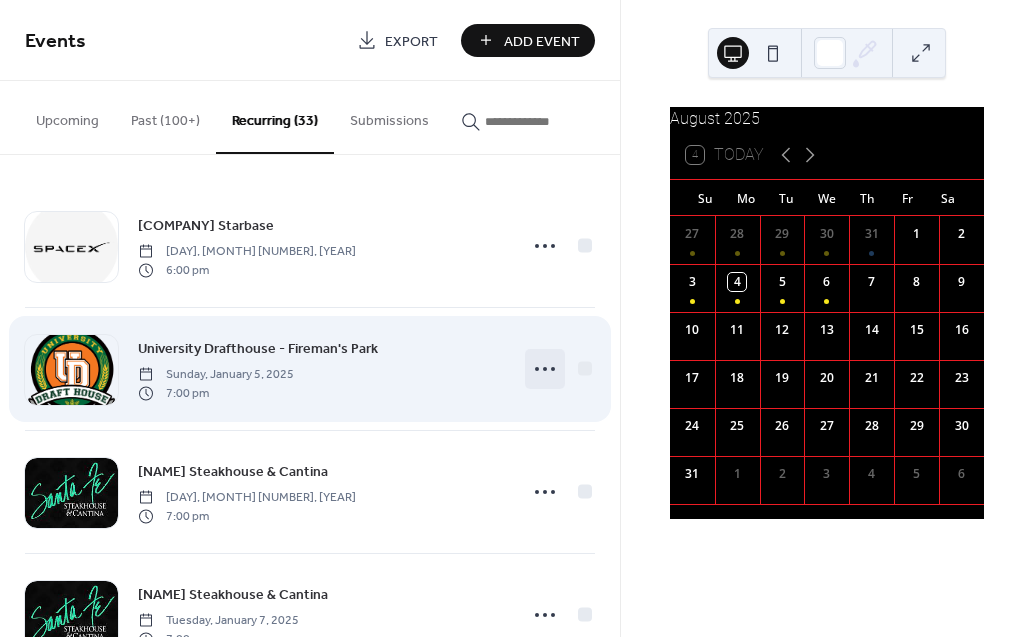 click 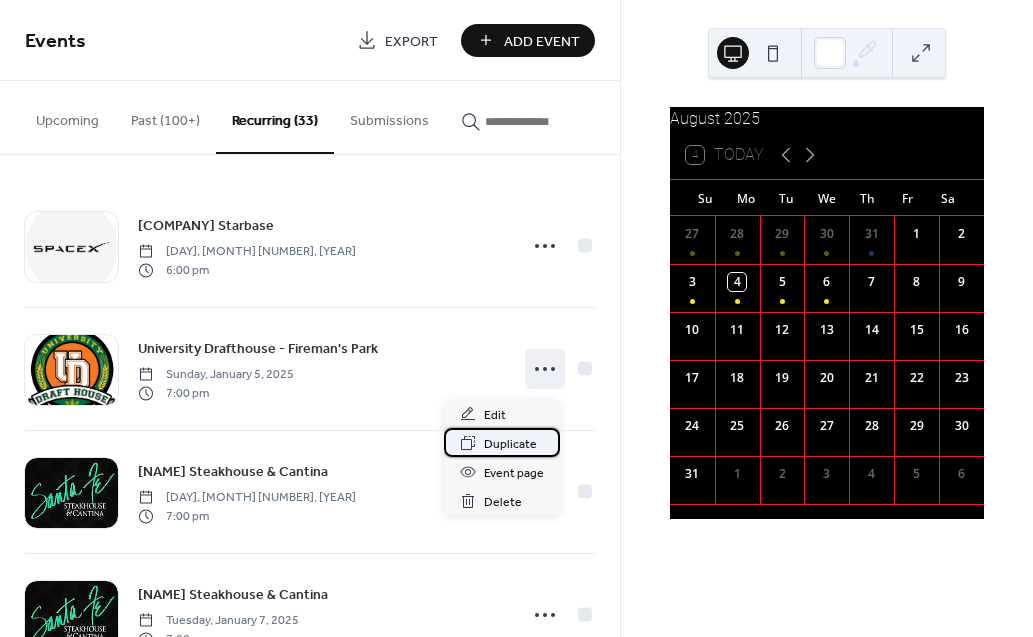 click on "Duplicate" at bounding box center [510, 444] 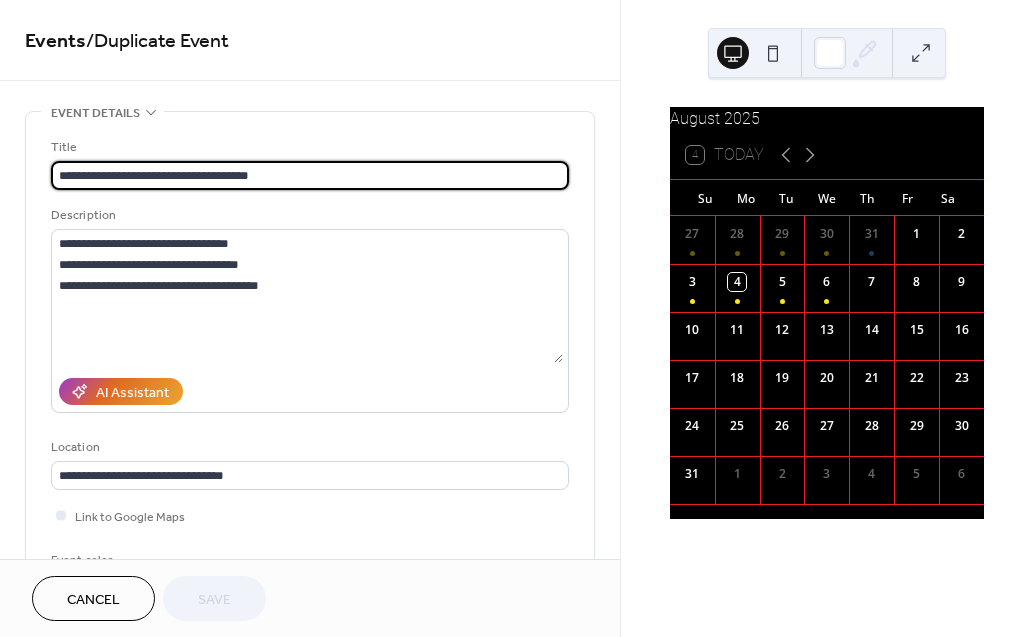 type on "**********" 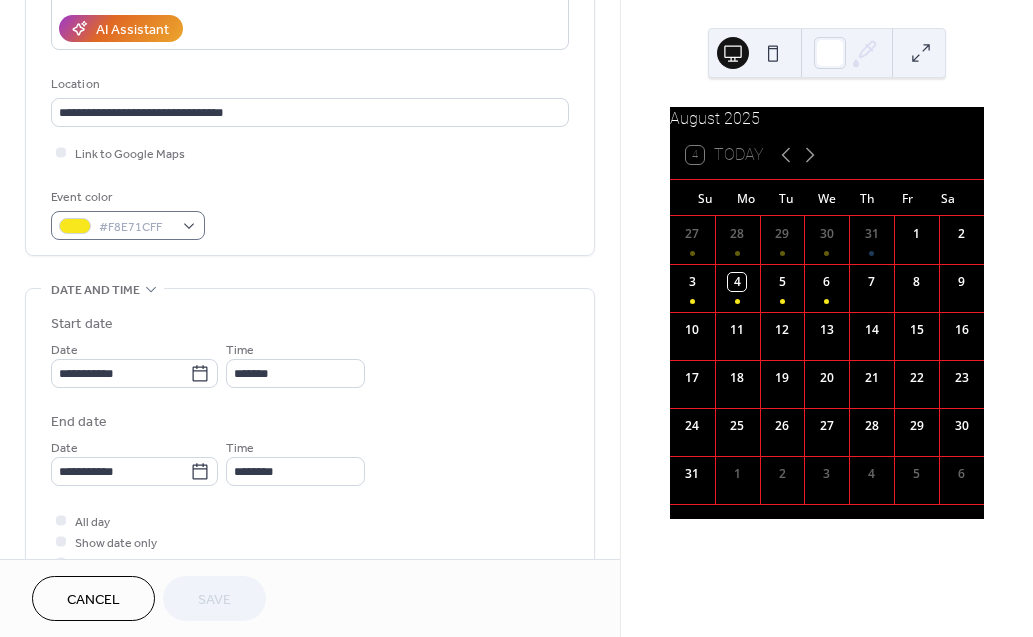 scroll, scrollTop: 410, scrollLeft: 0, axis: vertical 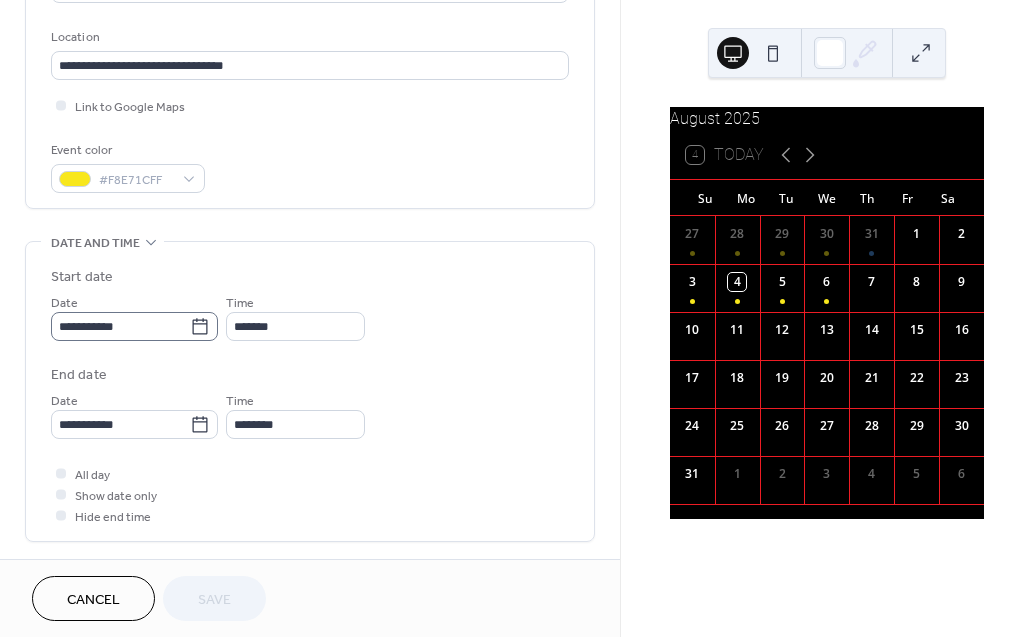 click 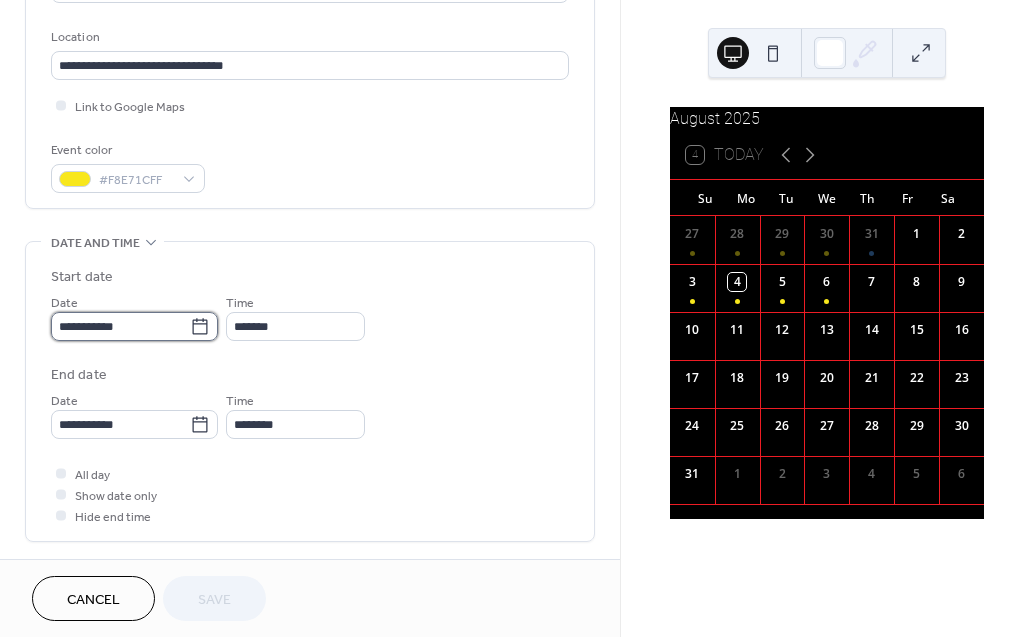 click on "**********" at bounding box center [120, 326] 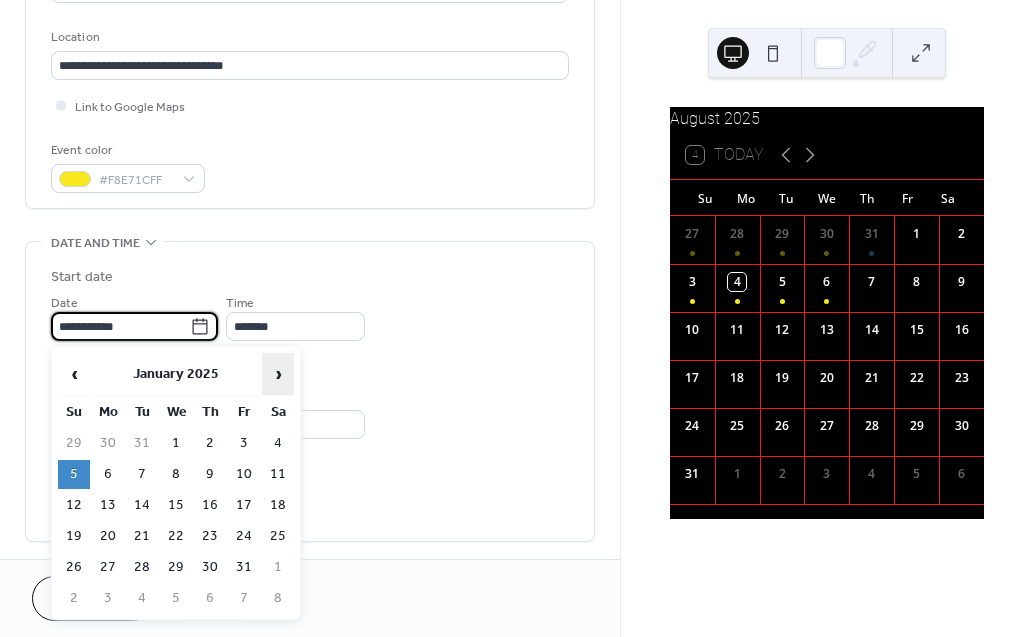 click on "›" at bounding box center (278, 374) 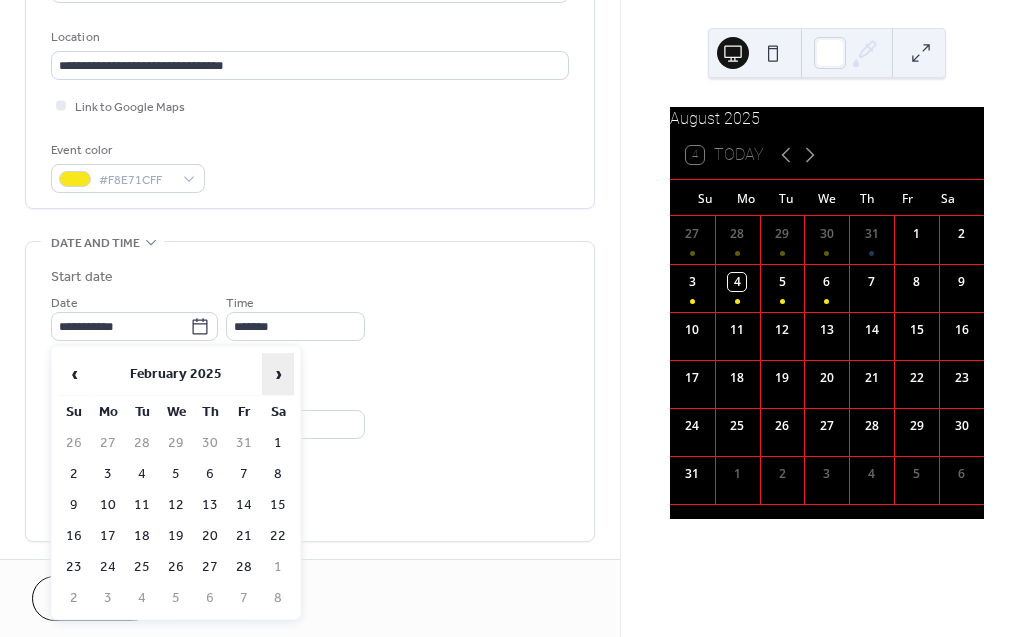 click on "›" at bounding box center [278, 374] 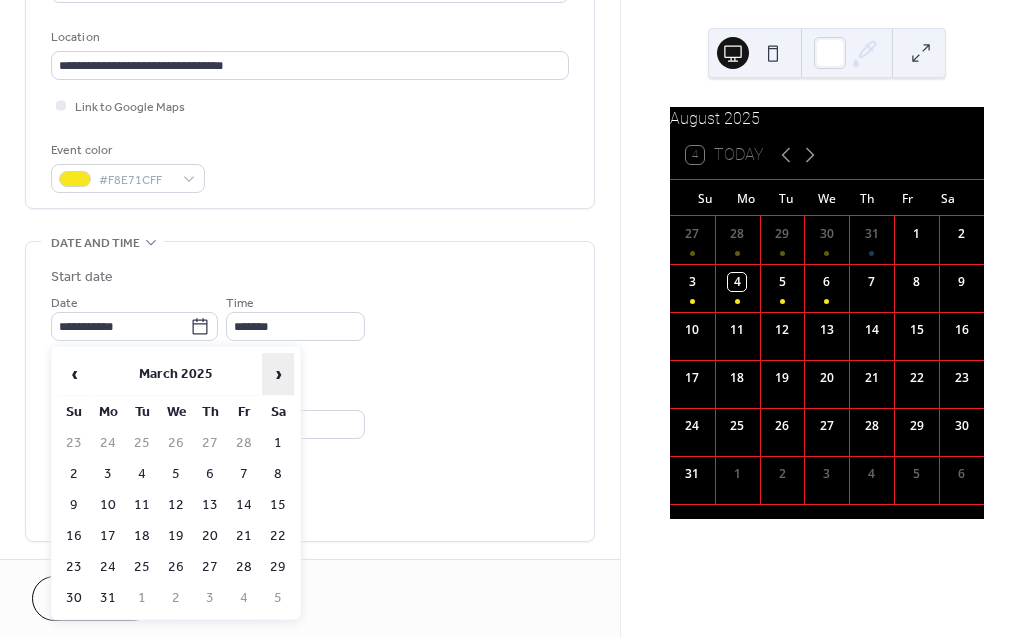 click on "›" at bounding box center (278, 374) 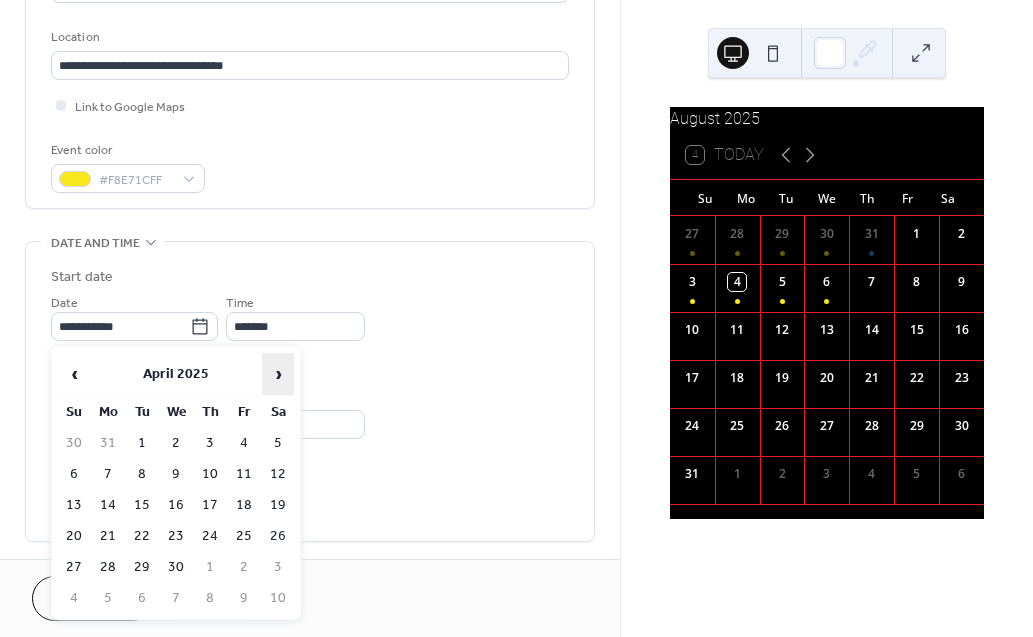 click on "›" at bounding box center [278, 374] 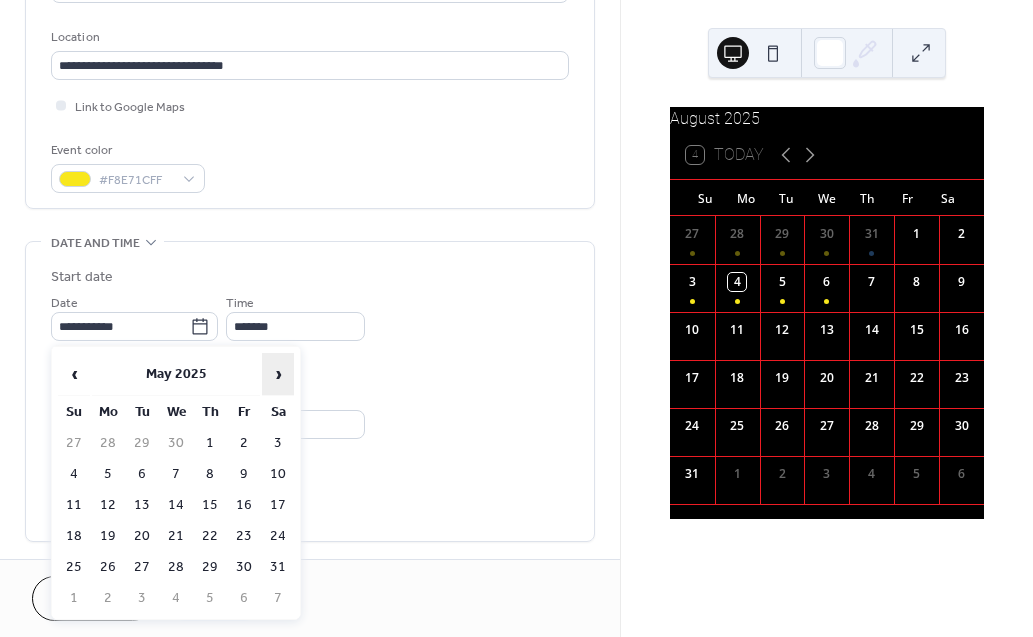click on "›" at bounding box center [278, 374] 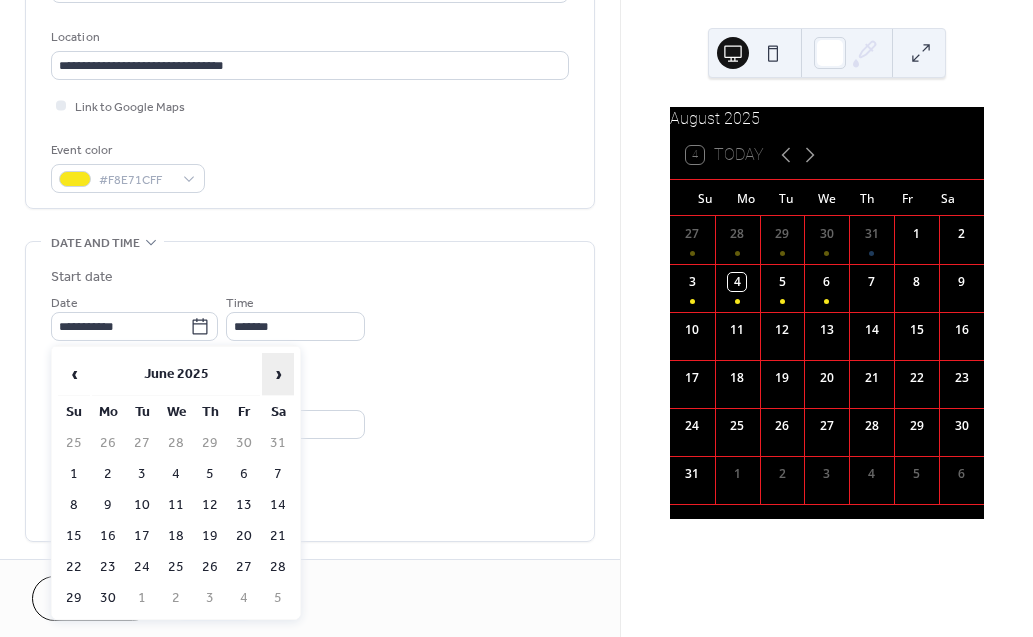 click on "›" at bounding box center [278, 374] 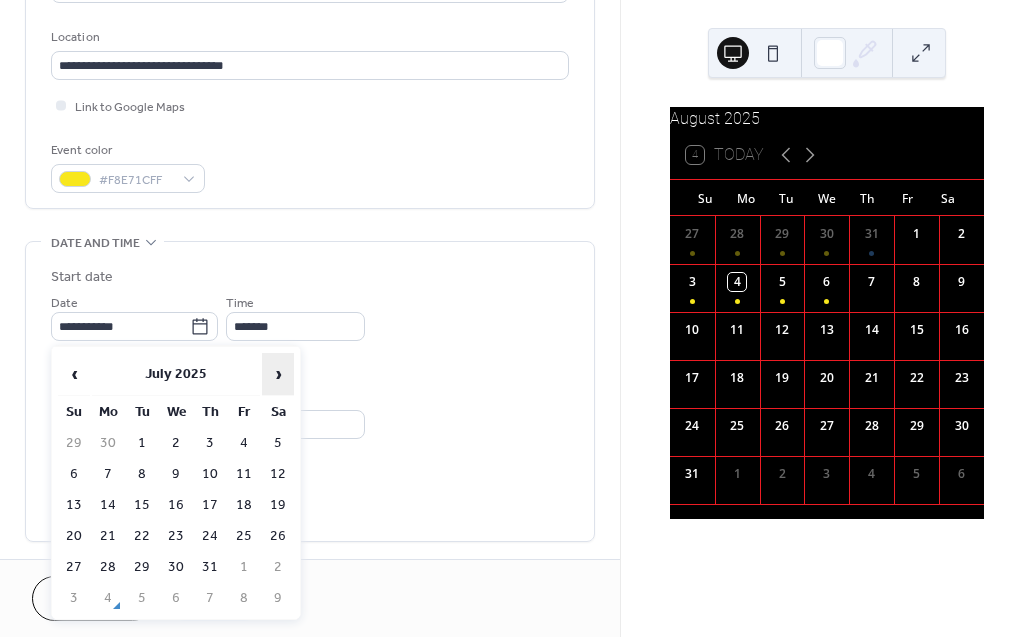 click on "›" at bounding box center [278, 374] 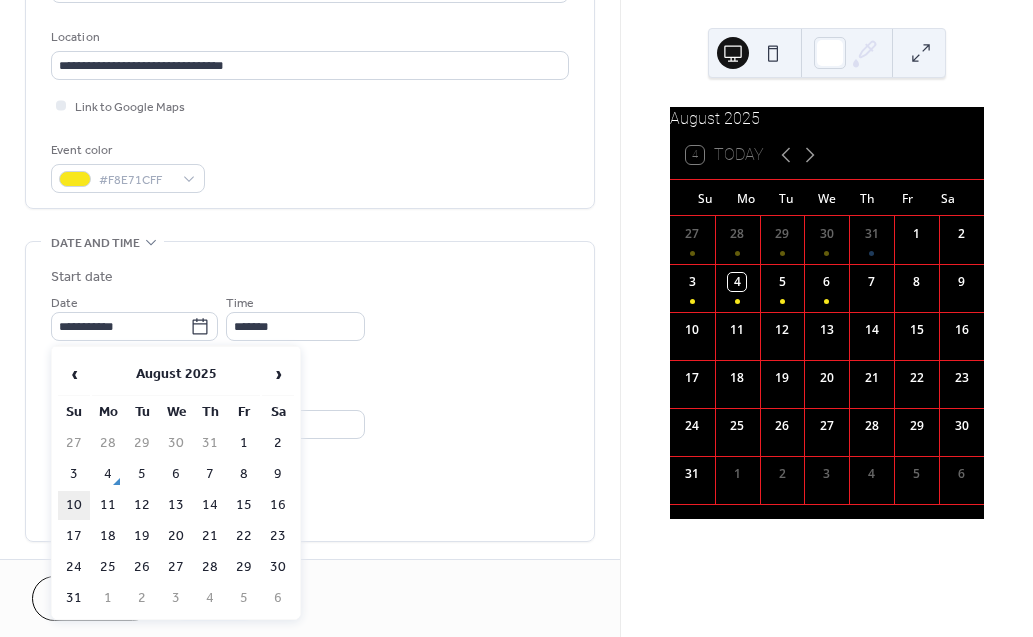 click on "10" at bounding box center (74, 505) 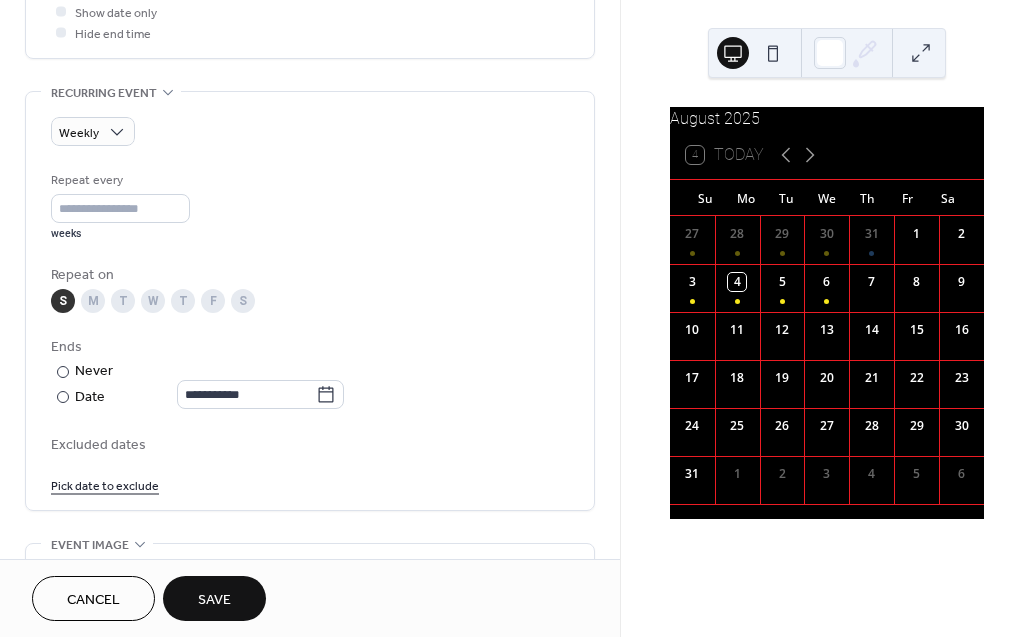 scroll, scrollTop: 938, scrollLeft: 0, axis: vertical 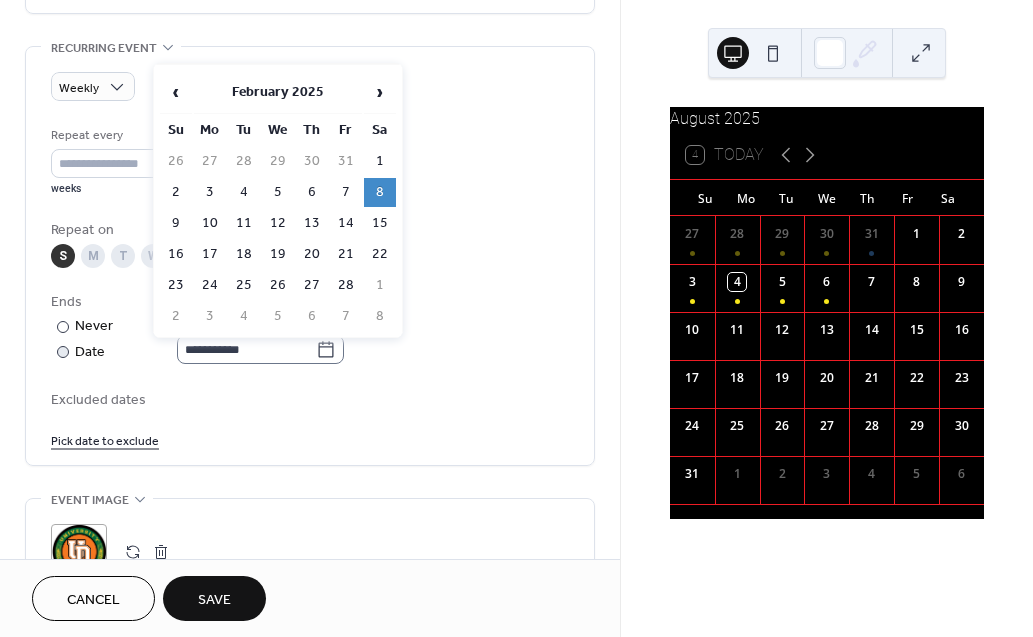 click 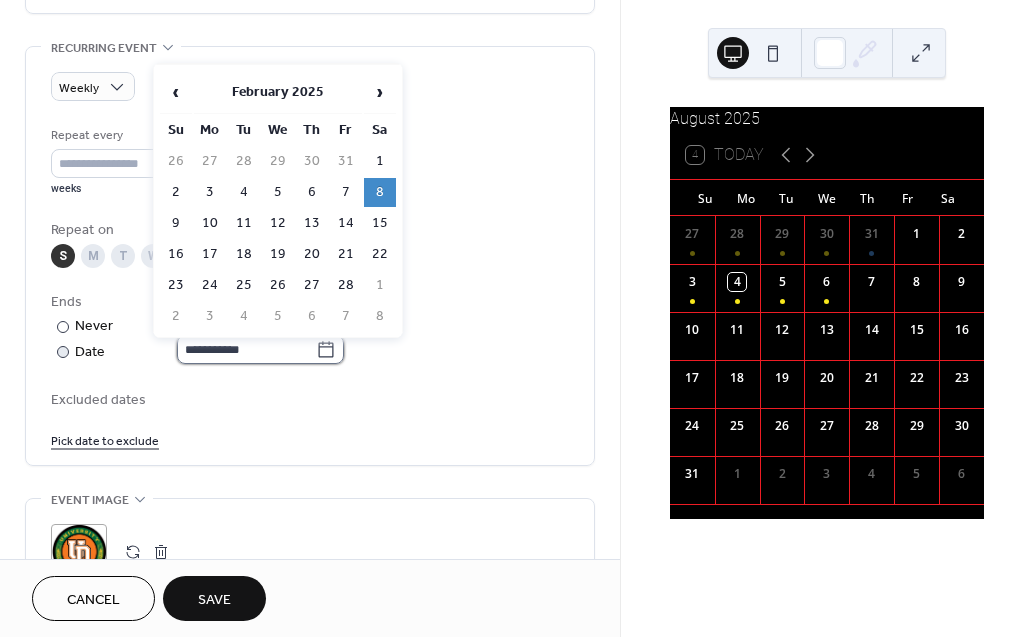 click on "**********" at bounding box center [246, 349] 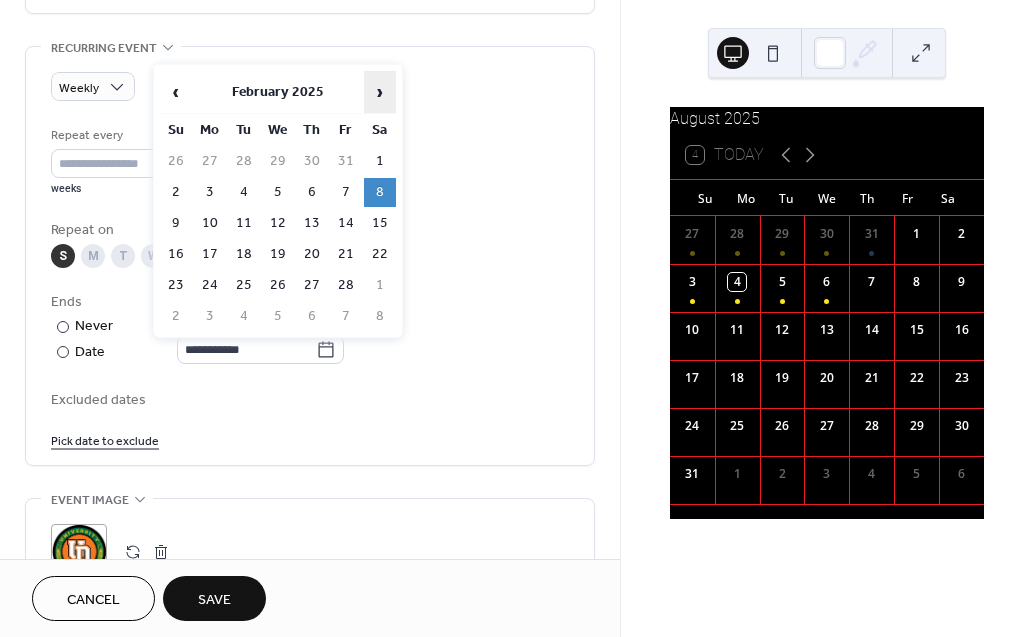 click on "›" at bounding box center (380, 92) 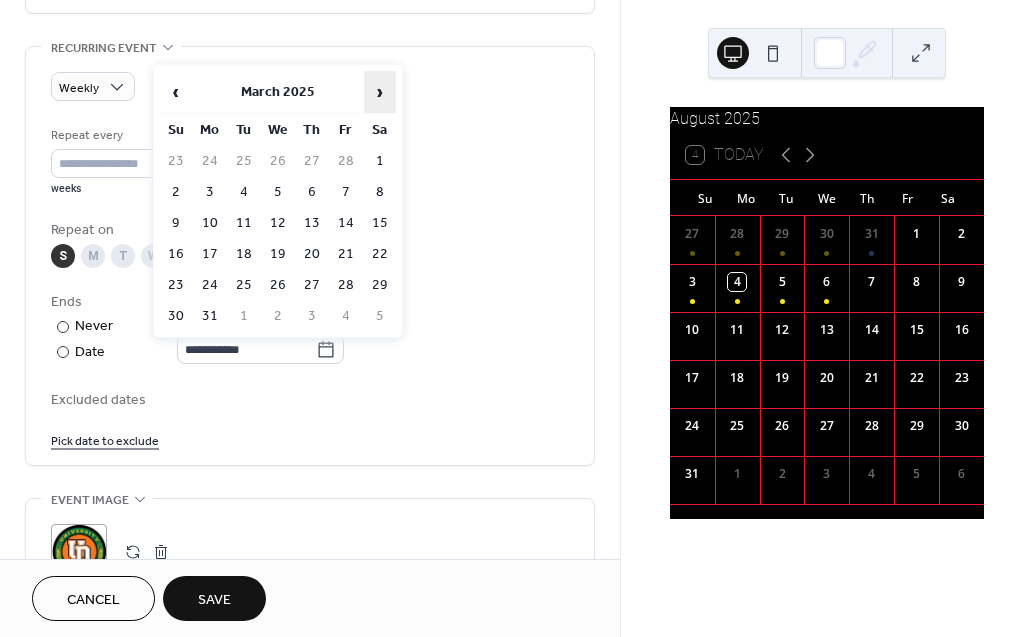 click on "›" at bounding box center [380, 92] 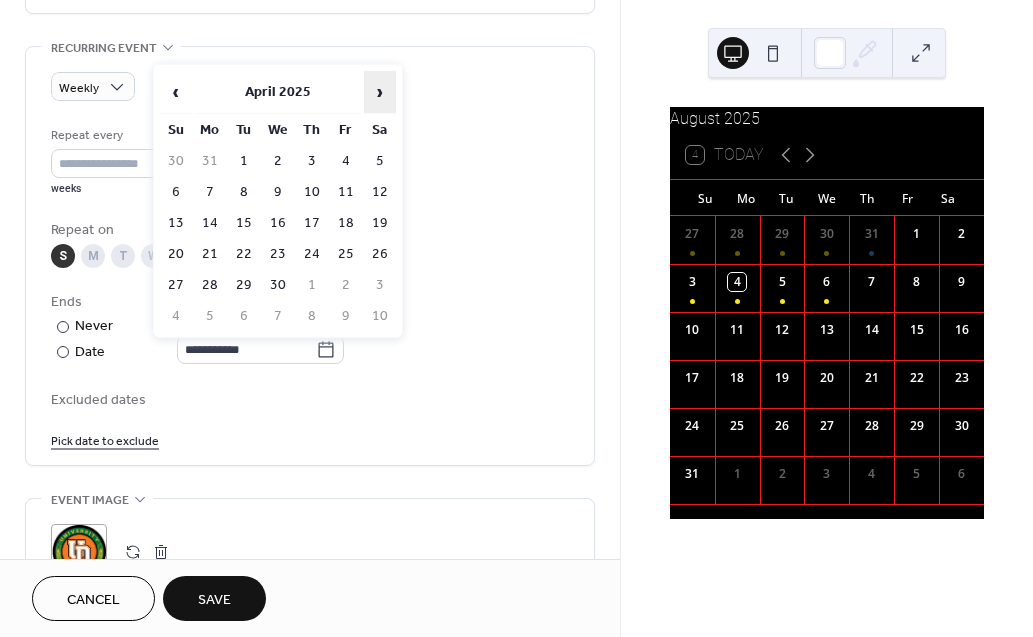 click on "›" at bounding box center (380, 92) 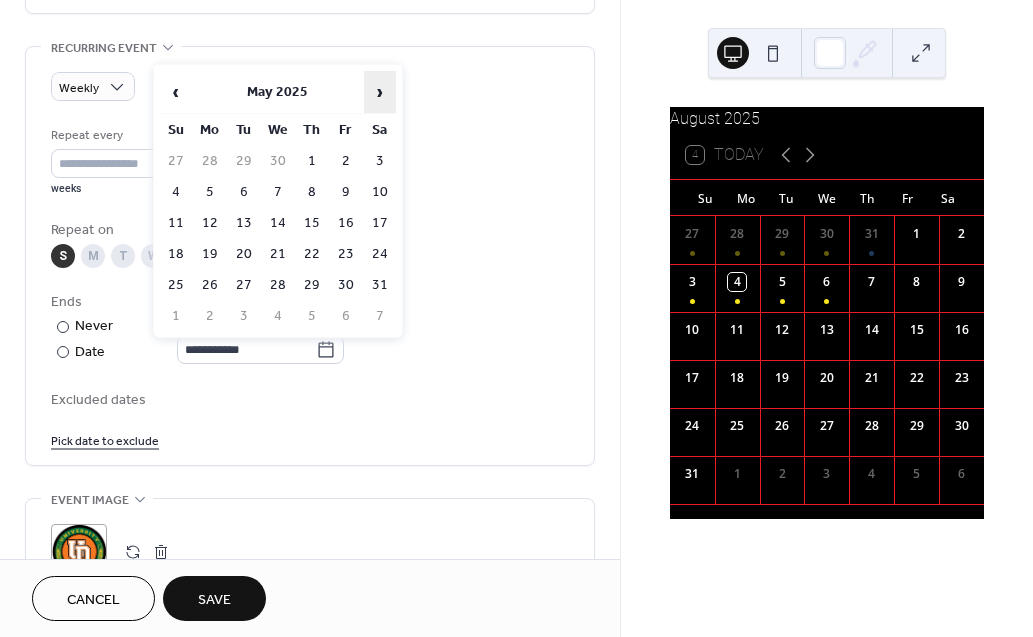 click on "›" at bounding box center (380, 92) 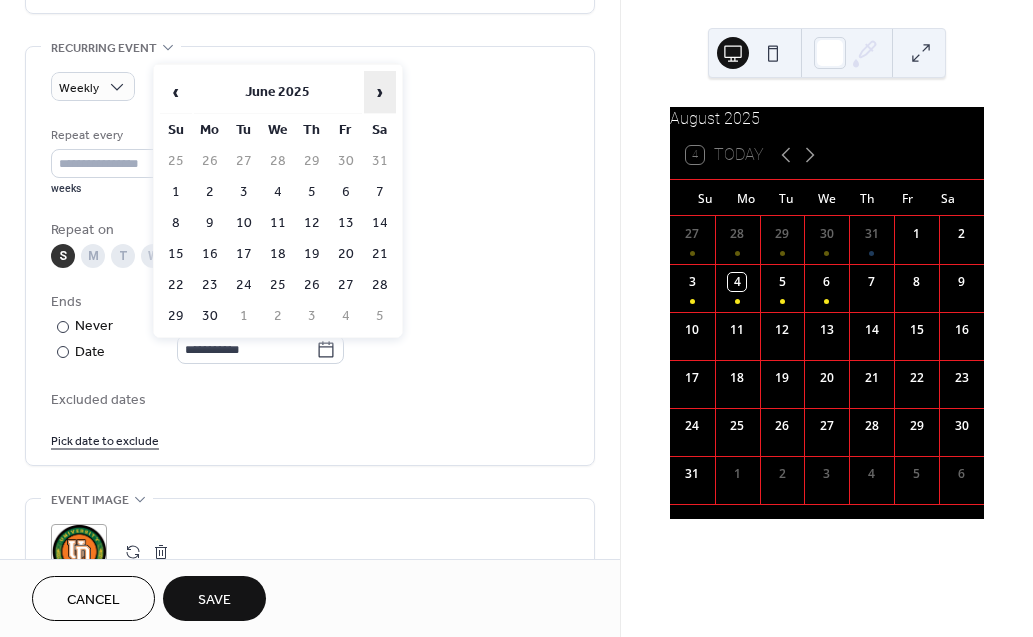 click on "›" at bounding box center (380, 92) 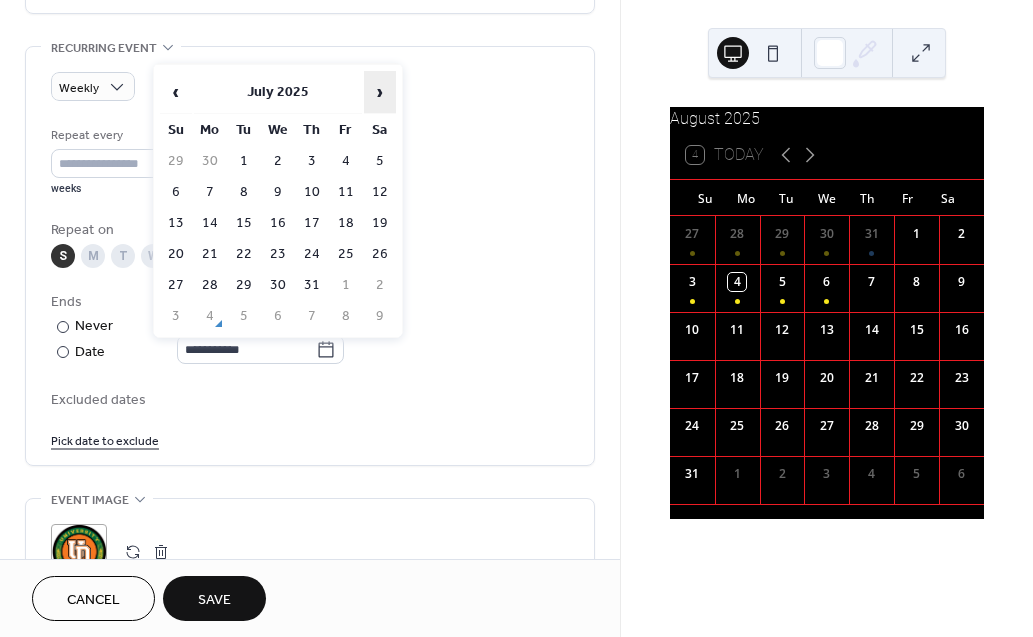 click on "›" at bounding box center (380, 92) 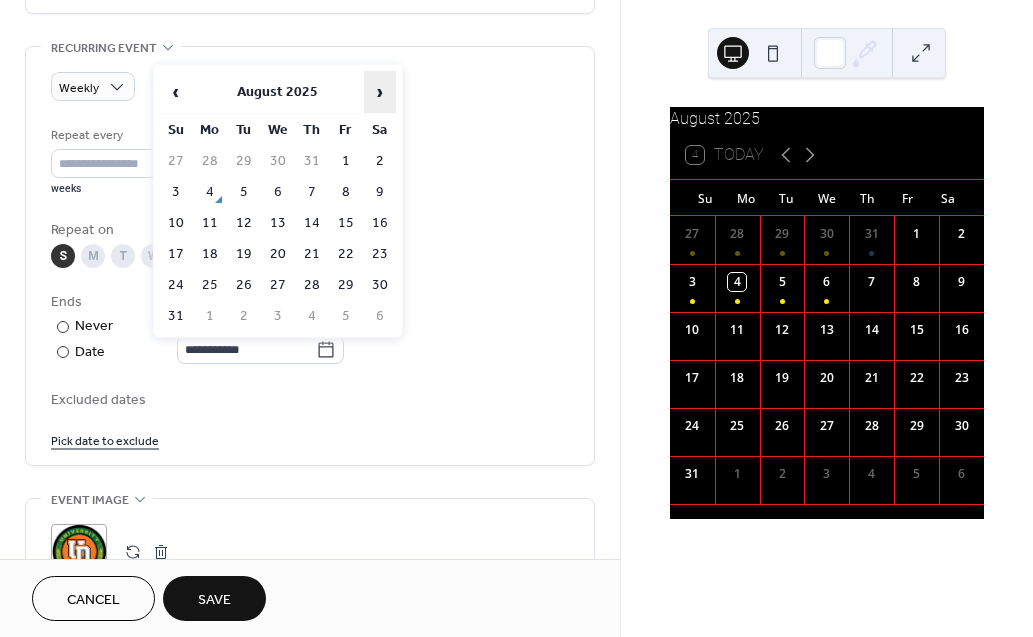 click on "›" at bounding box center [380, 92] 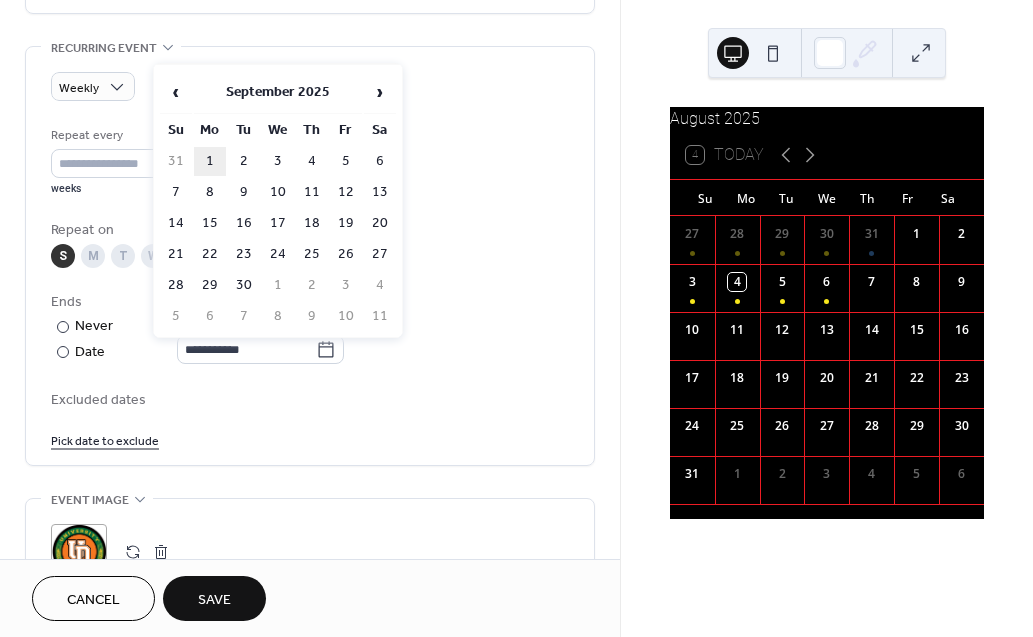click on "1" at bounding box center (210, 161) 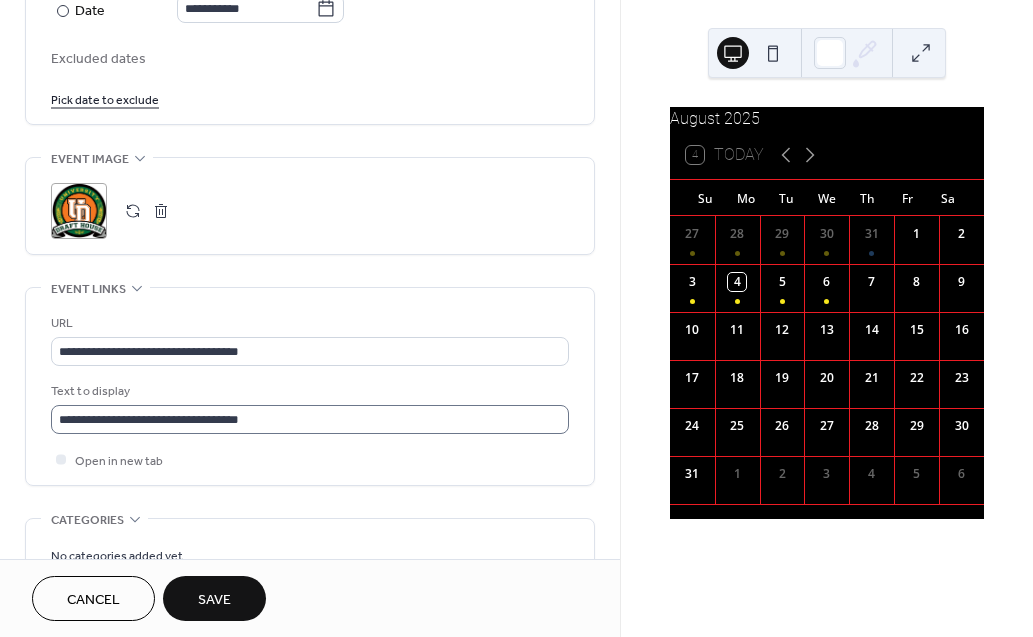 scroll, scrollTop: 1280, scrollLeft: 0, axis: vertical 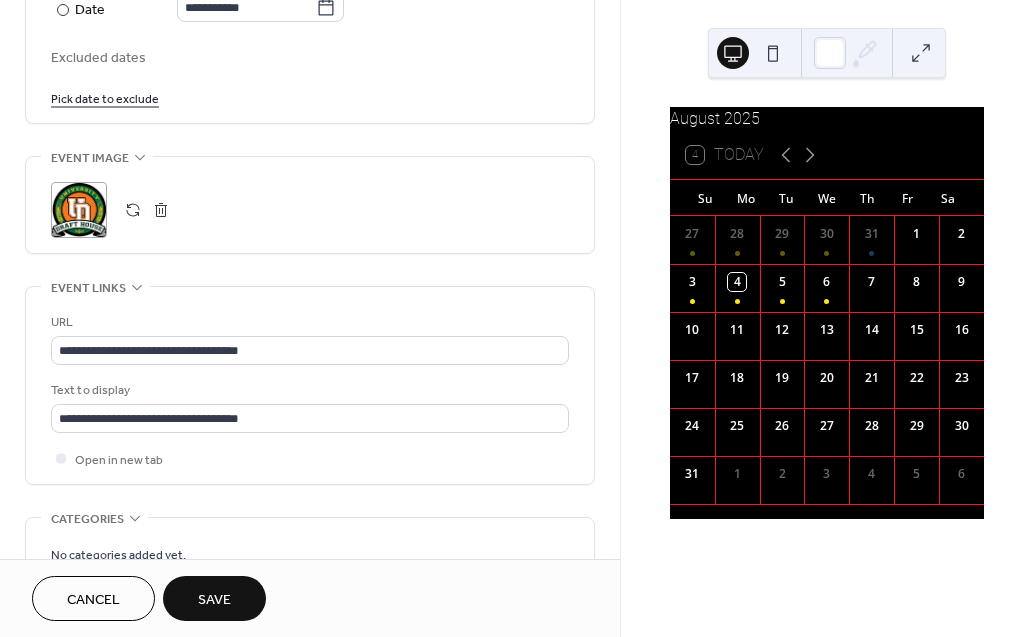 click on "Save" at bounding box center (214, 600) 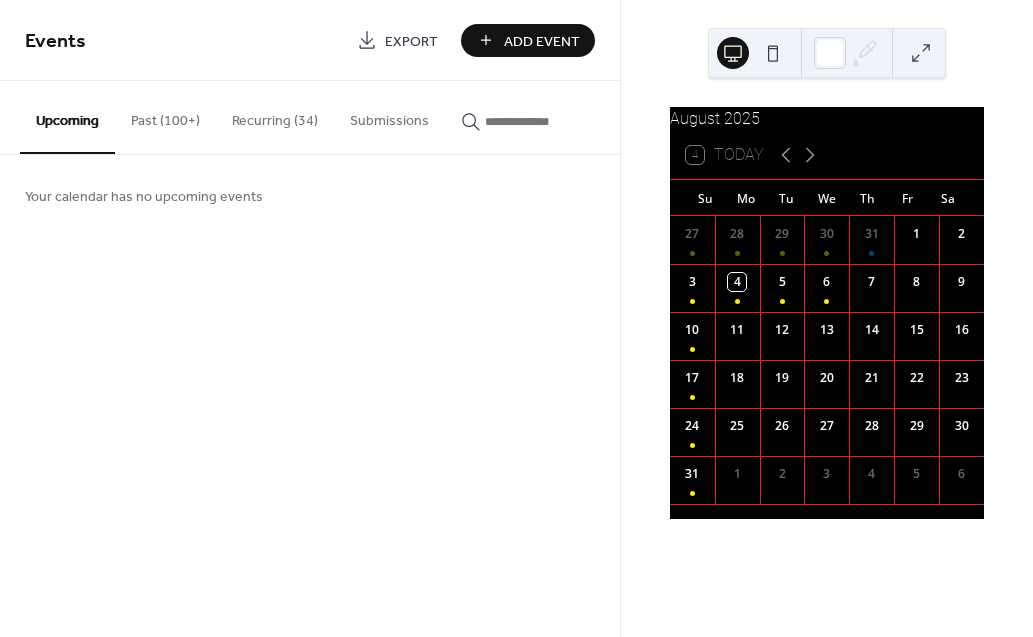 click on "Recurring (34)" at bounding box center (275, 116) 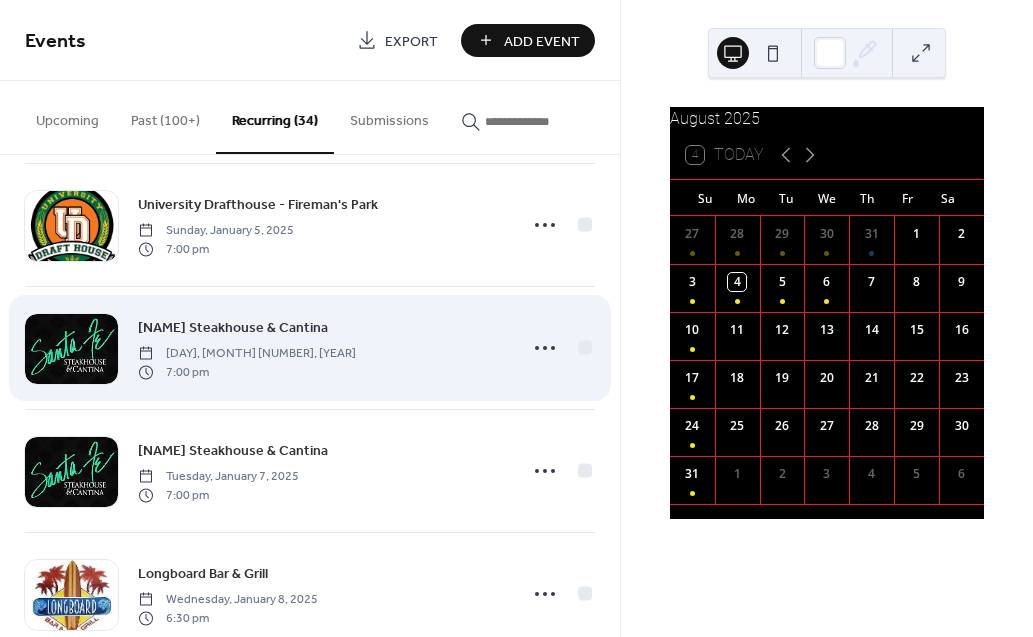 scroll, scrollTop: 162, scrollLeft: 0, axis: vertical 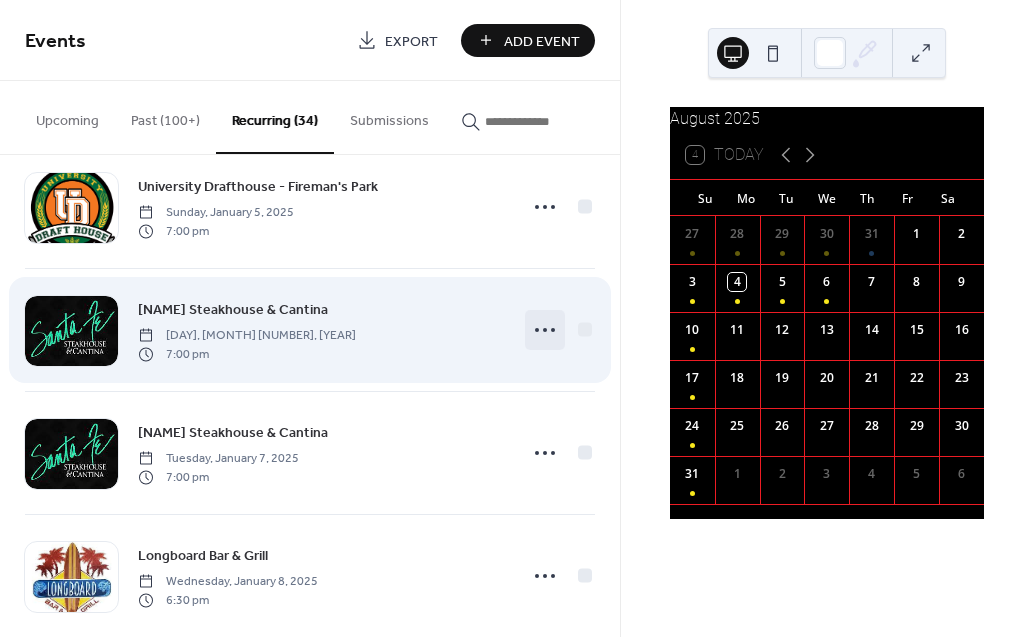 click 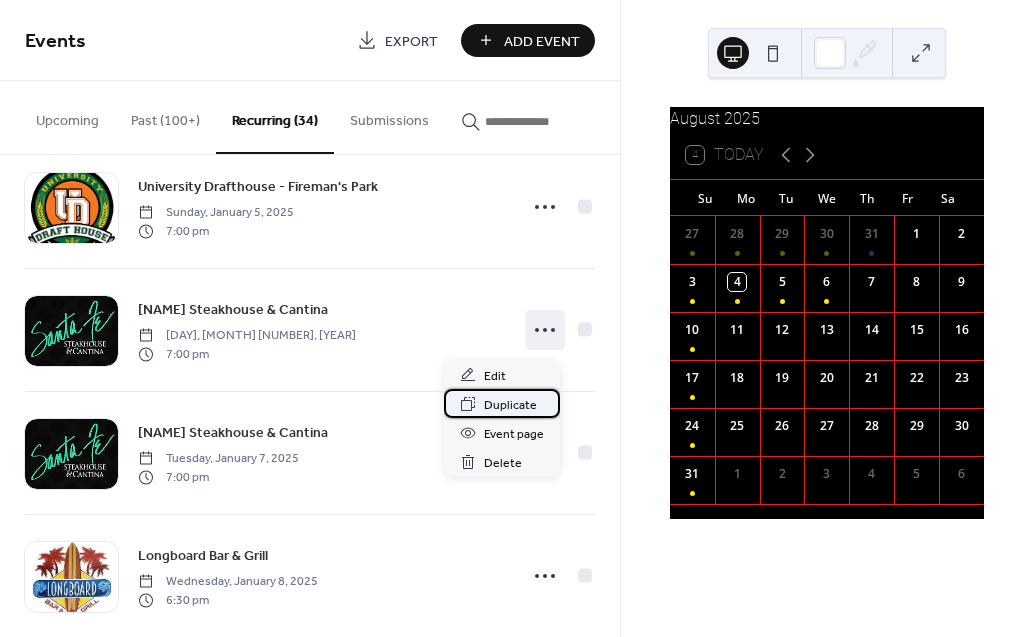 click on "Duplicate" at bounding box center (510, 405) 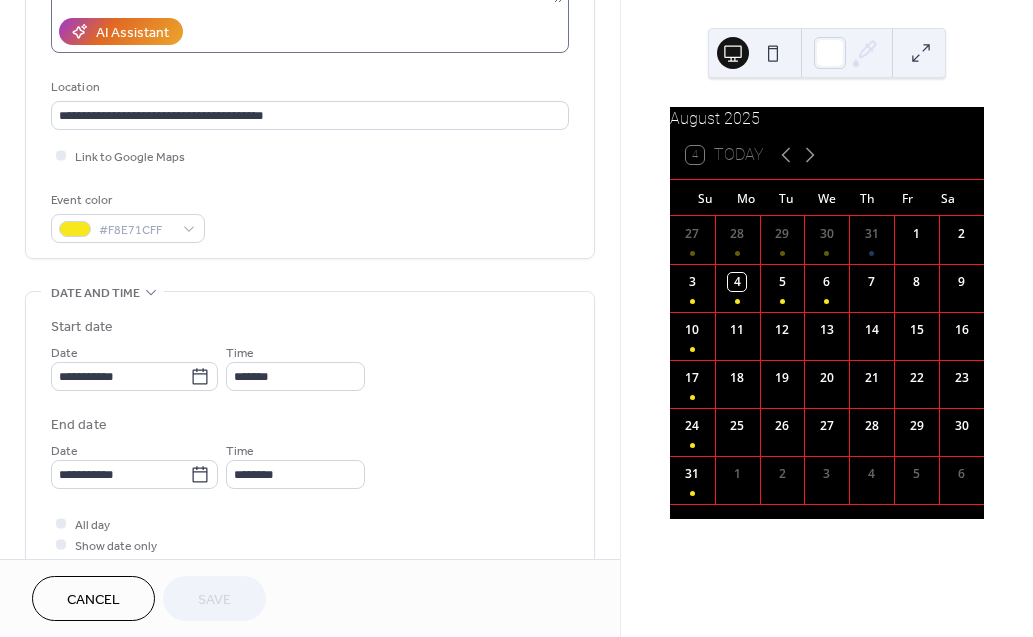 scroll, scrollTop: 406, scrollLeft: 0, axis: vertical 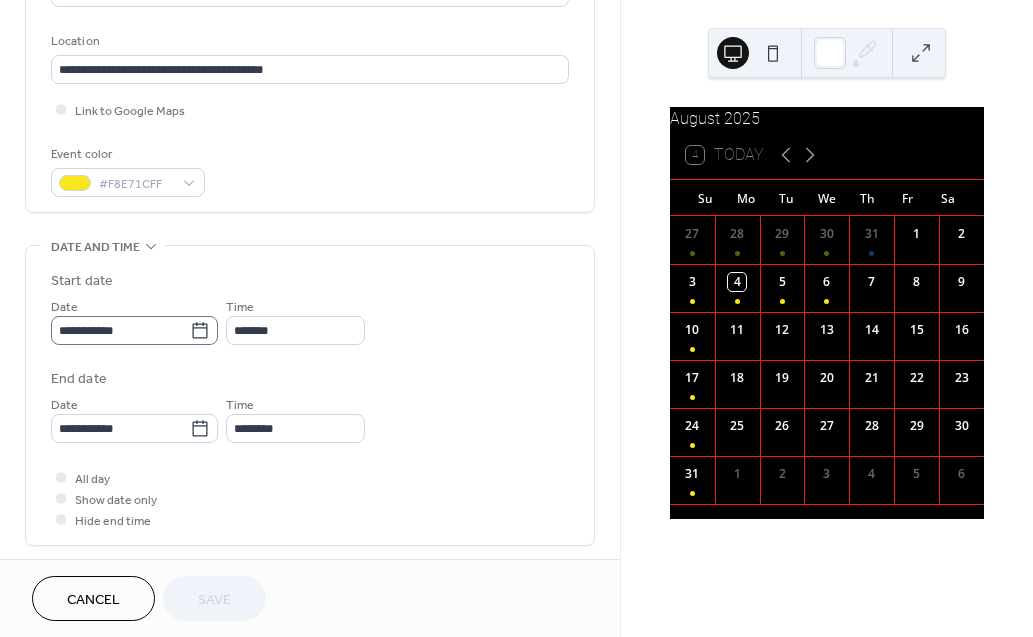 click 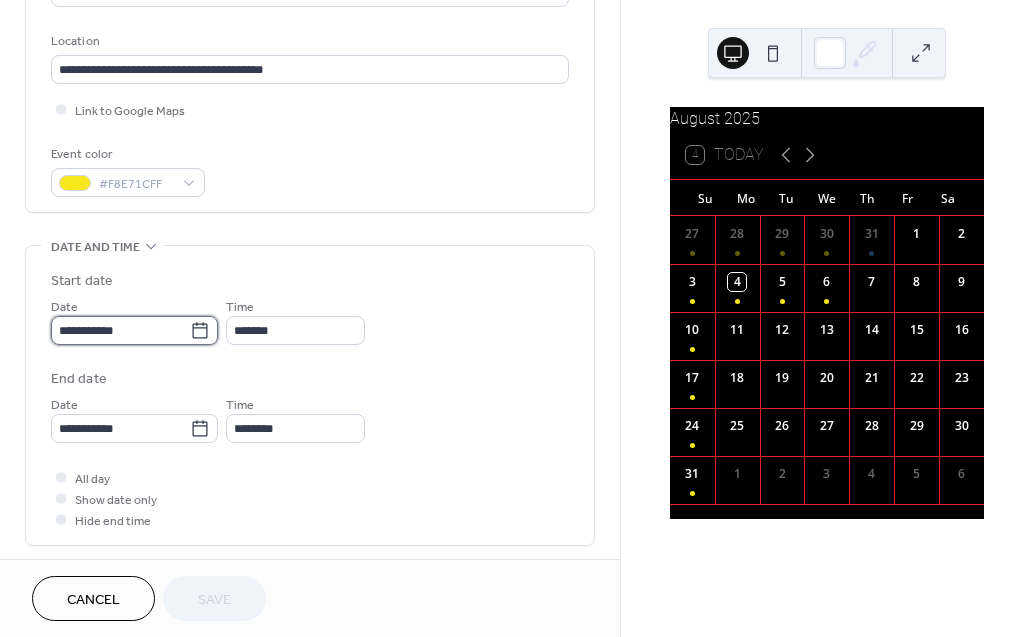 click on "**********" at bounding box center (120, 330) 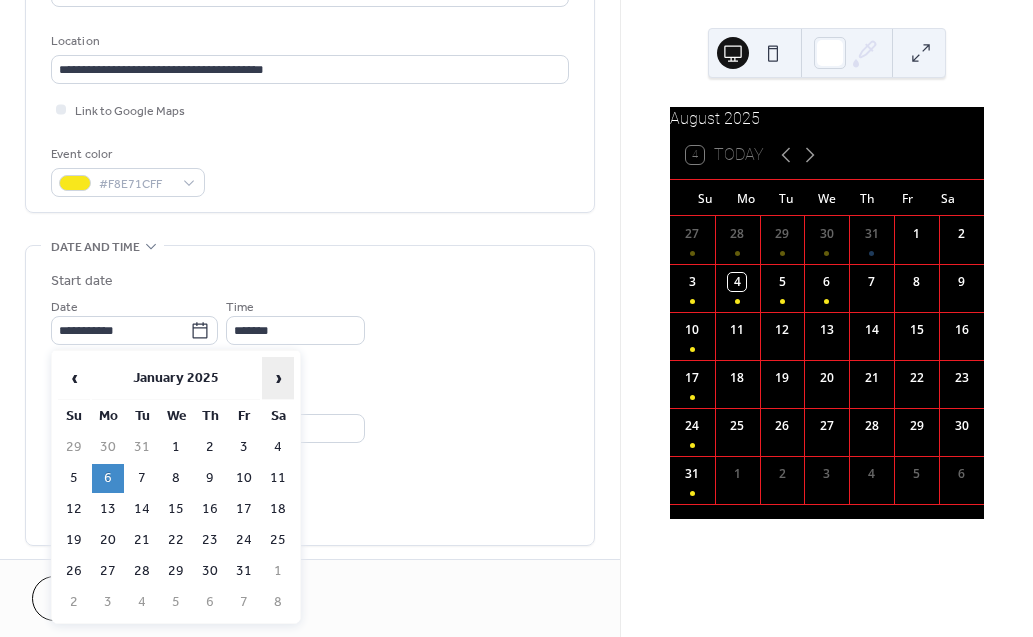 click on "›" at bounding box center [278, 378] 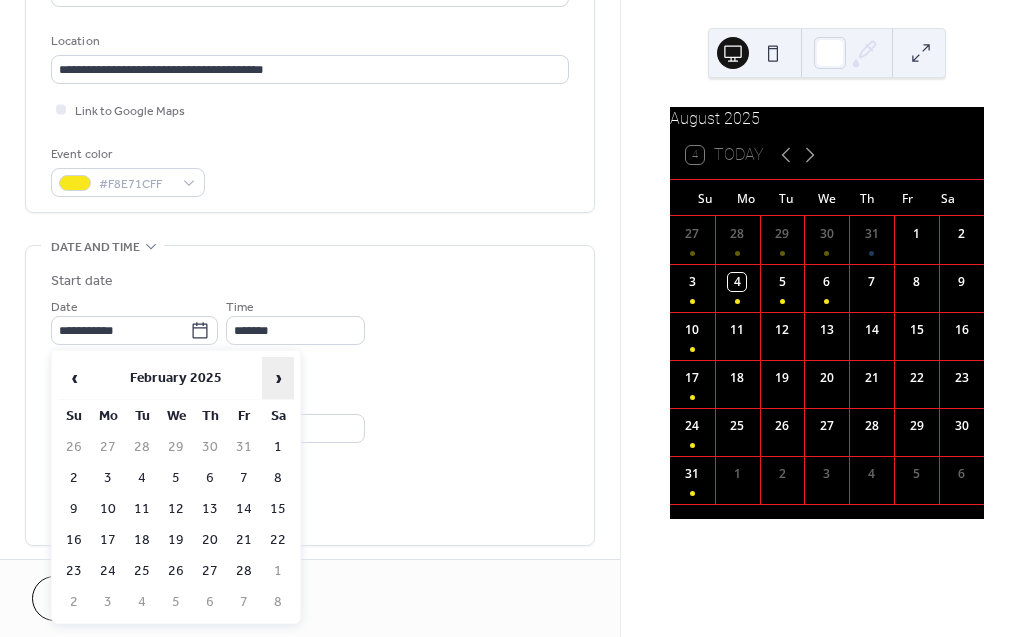 click on "›" at bounding box center [278, 378] 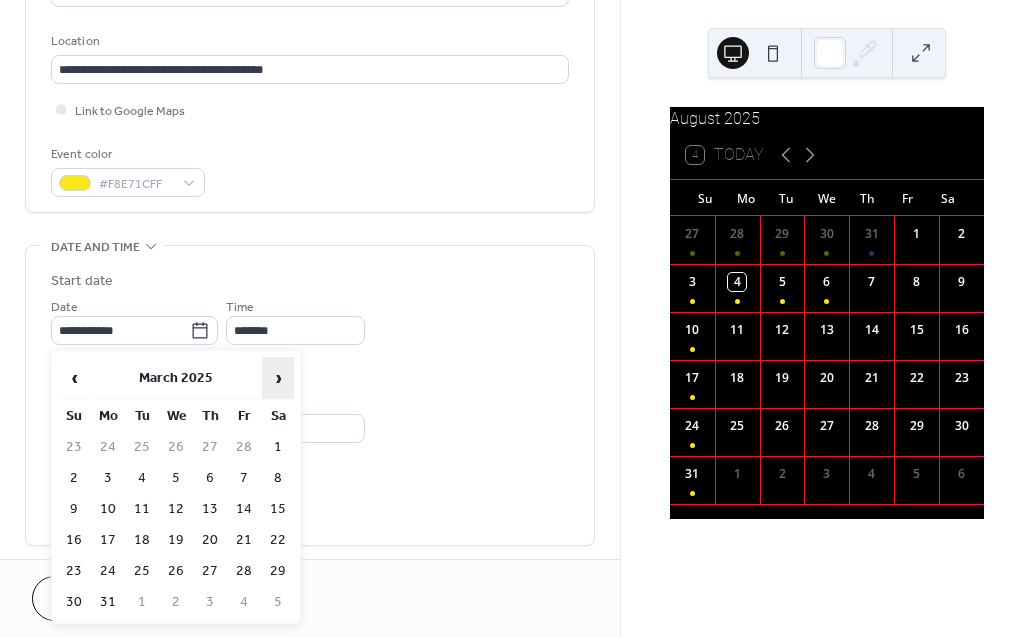 click on "›" at bounding box center [278, 378] 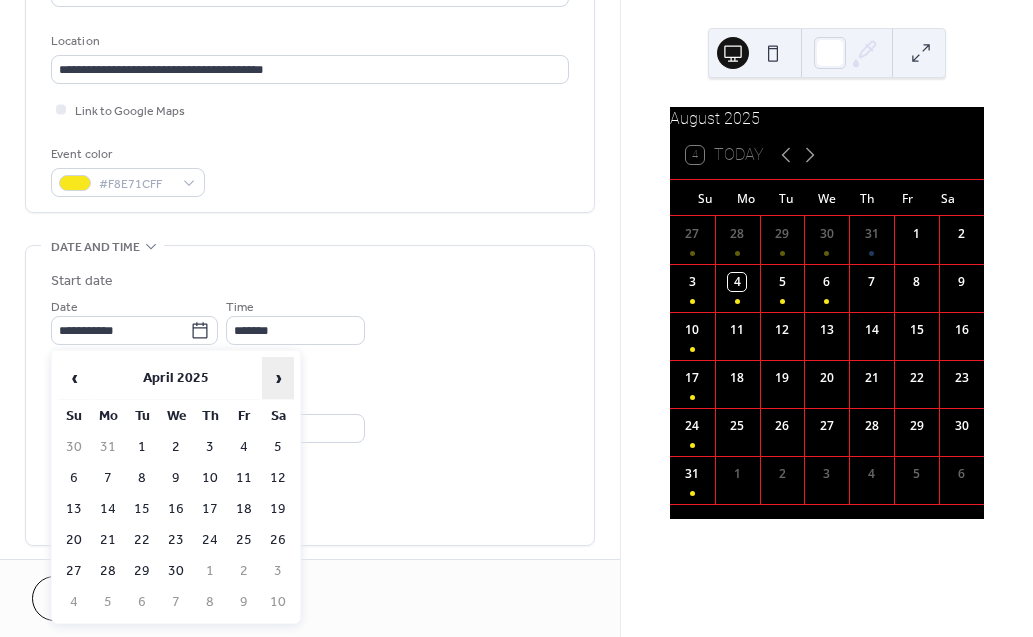 click on "›" at bounding box center (278, 378) 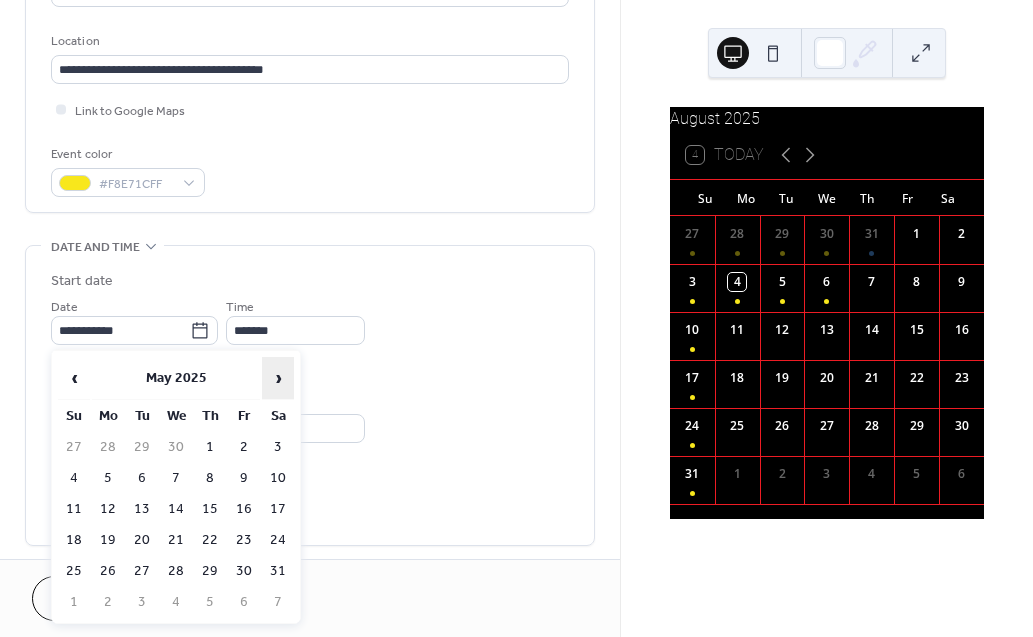 click on "›" at bounding box center [278, 378] 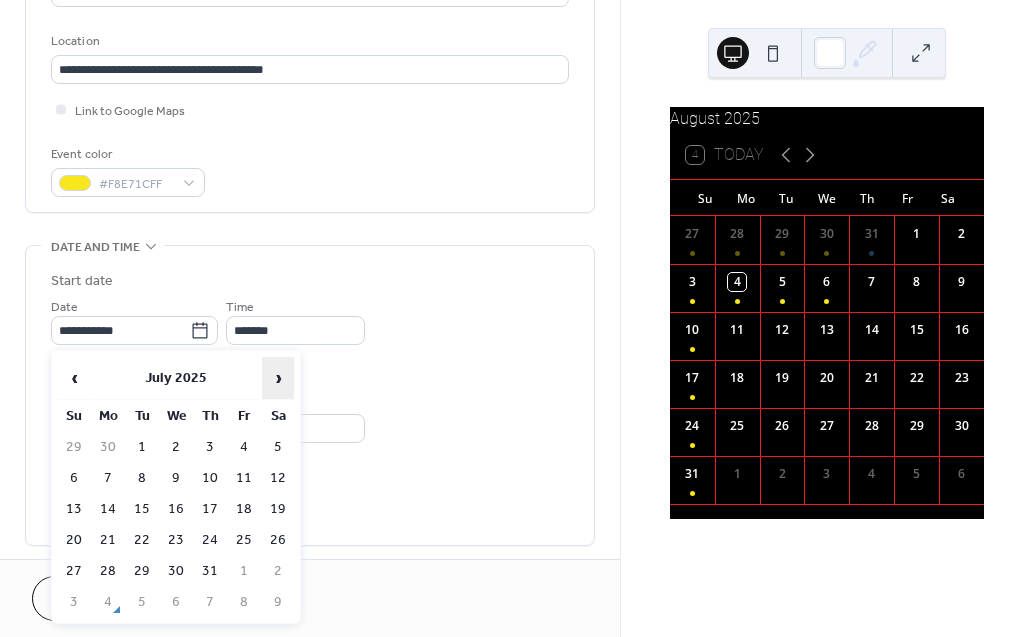 click on "›" at bounding box center (278, 378) 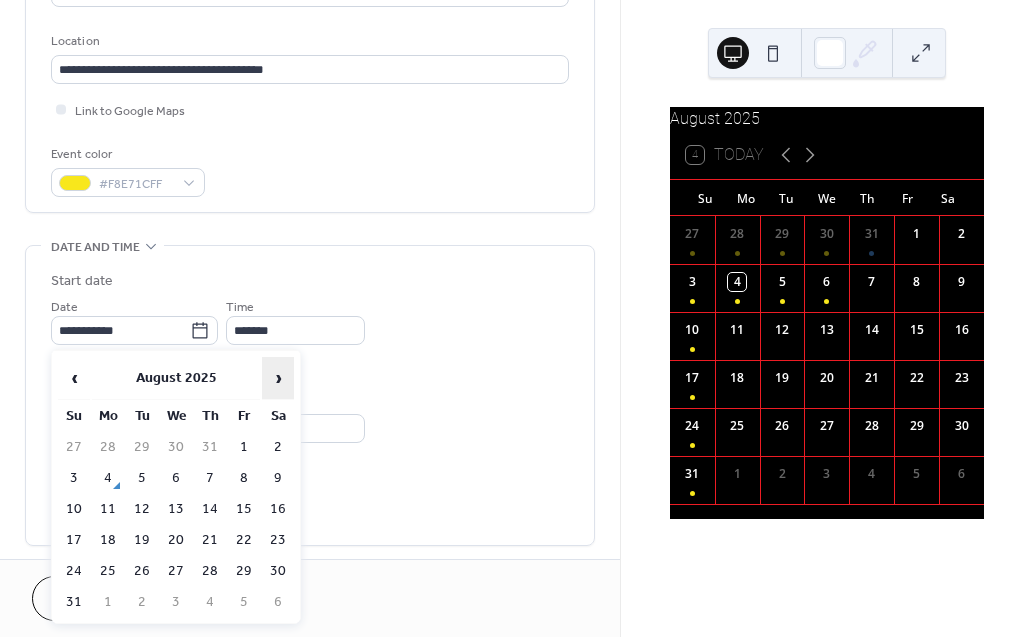 click on "›" at bounding box center [278, 378] 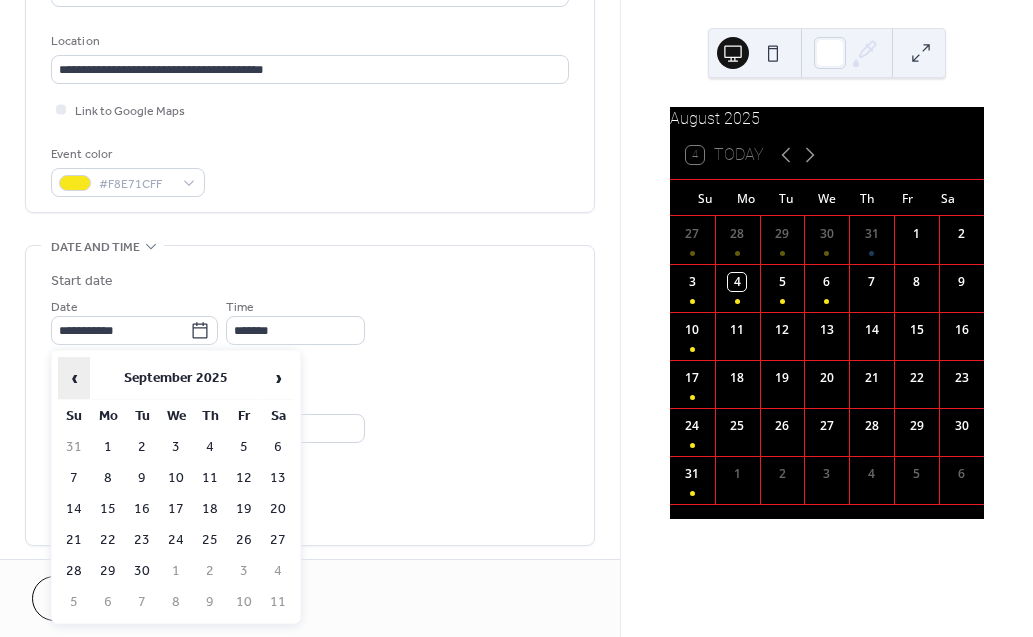 click on "‹" at bounding box center [74, 378] 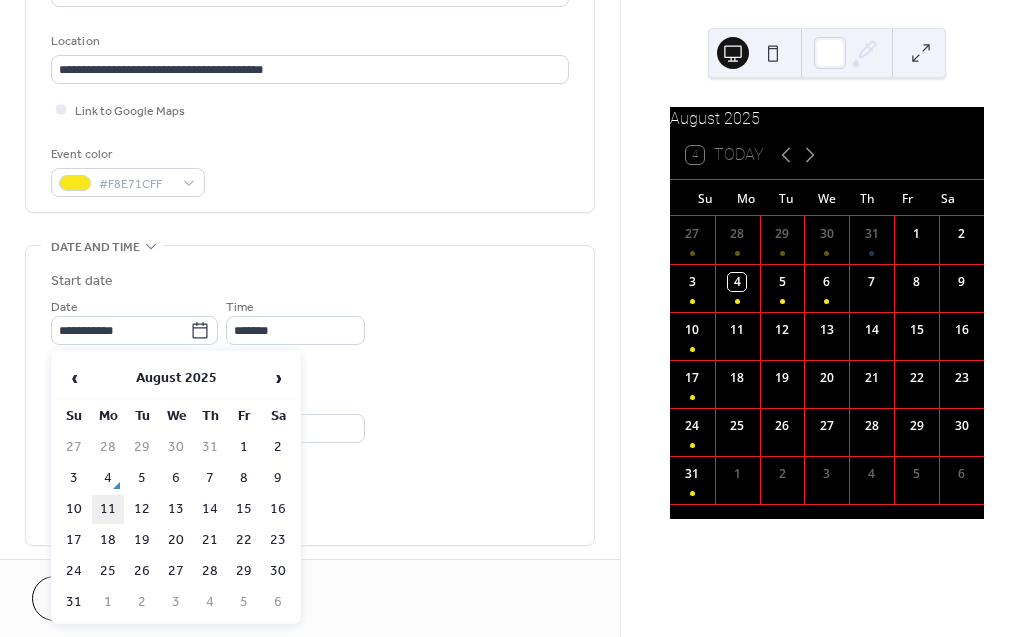 click on "11" at bounding box center [108, 509] 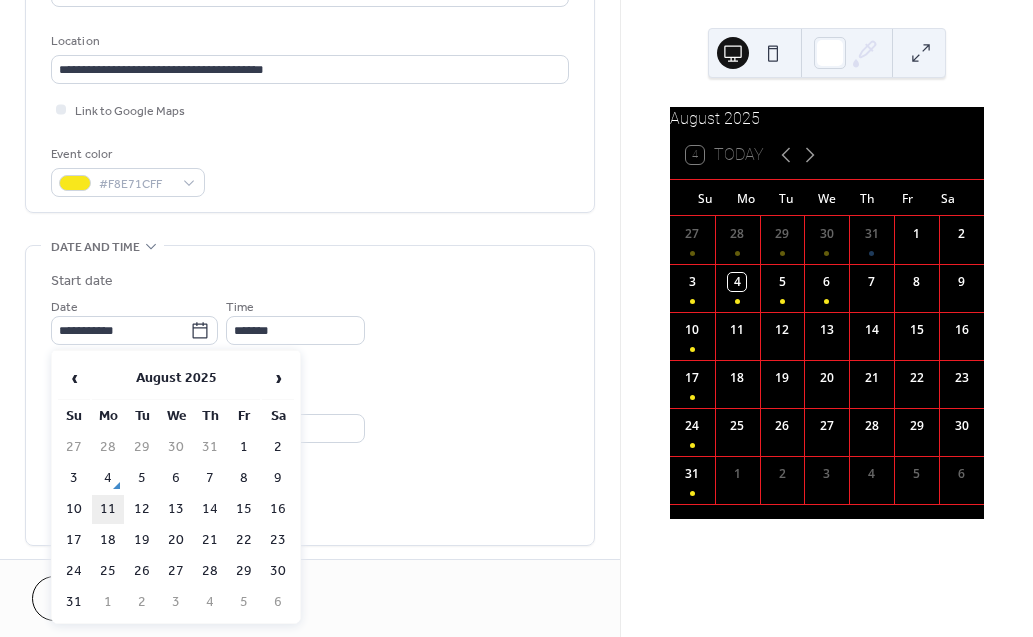 type on "**********" 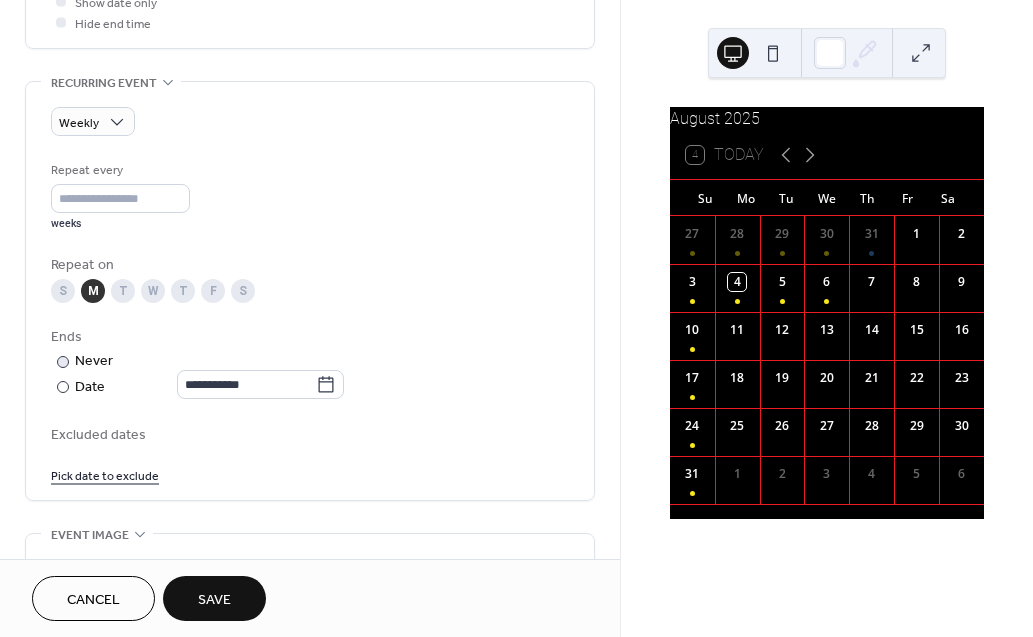 scroll, scrollTop: 914, scrollLeft: 0, axis: vertical 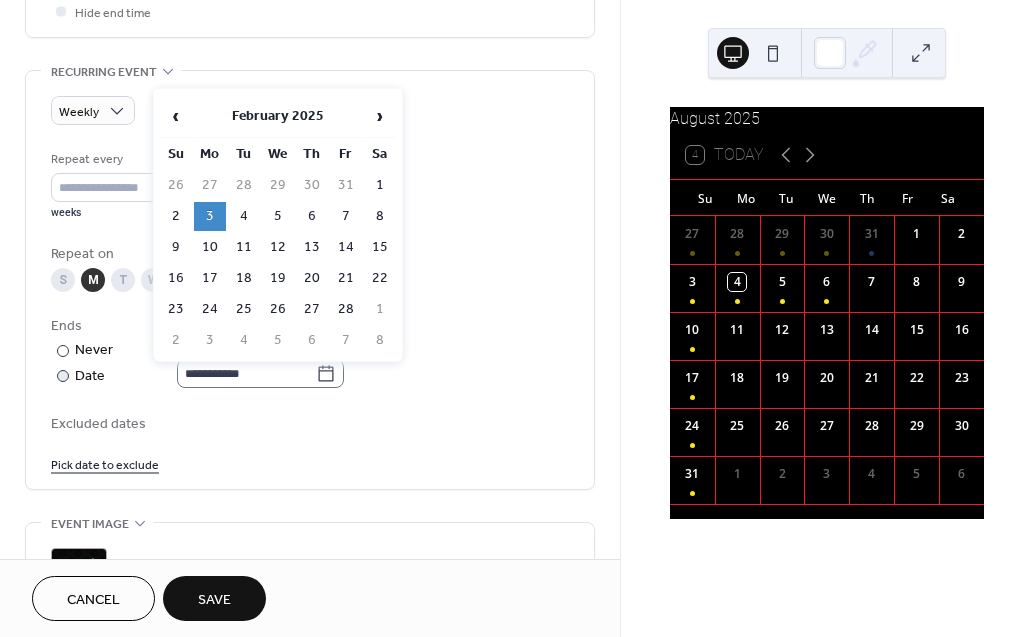 click 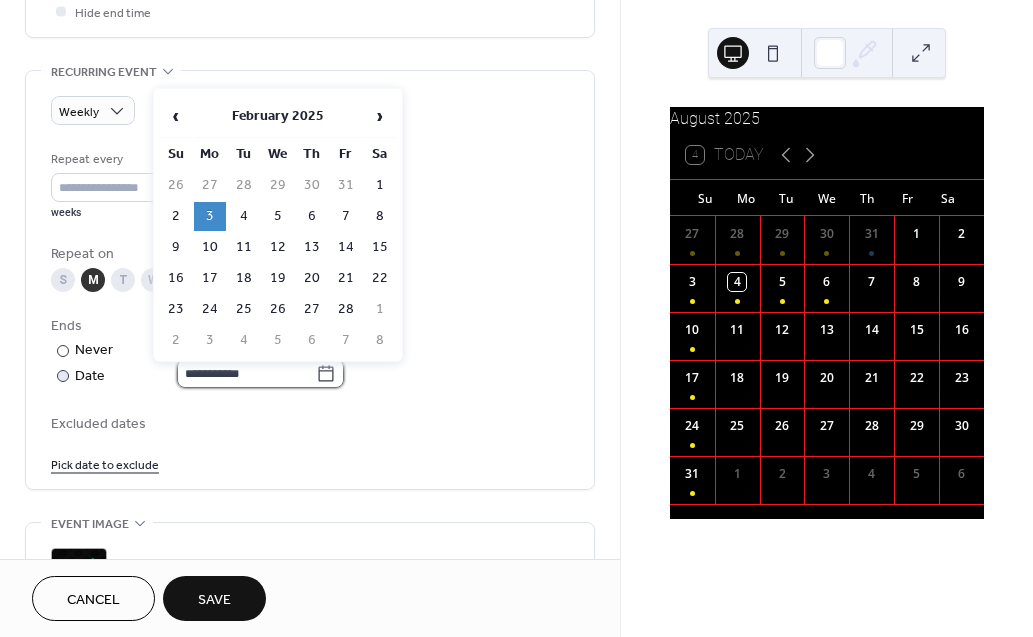 click on "**********" at bounding box center (246, 373) 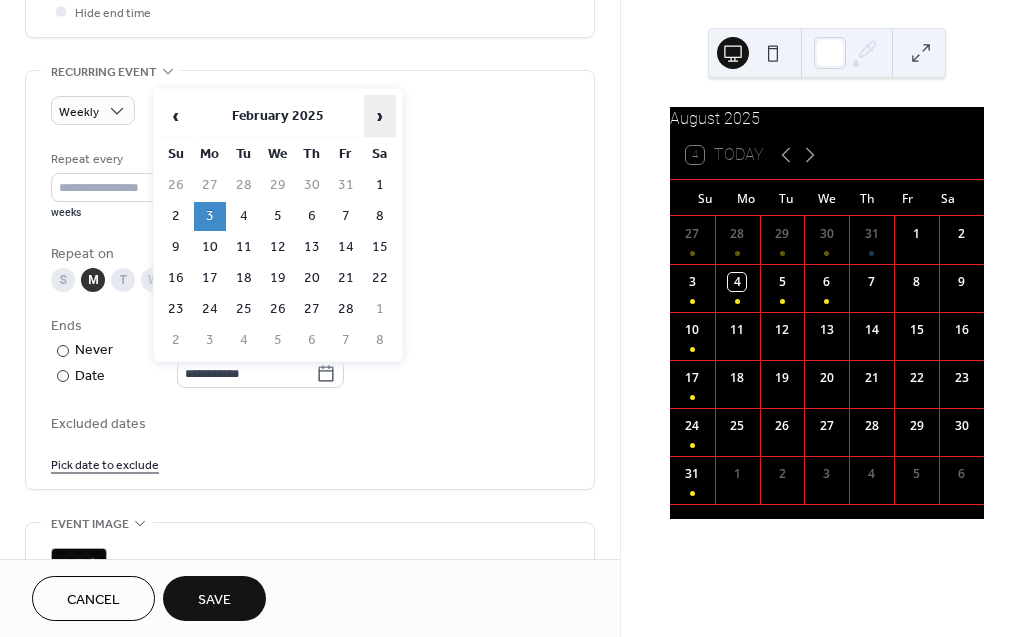 click on "›" at bounding box center (380, 116) 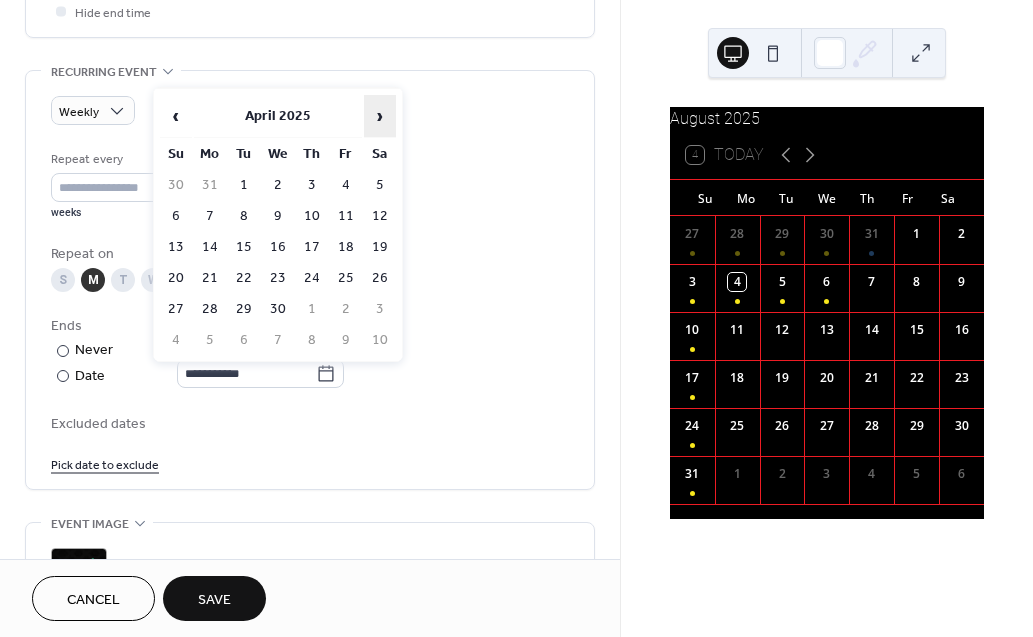 click on "›" at bounding box center (380, 116) 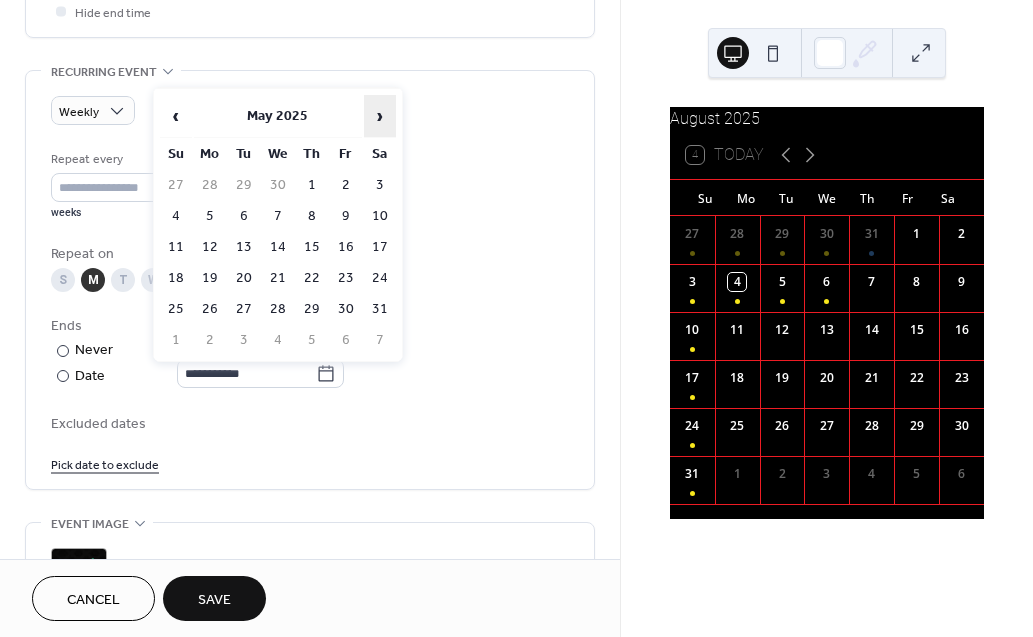 click on "›" at bounding box center (380, 116) 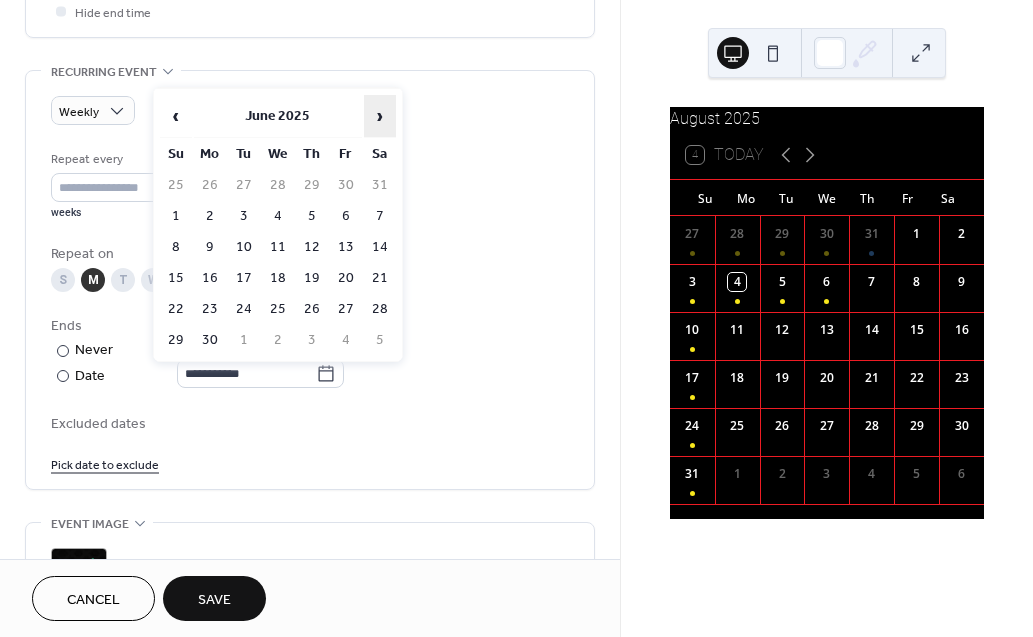 click on "›" at bounding box center (380, 116) 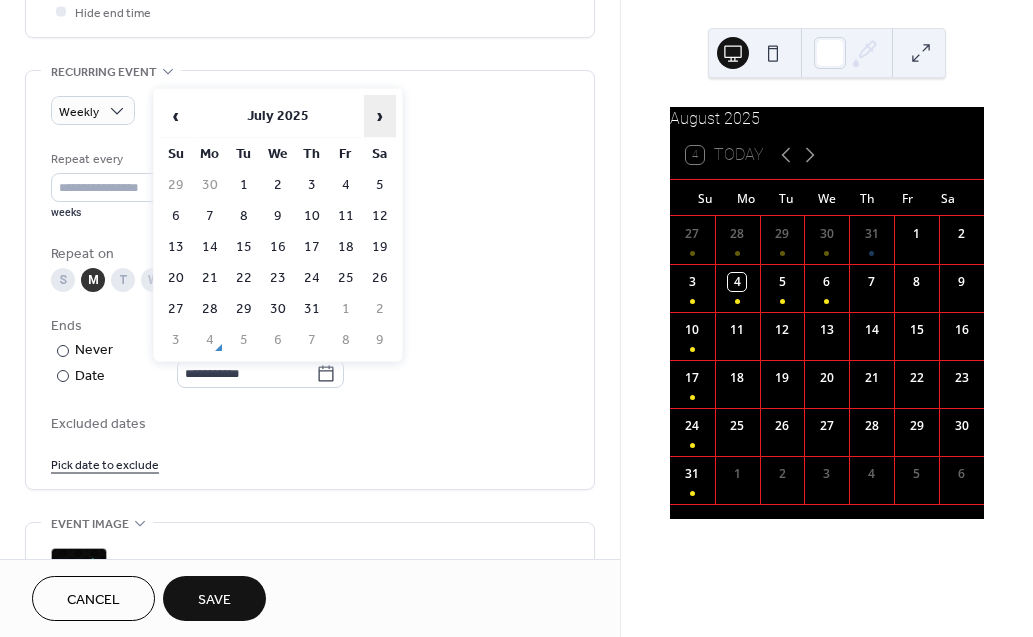click on "›" at bounding box center [380, 116] 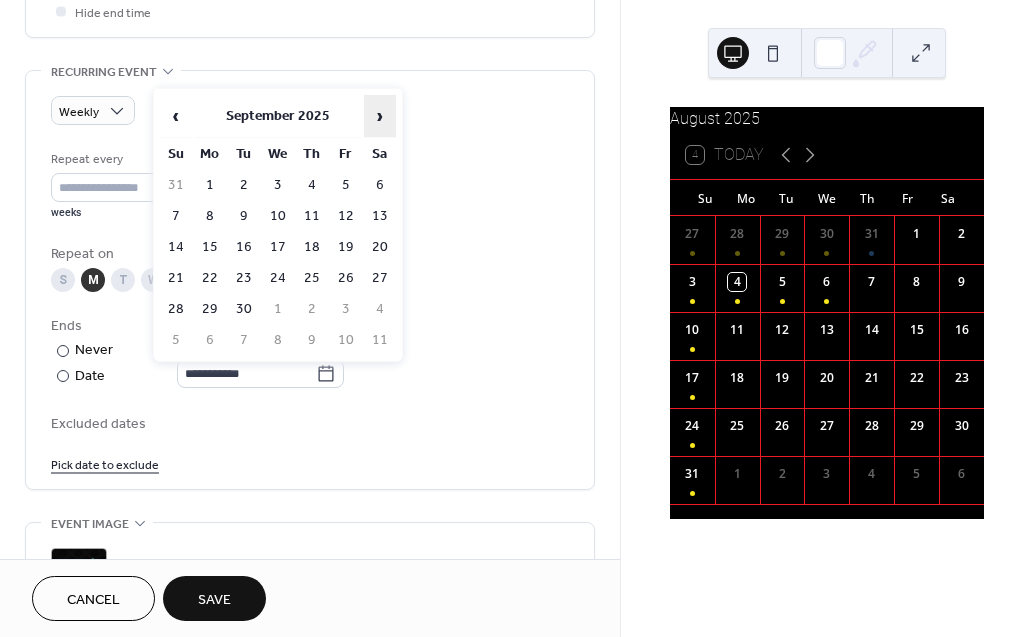 click on "›" at bounding box center (380, 116) 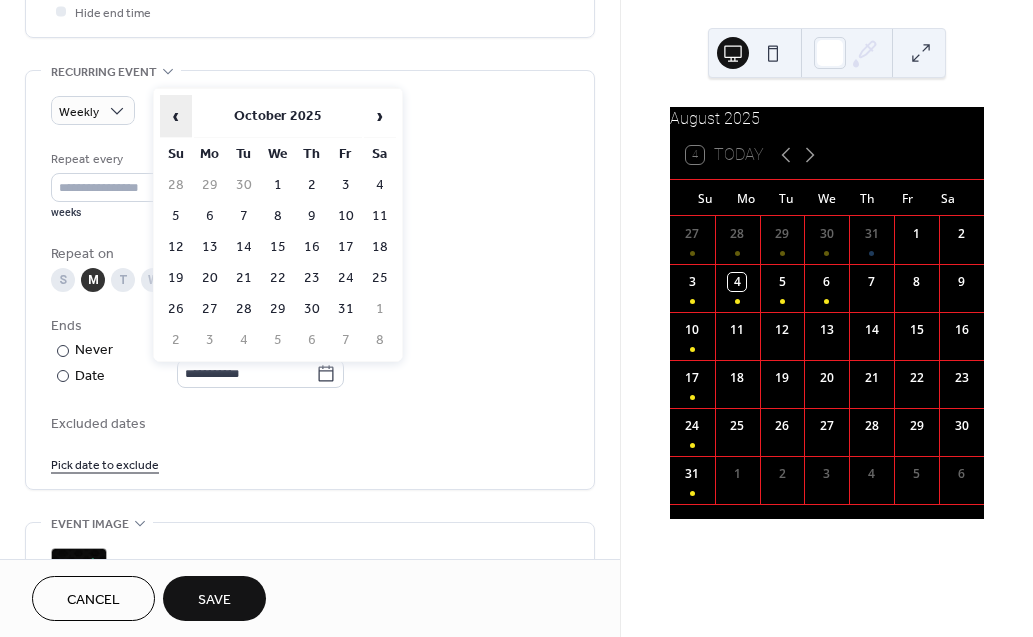 click on "‹" at bounding box center (176, 116) 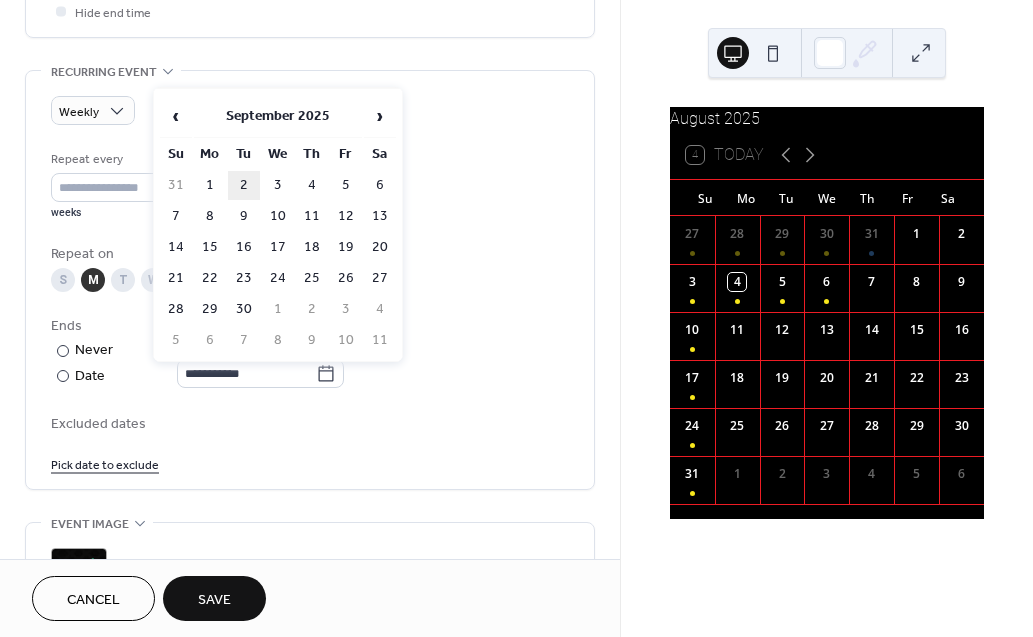 click on "2" at bounding box center [244, 185] 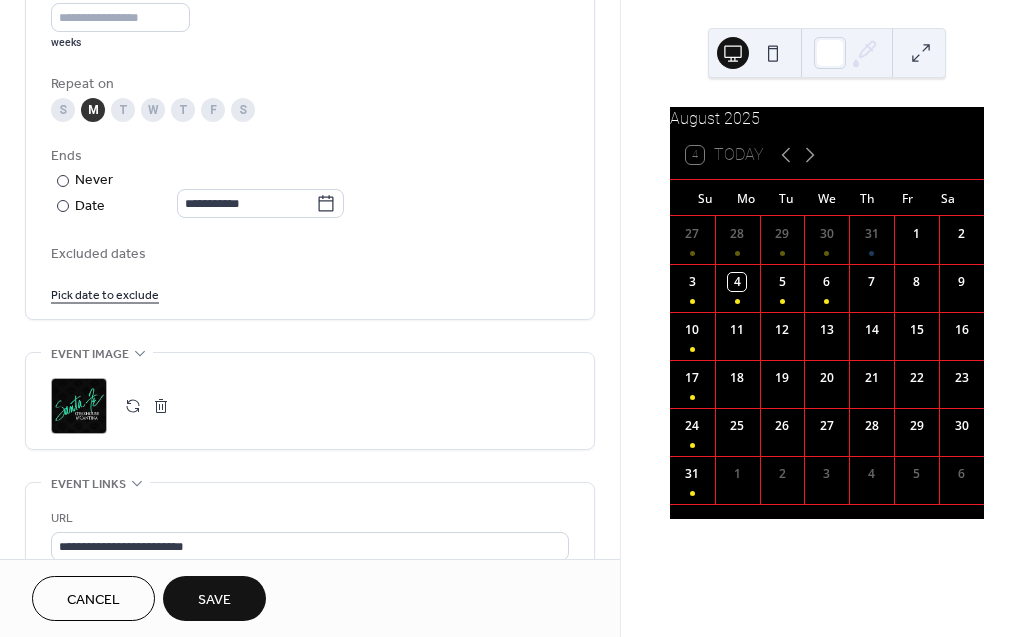 scroll, scrollTop: 1180, scrollLeft: 0, axis: vertical 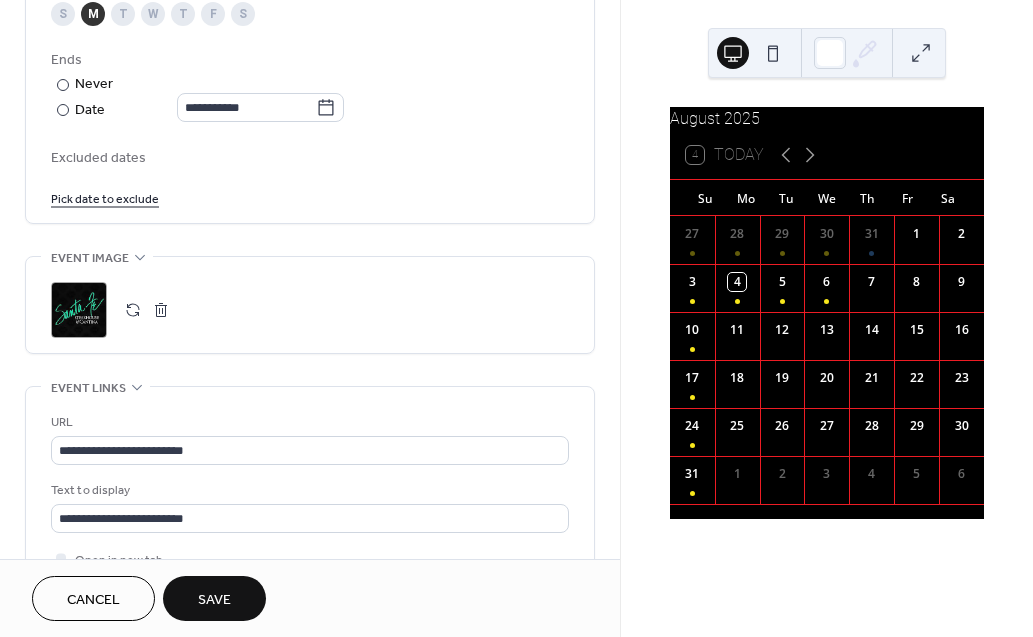 click on "Save" at bounding box center (214, 600) 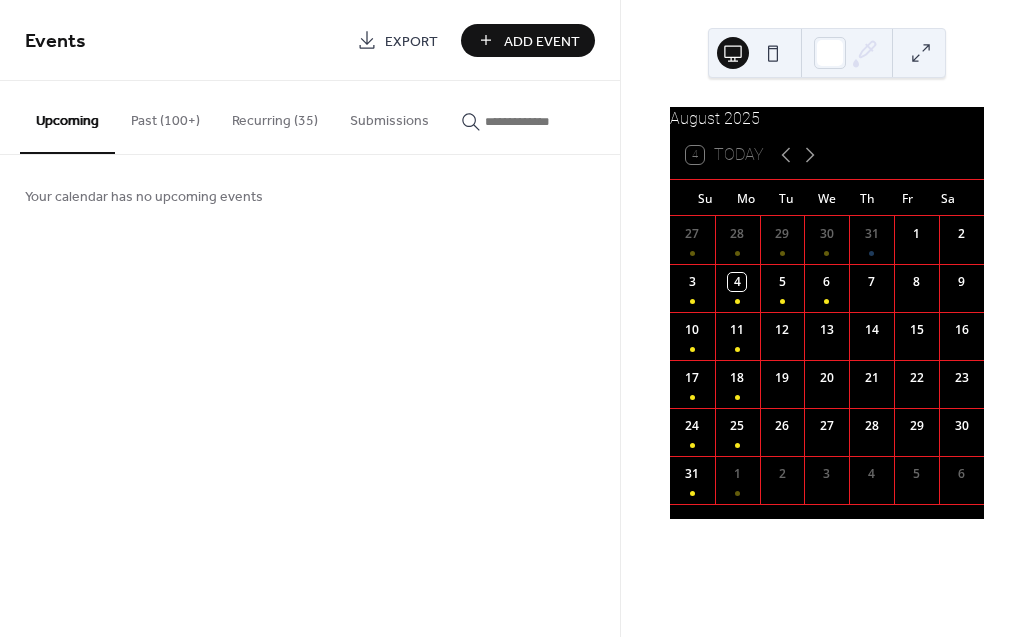 click on "Recurring (35)" at bounding box center (275, 116) 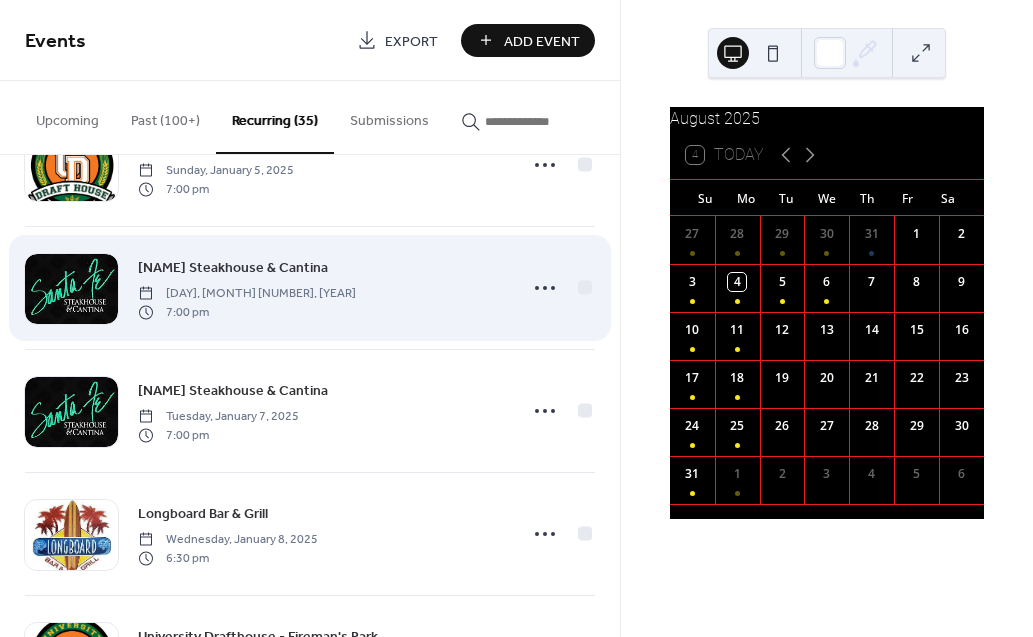 scroll, scrollTop: 224, scrollLeft: 0, axis: vertical 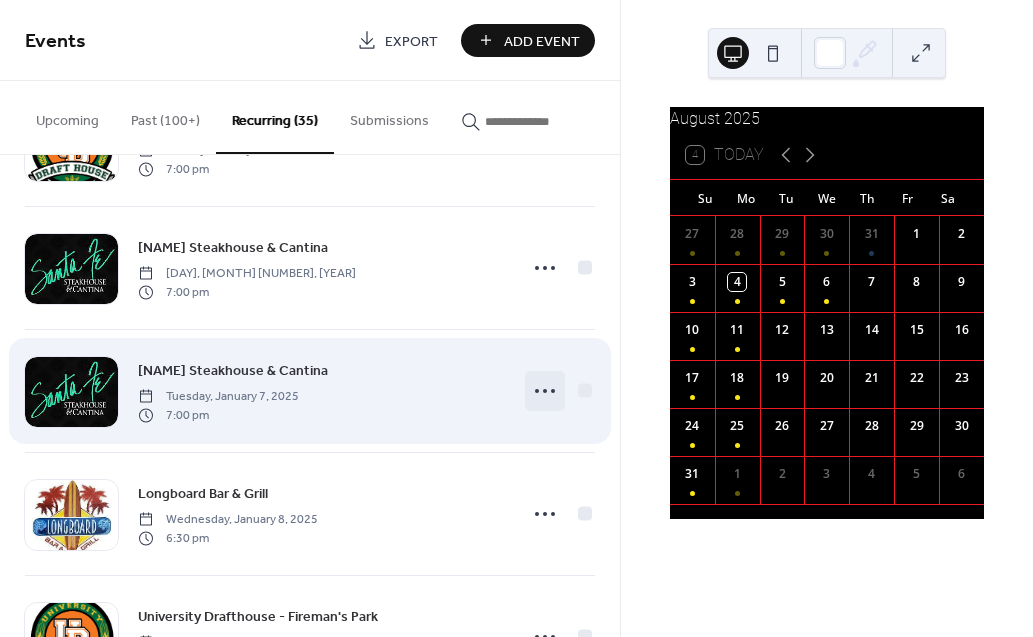 click 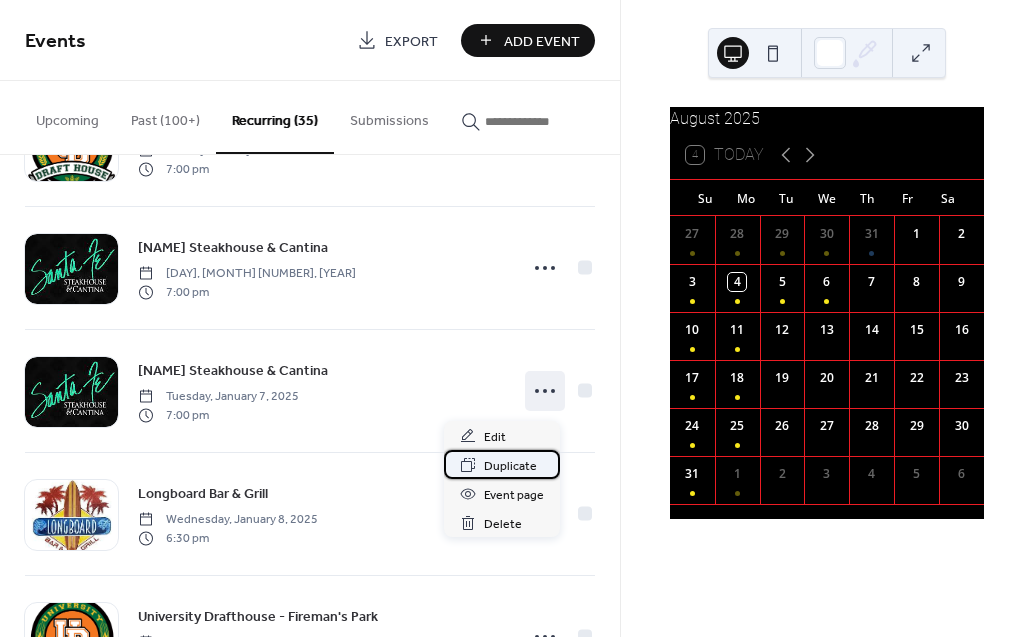 click on "Duplicate" at bounding box center (510, 466) 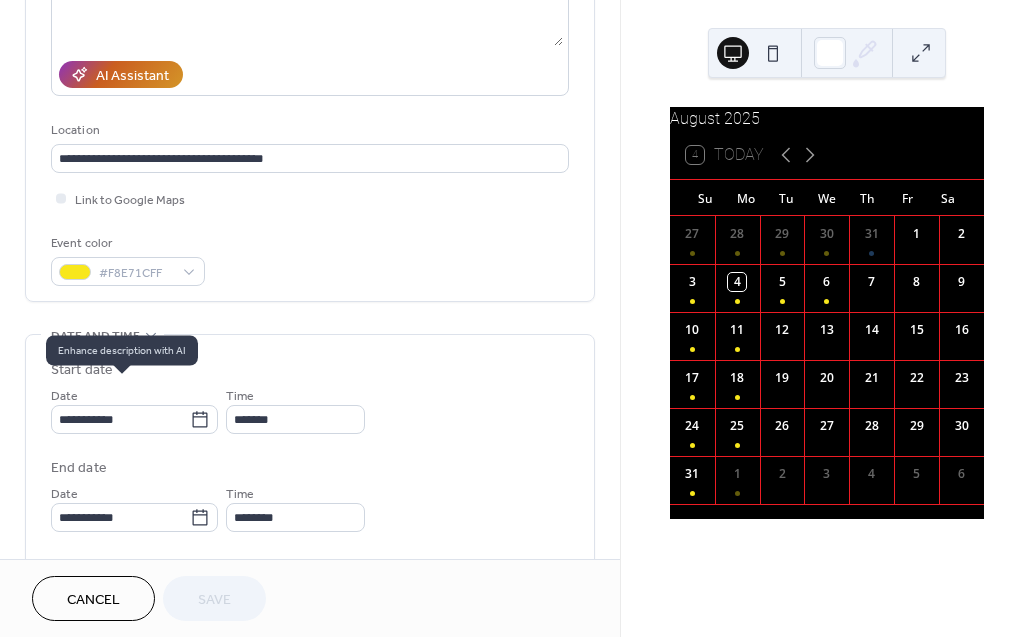 scroll, scrollTop: 365, scrollLeft: 0, axis: vertical 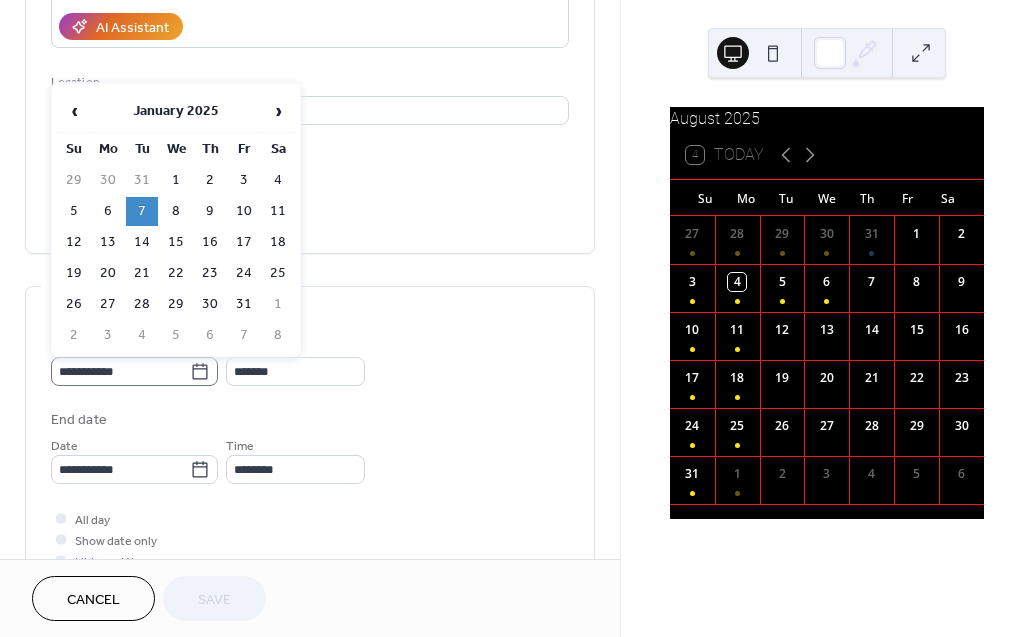 click 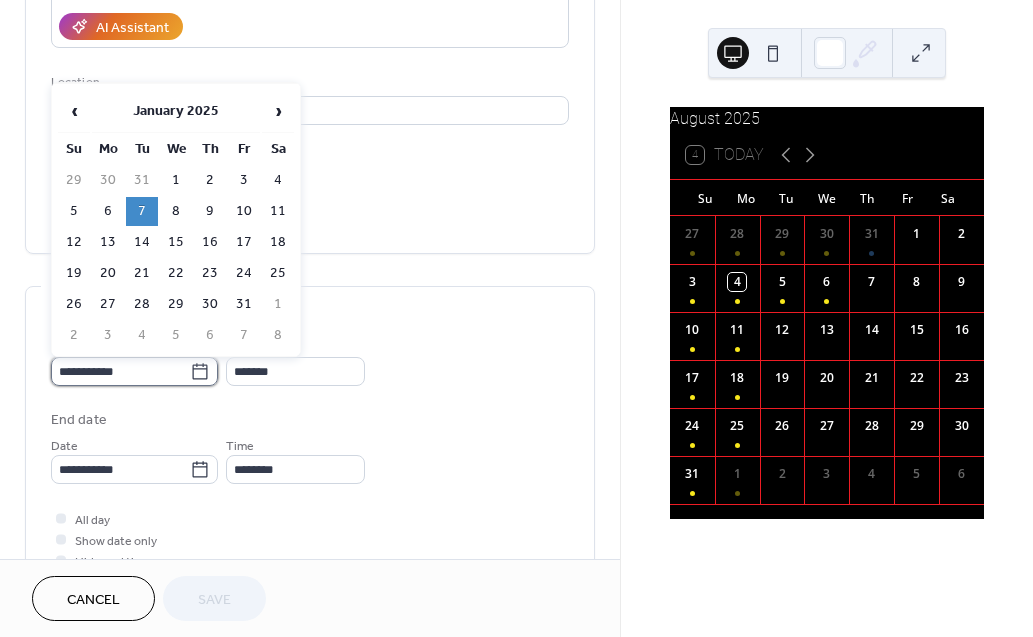 click on "**********" at bounding box center (120, 371) 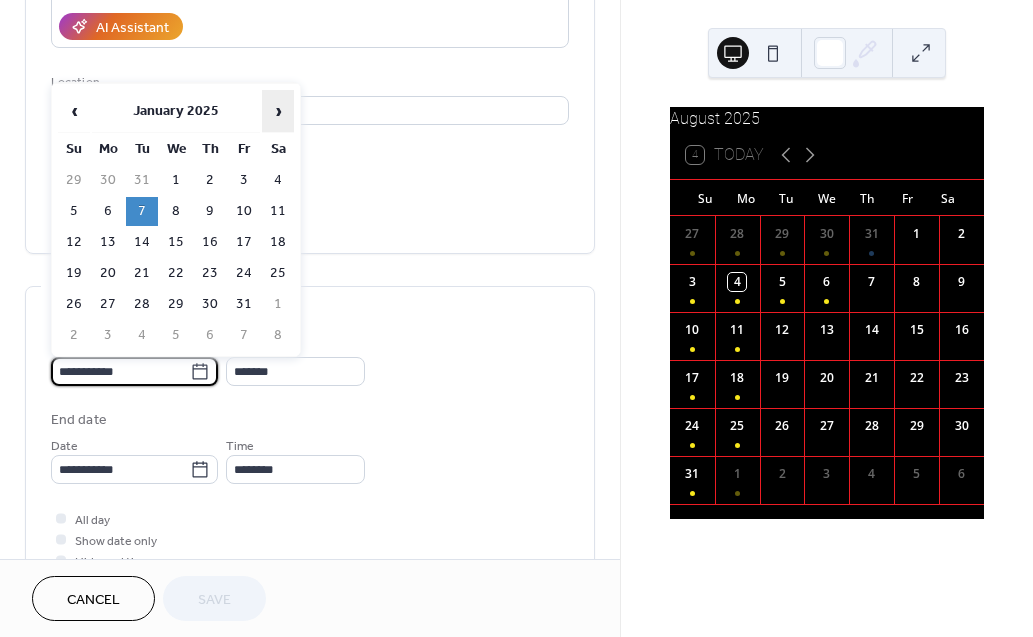 click on "›" at bounding box center (278, 111) 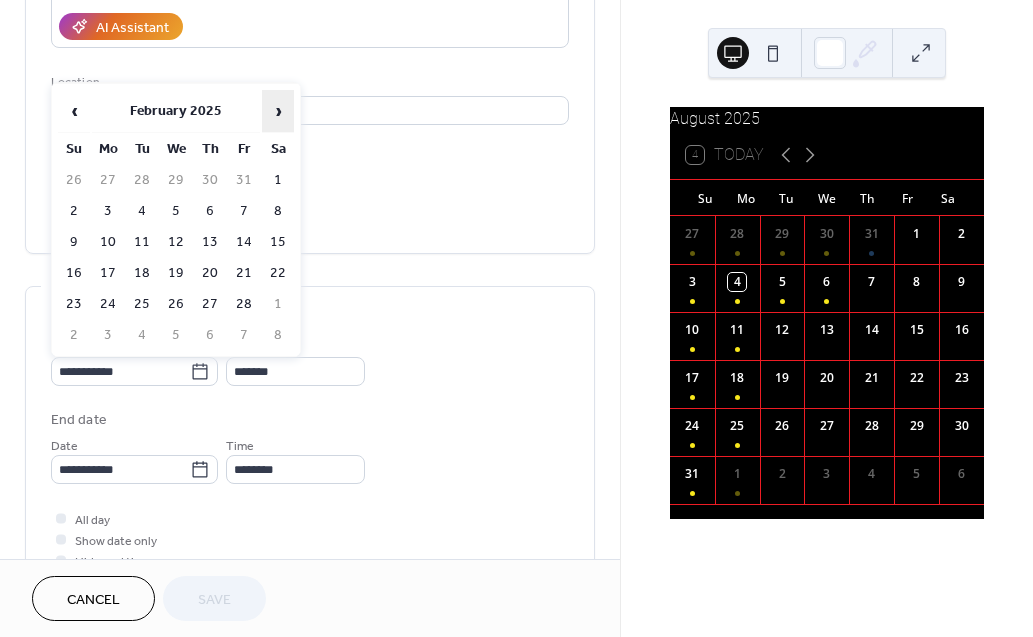 click on "›" at bounding box center [278, 111] 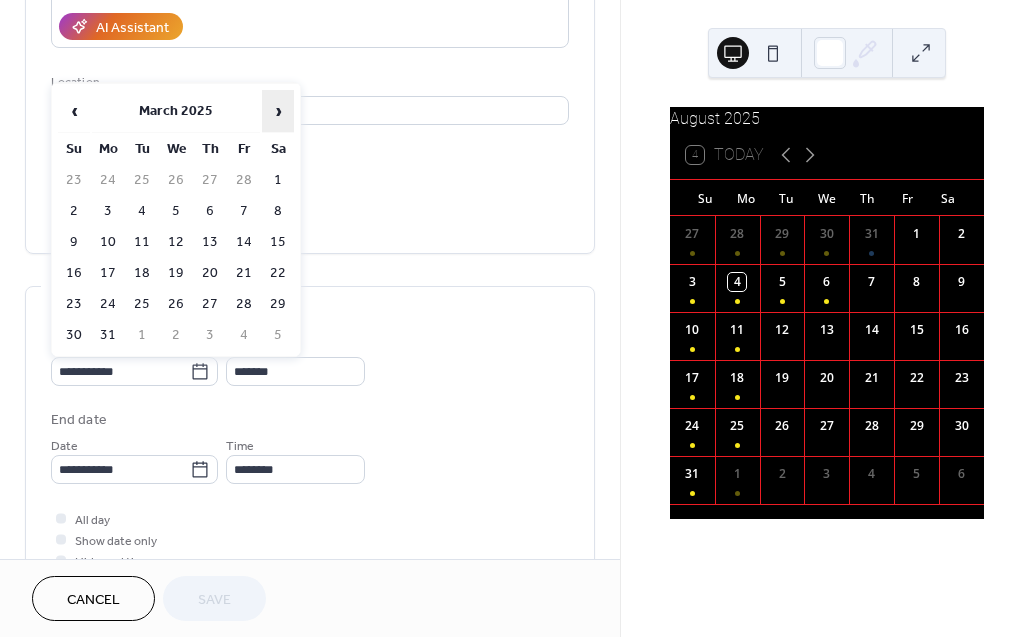 click on "›" at bounding box center [278, 111] 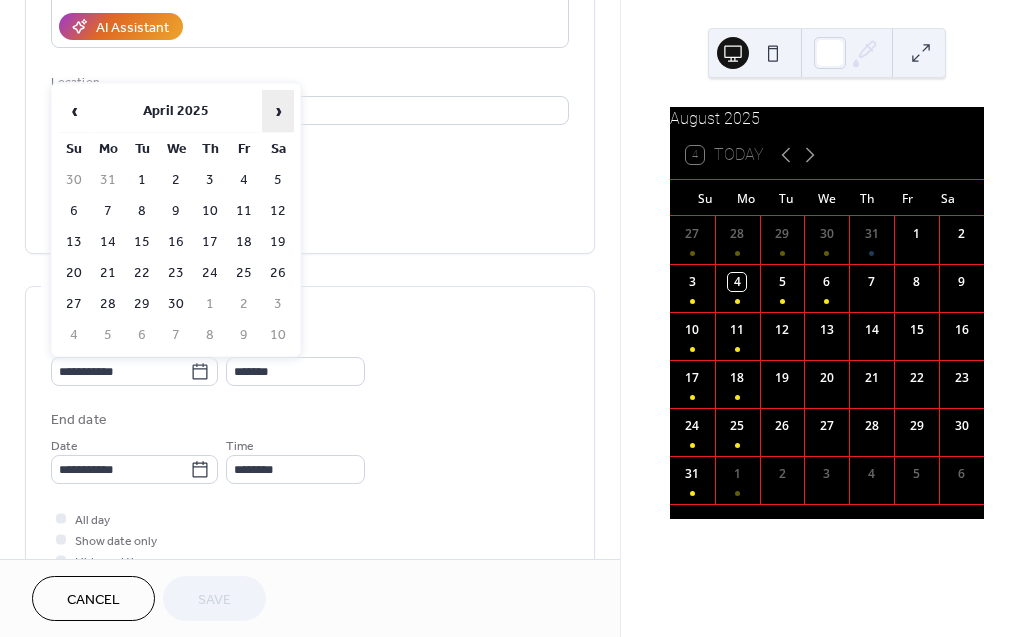 click on "›" at bounding box center [278, 111] 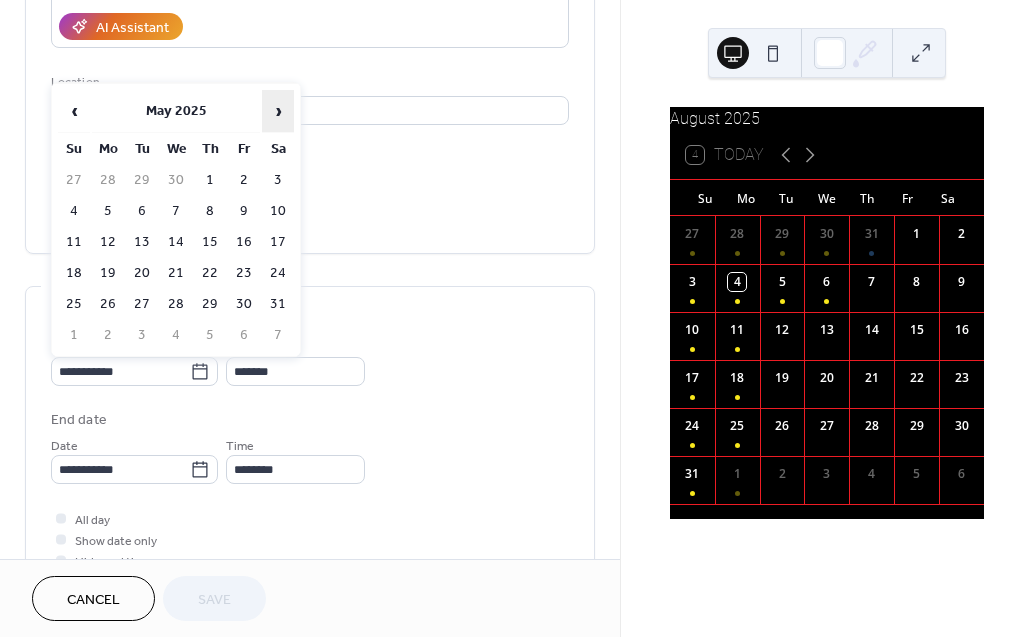 click on "›" at bounding box center [278, 111] 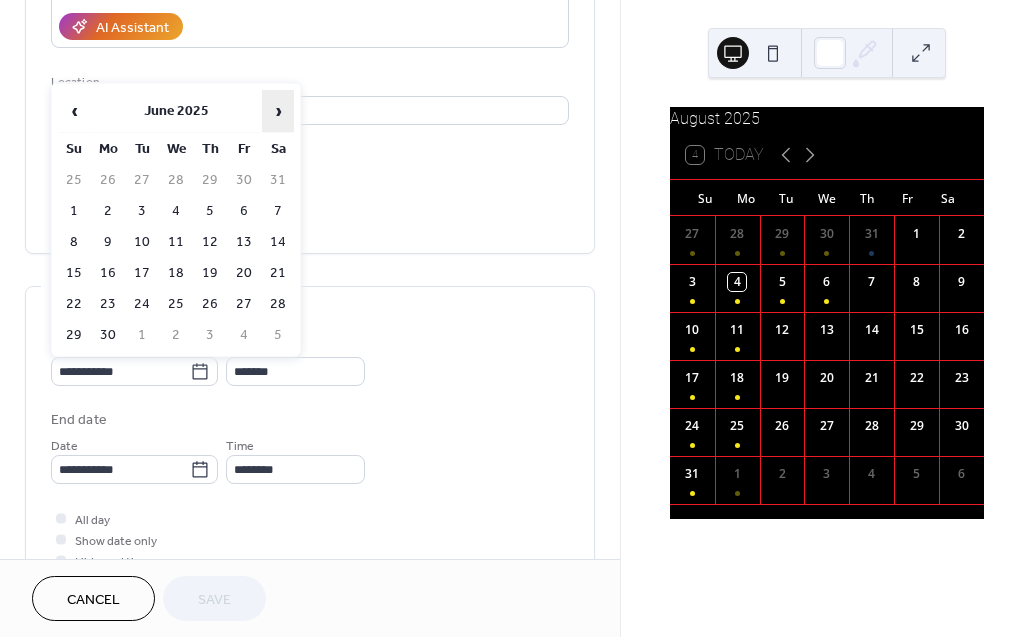 click on "›" at bounding box center [278, 111] 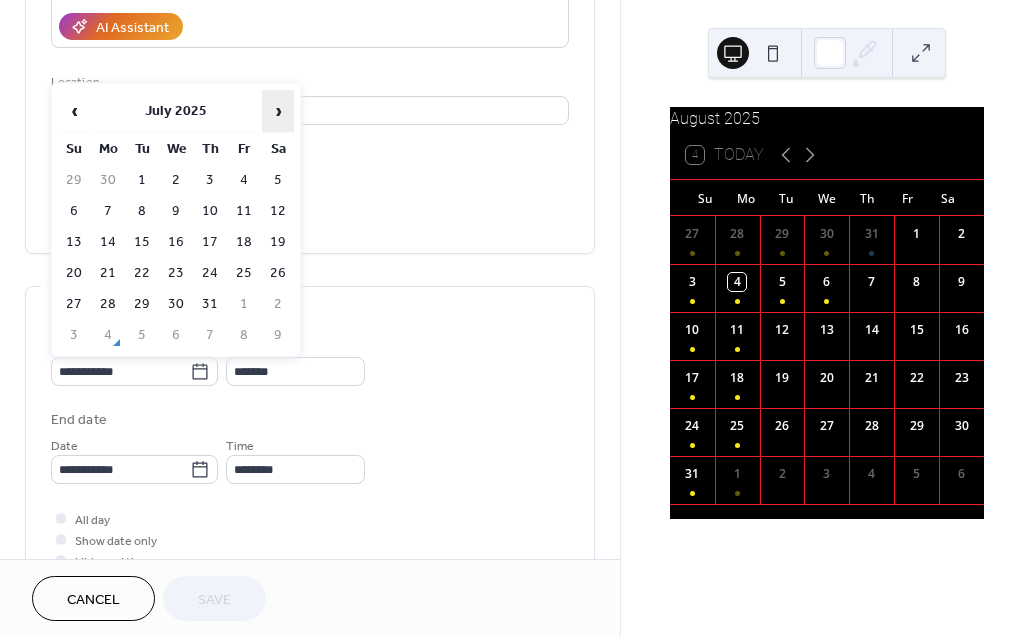 click on "›" at bounding box center (278, 111) 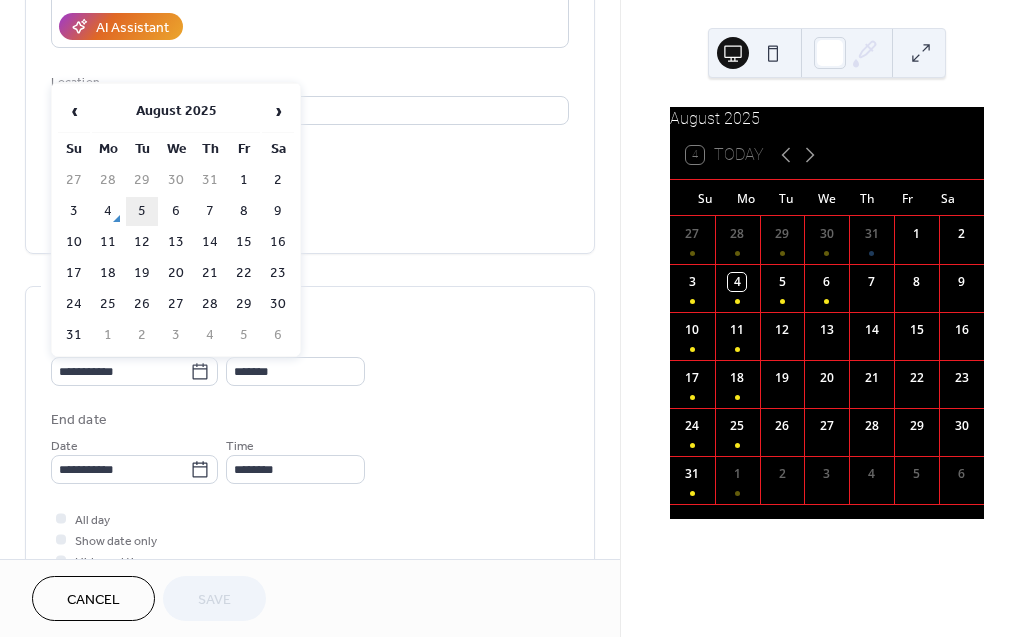 click on "5" at bounding box center (142, 211) 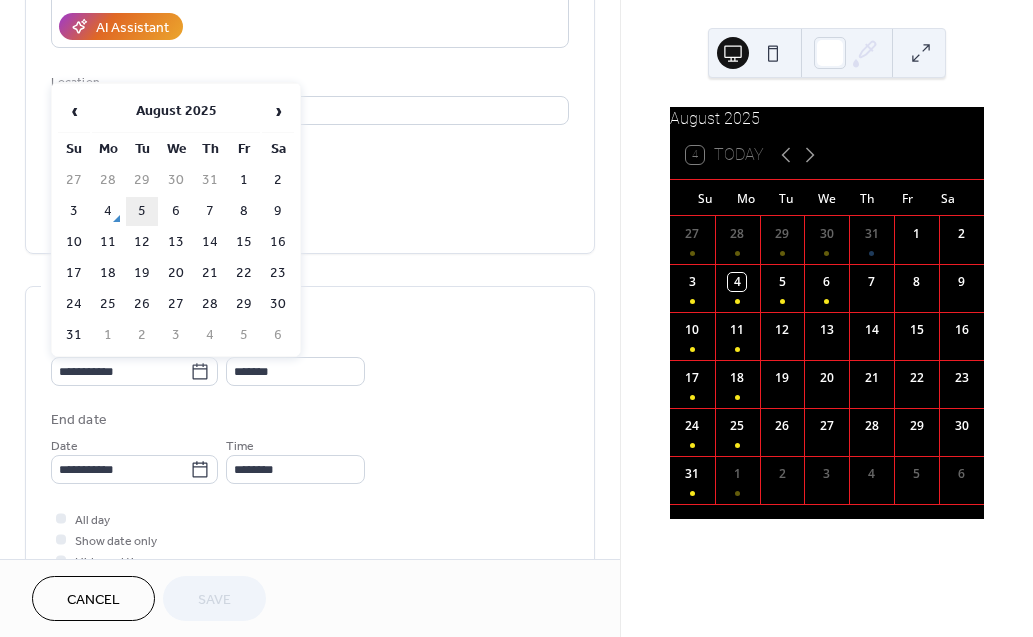 type on "**********" 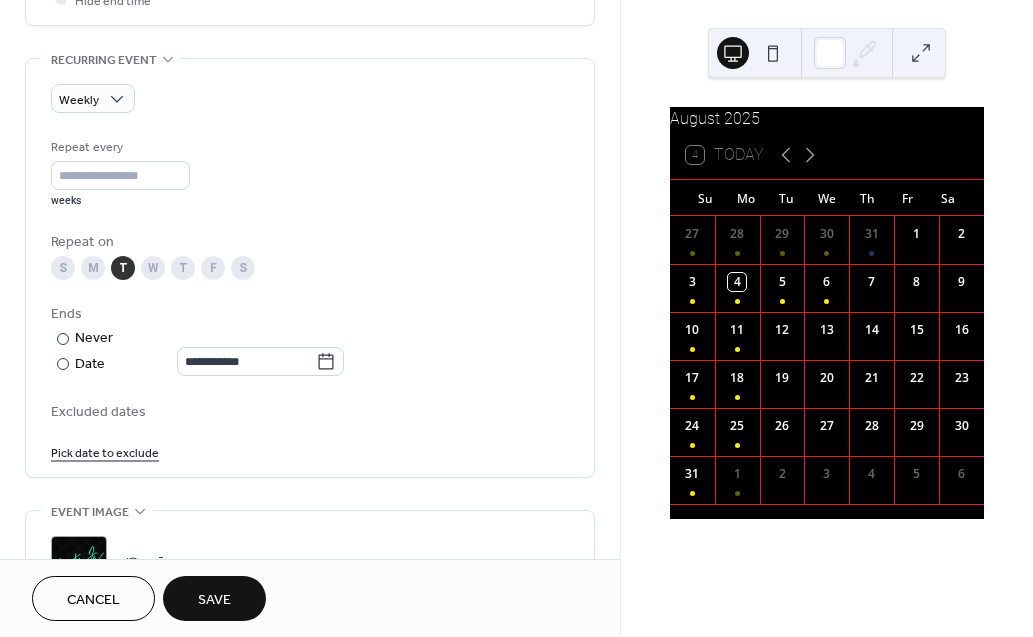 scroll, scrollTop: 973, scrollLeft: 0, axis: vertical 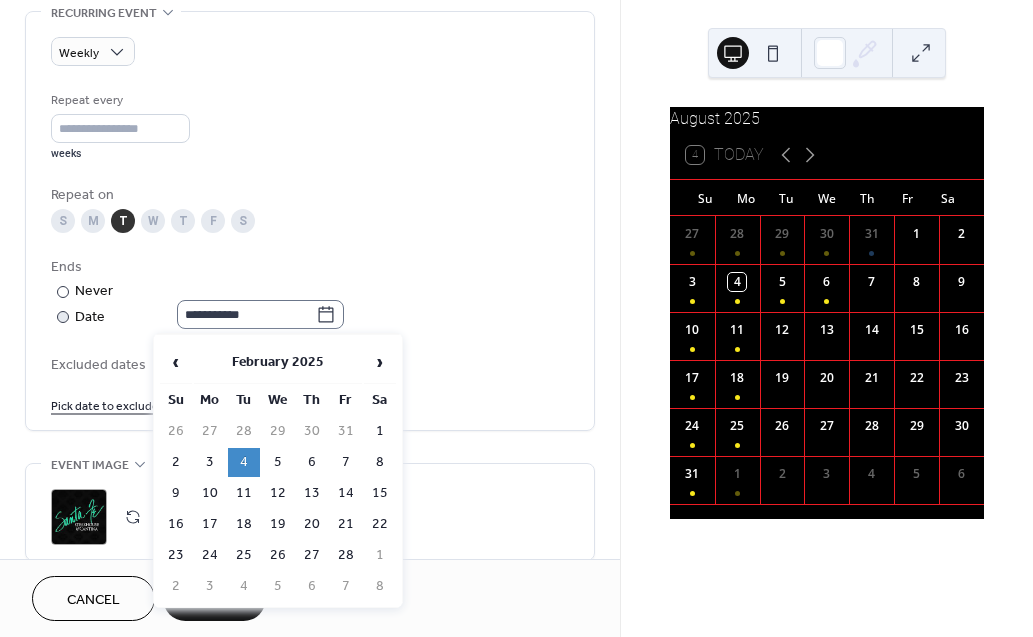 click 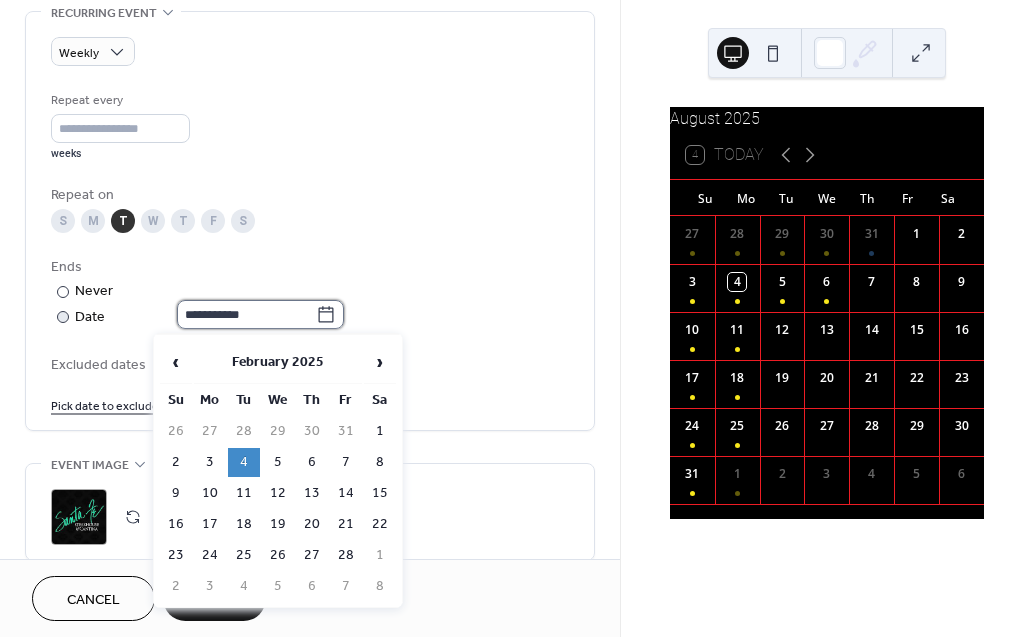 click on "**********" at bounding box center (246, 314) 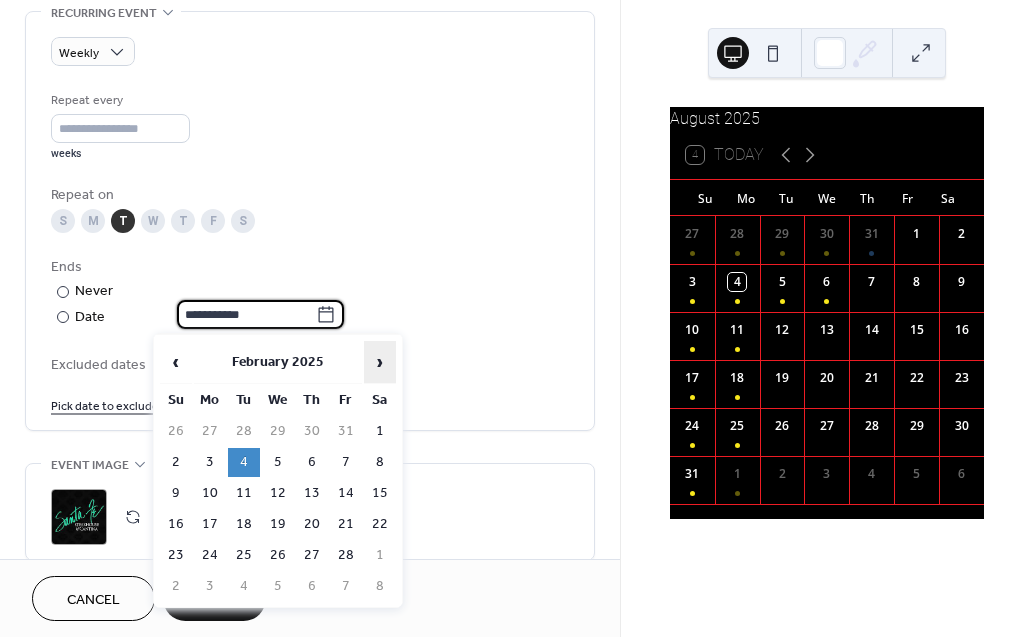 click on "›" at bounding box center [380, 362] 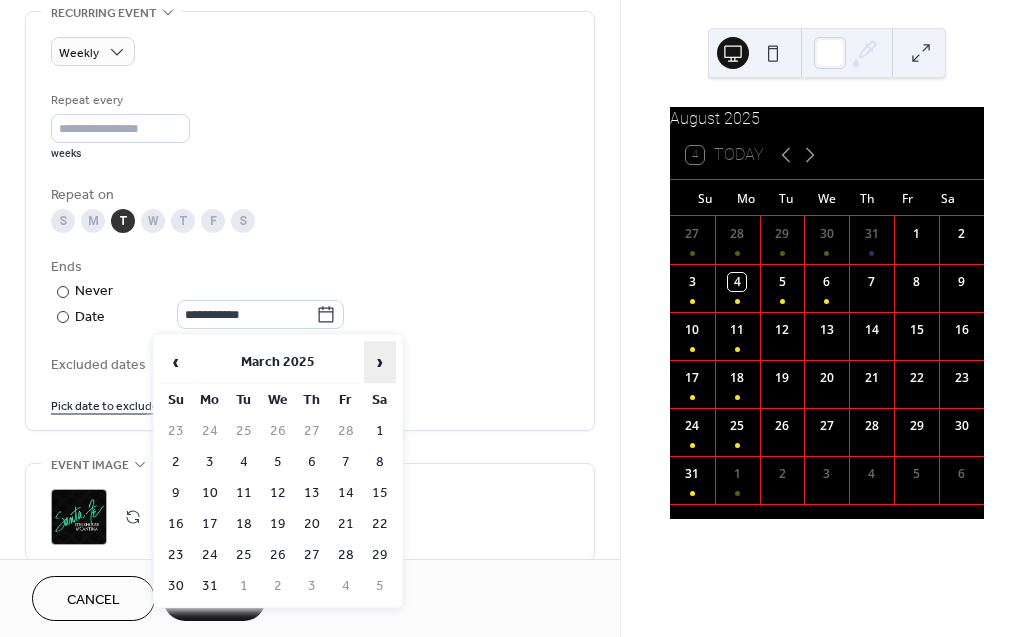 click on "›" at bounding box center (380, 362) 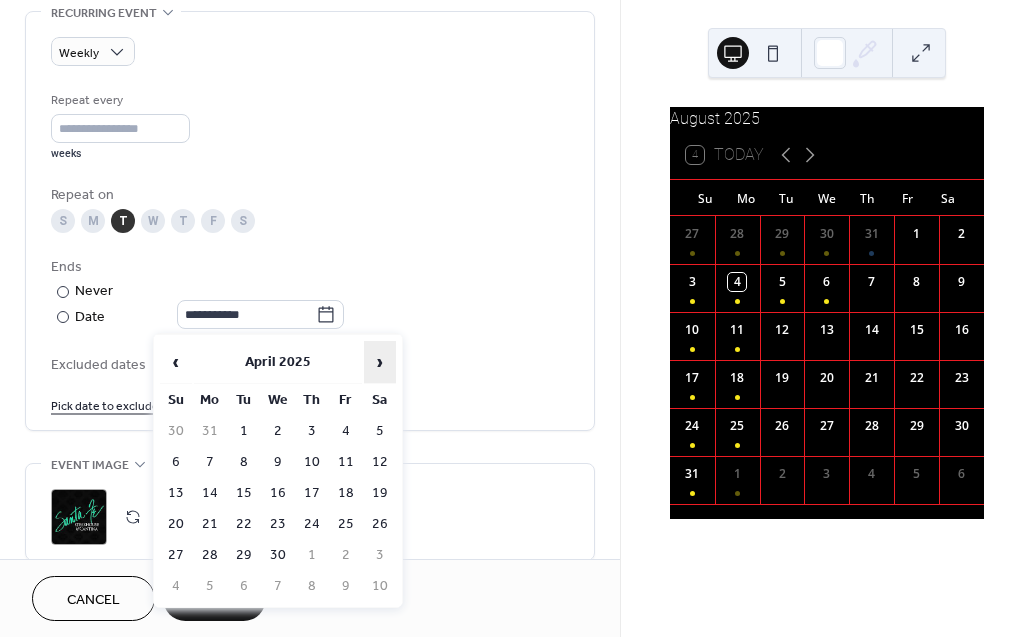 click on "›" at bounding box center [380, 362] 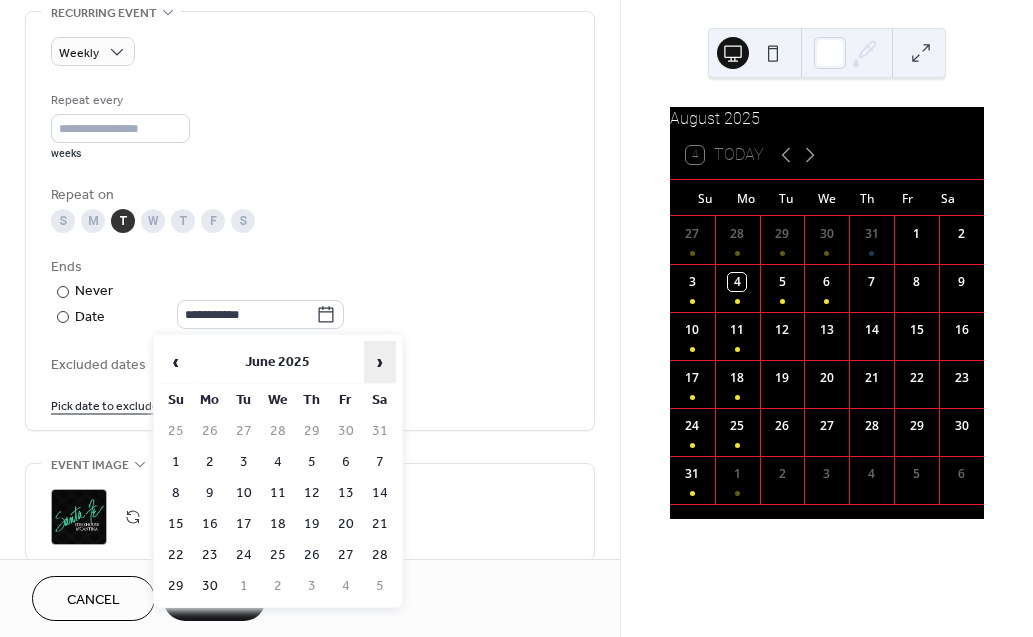 click on "›" at bounding box center [380, 362] 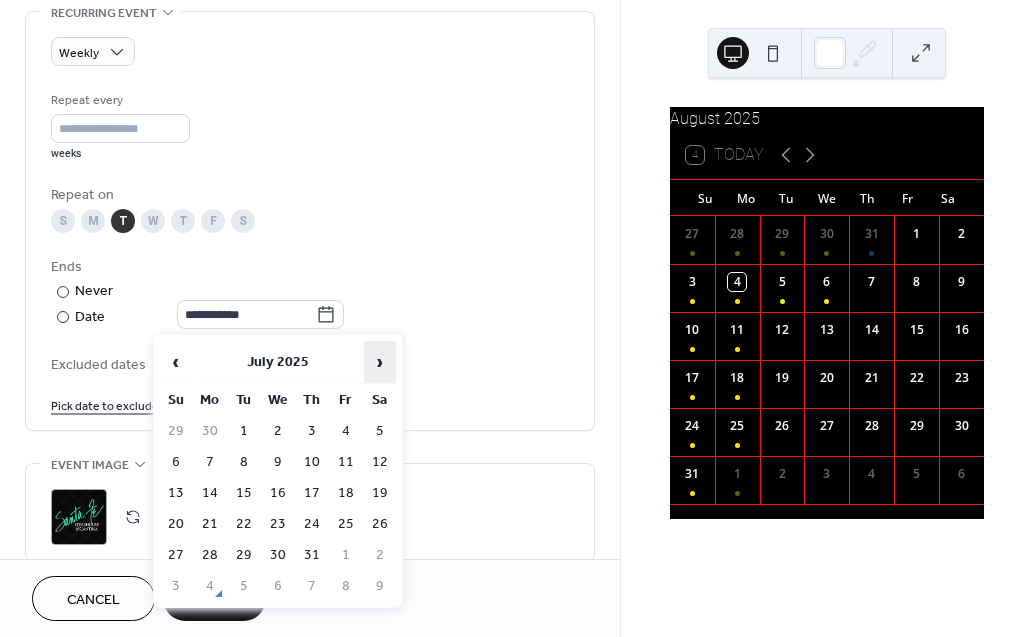 click on "›" at bounding box center (380, 362) 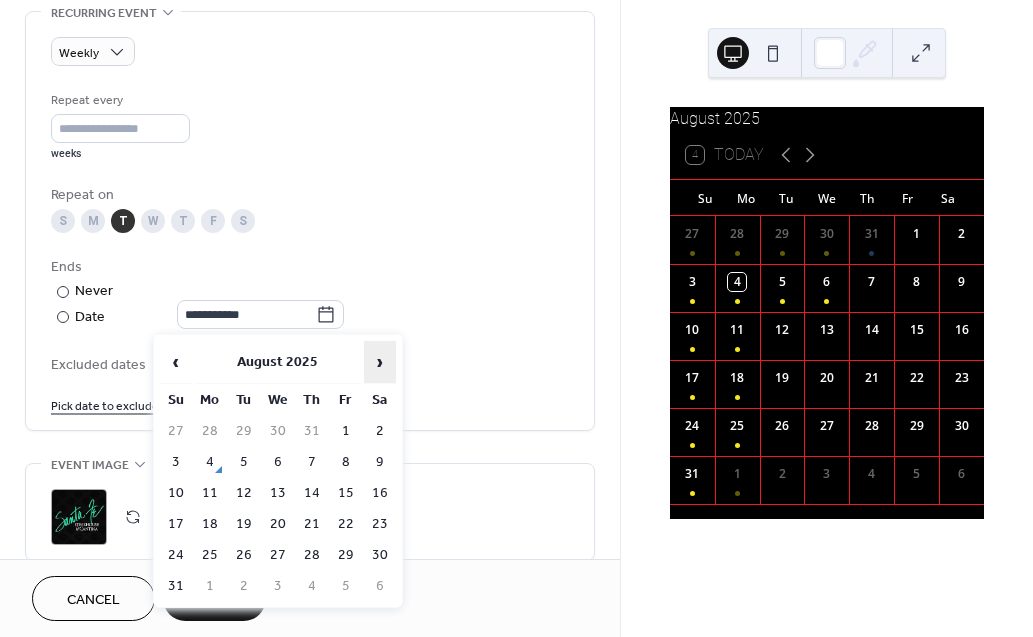 click on "›" at bounding box center [380, 362] 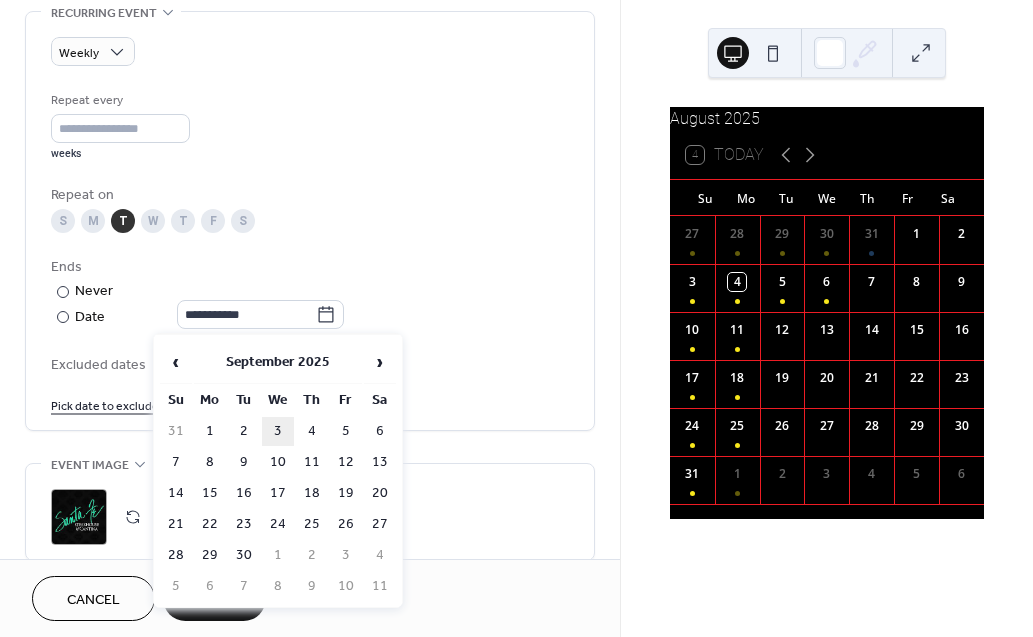 click on "3" at bounding box center (278, 431) 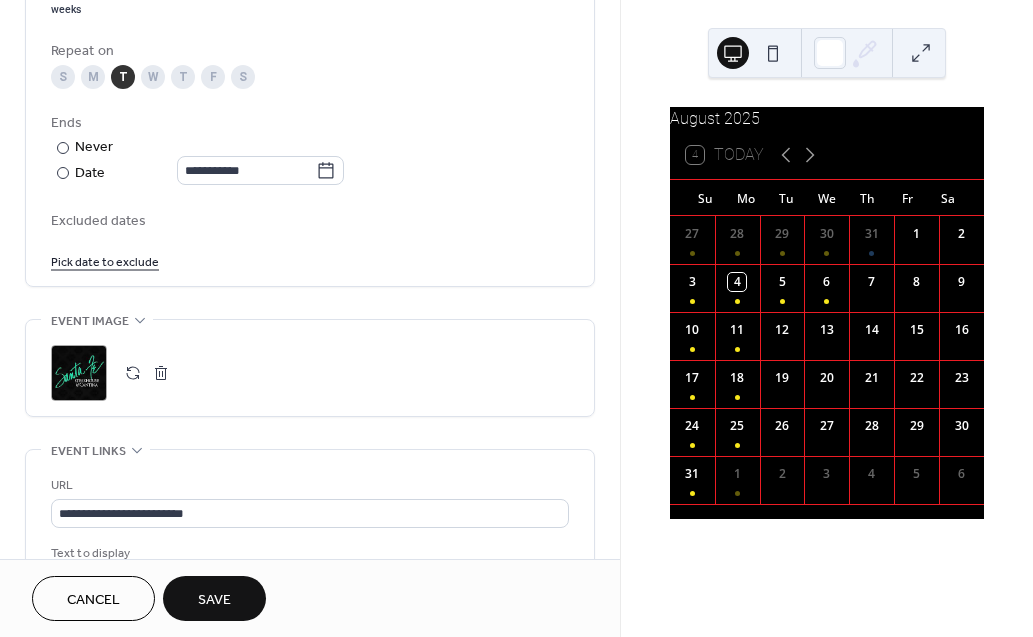 scroll, scrollTop: 1372, scrollLeft: 0, axis: vertical 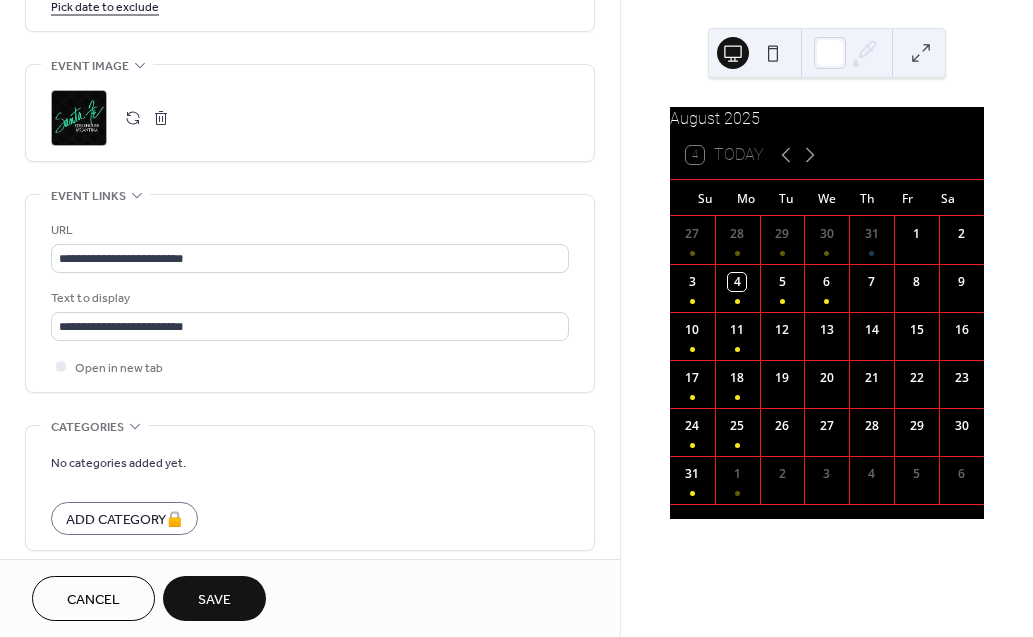 click on "Save" at bounding box center [214, 598] 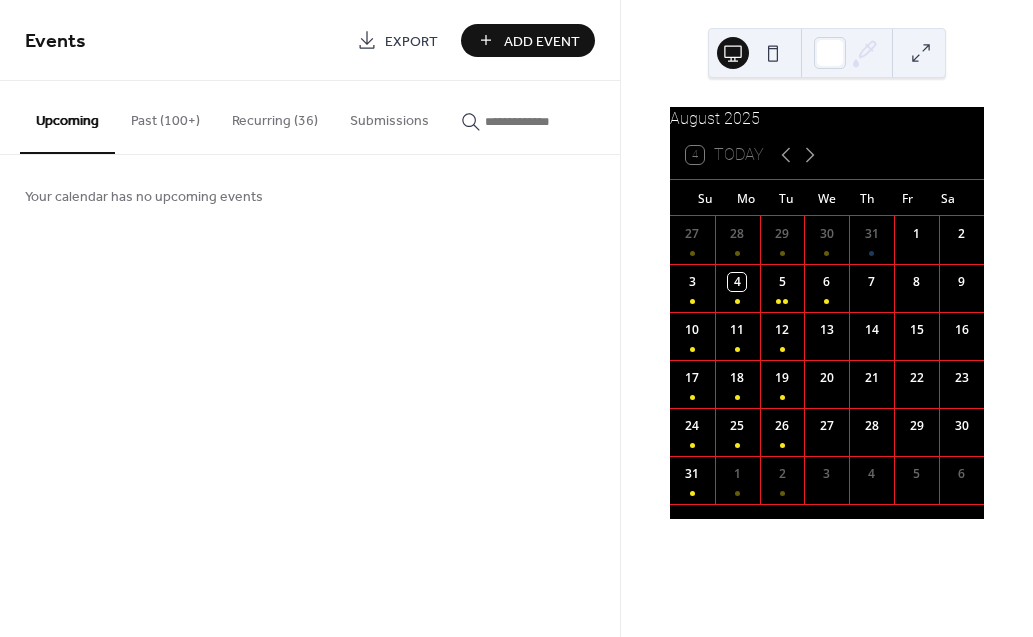 click on "Recurring (36)" at bounding box center [275, 116] 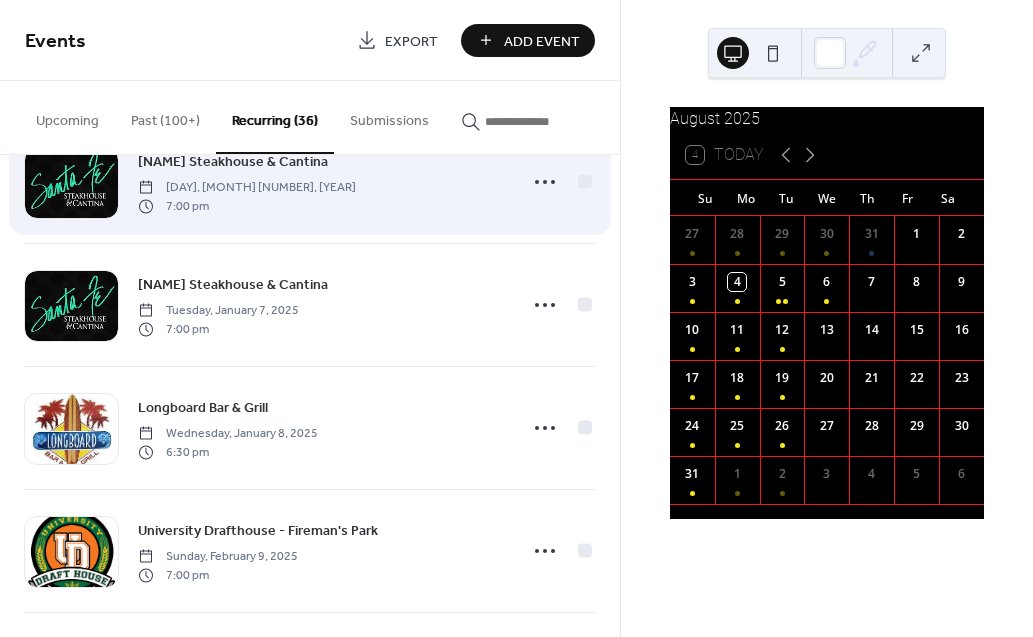 scroll, scrollTop: 162, scrollLeft: 0, axis: vertical 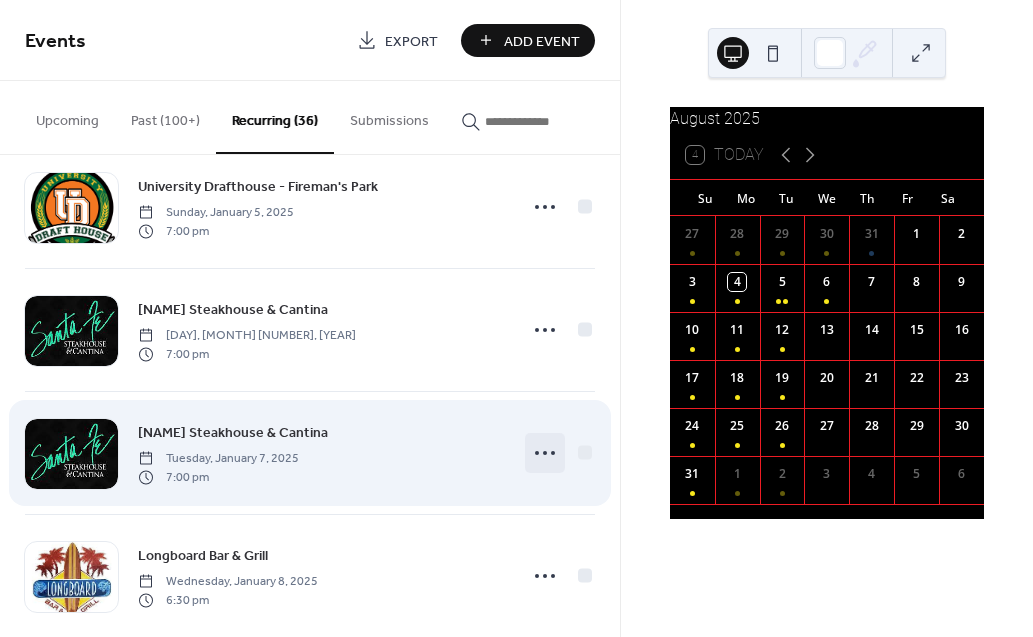 click 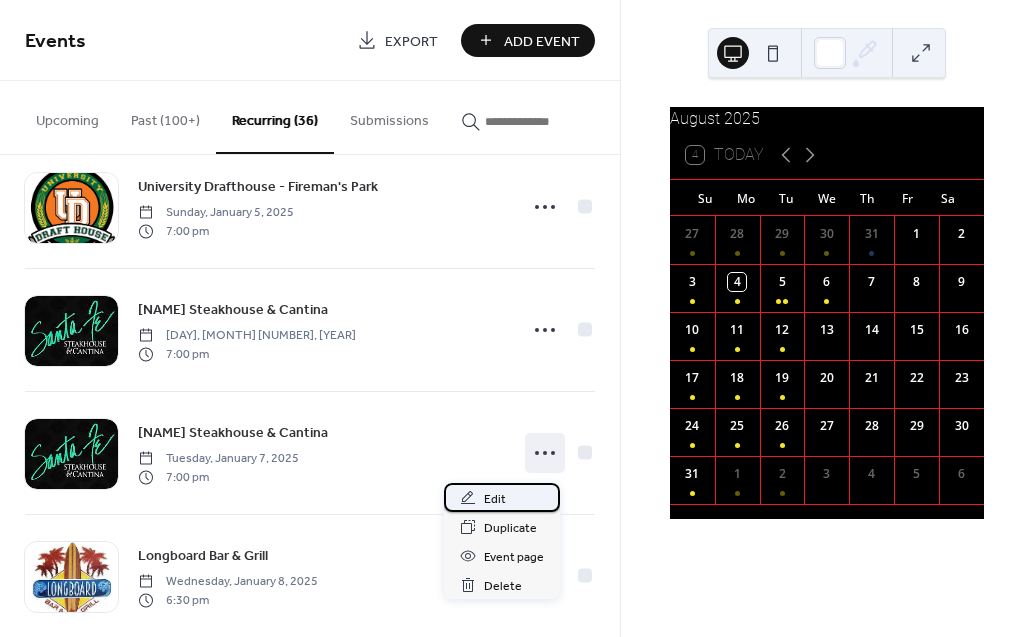 click on "Edit" at bounding box center [502, 497] 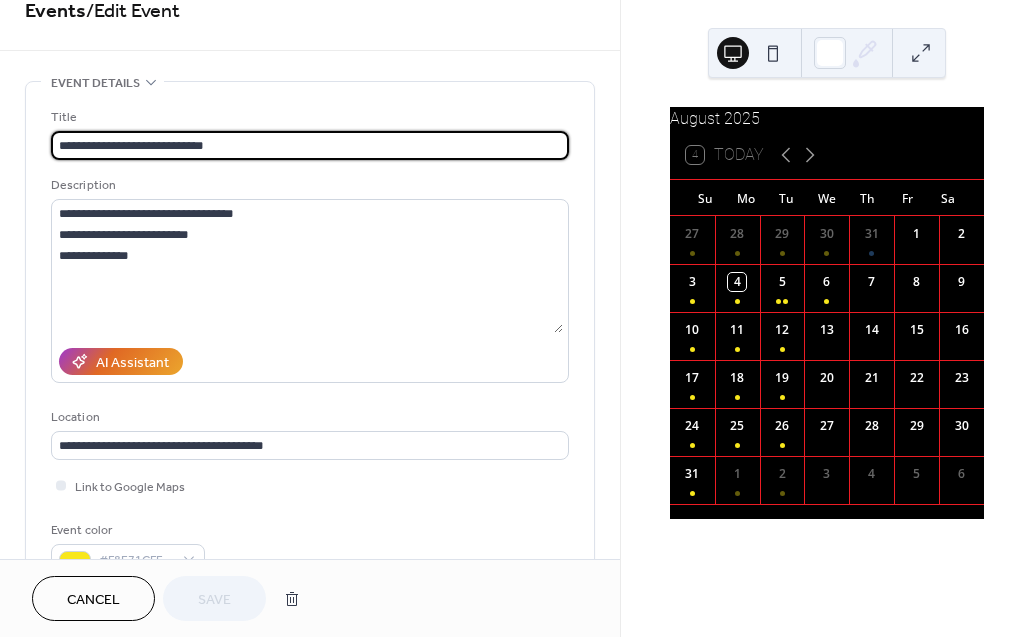 scroll, scrollTop: 0, scrollLeft: 0, axis: both 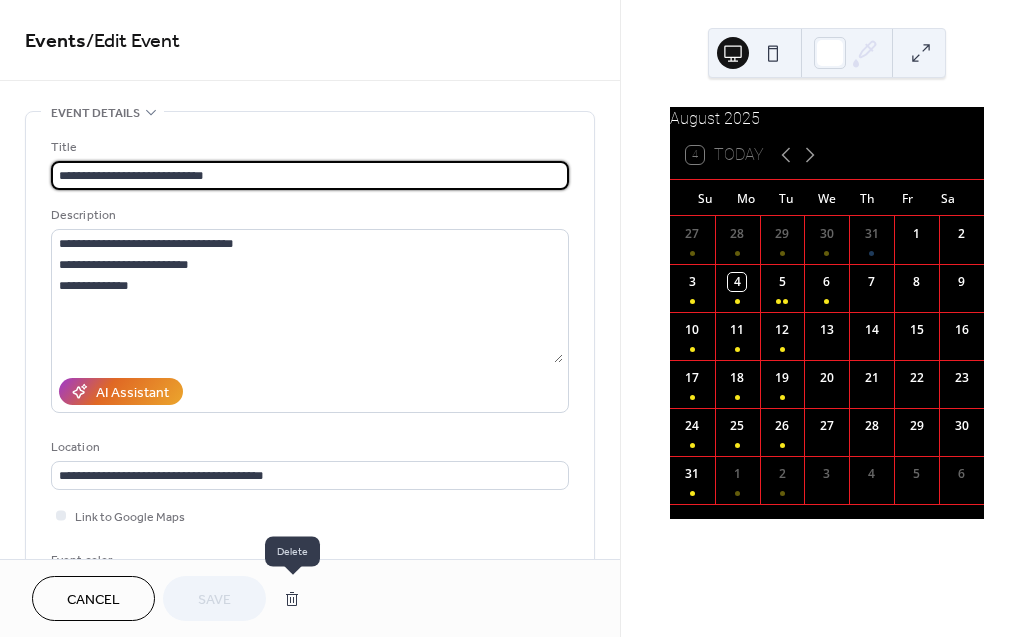 click at bounding box center [292, 599] 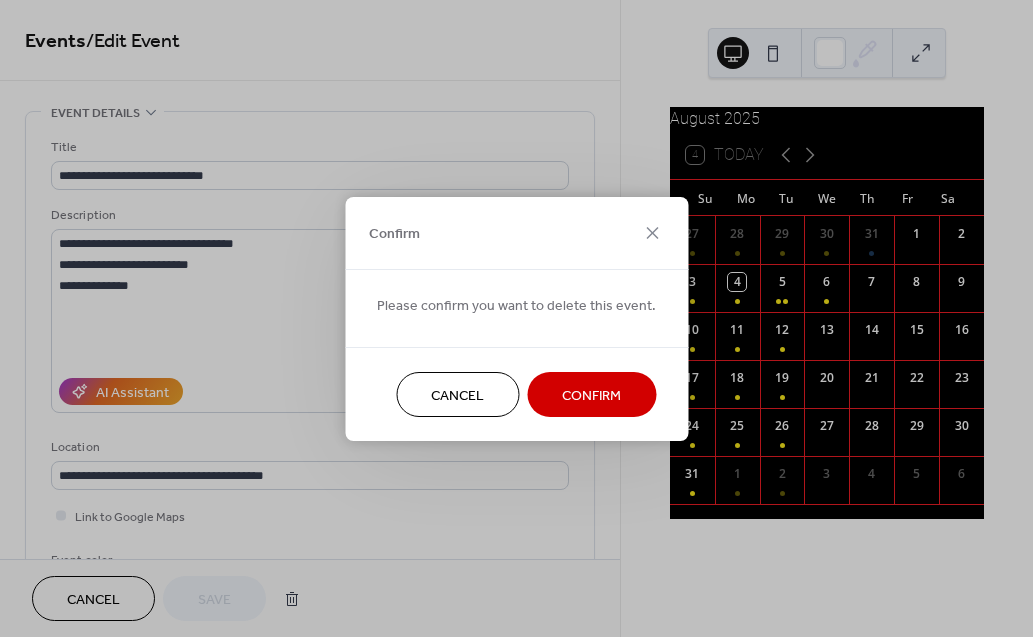 click on "Confirm" at bounding box center (591, 395) 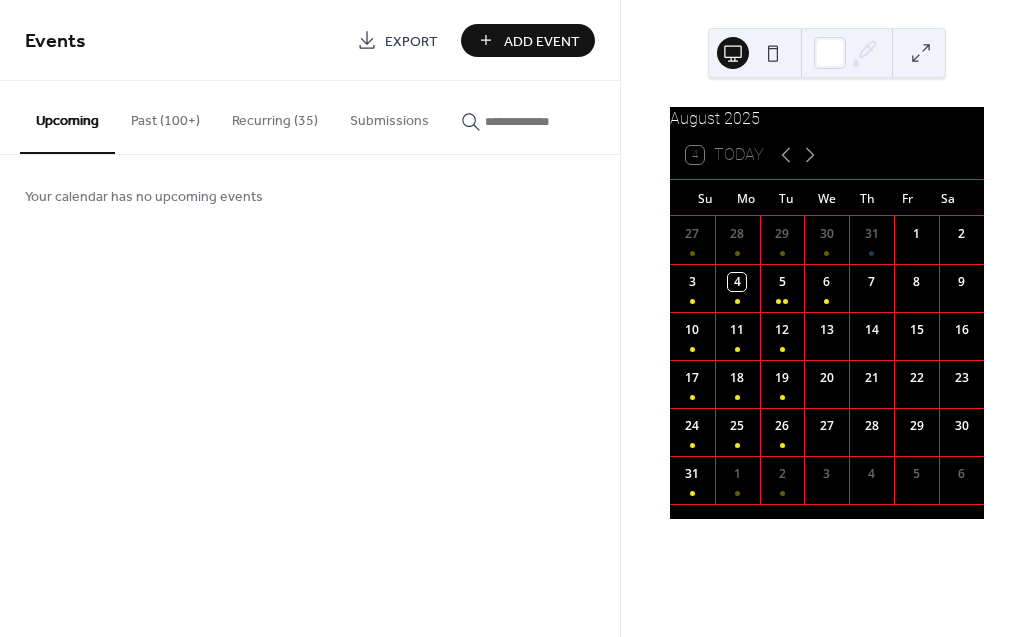 click on "Recurring (35)" at bounding box center [275, 116] 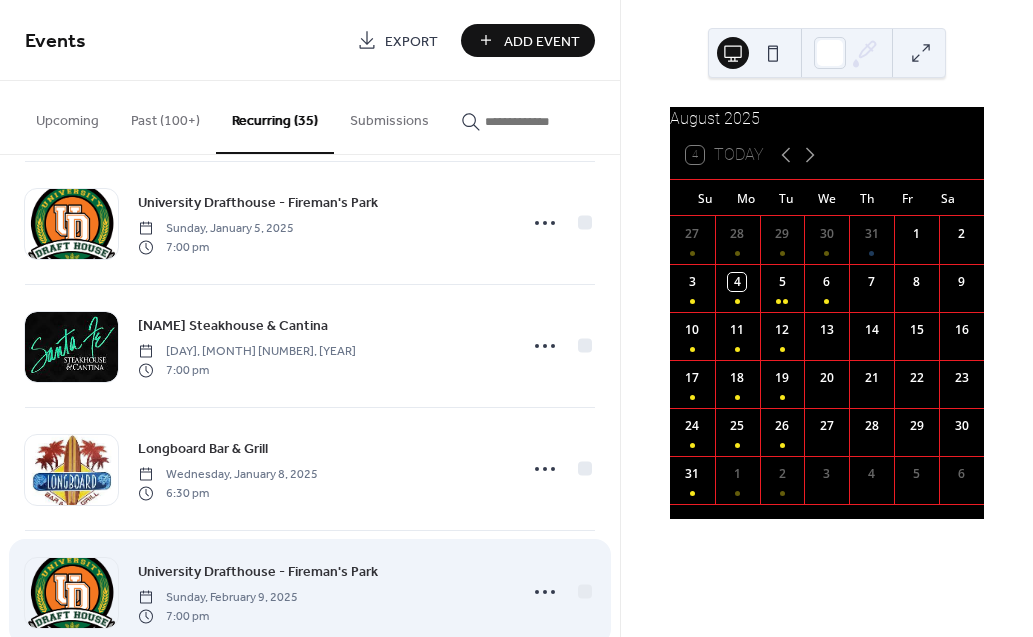 scroll, scrollTop: 123, scrollLeft: 0, axis: vertical 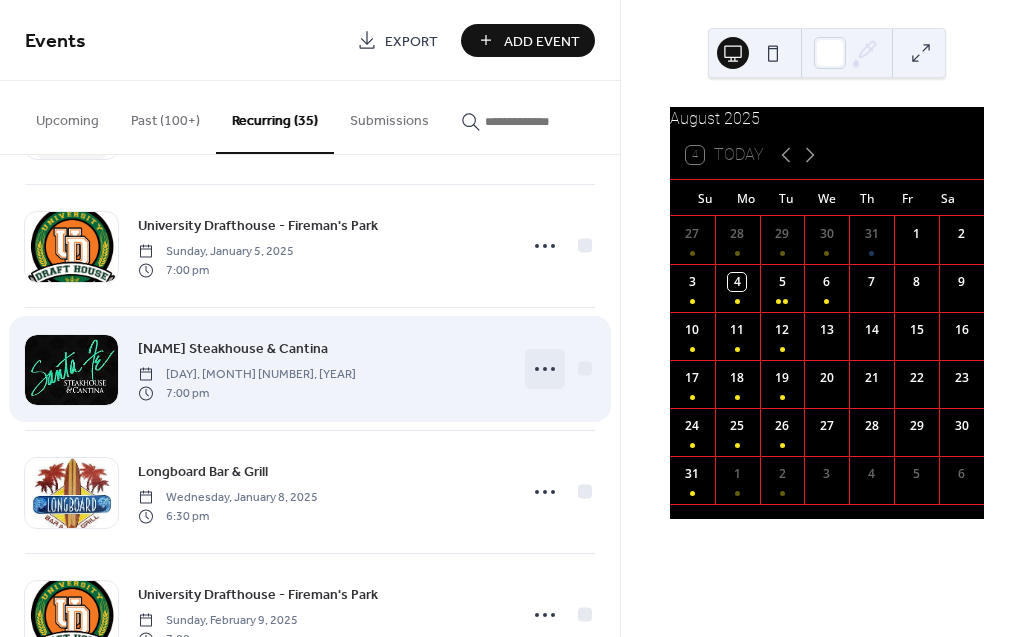 click 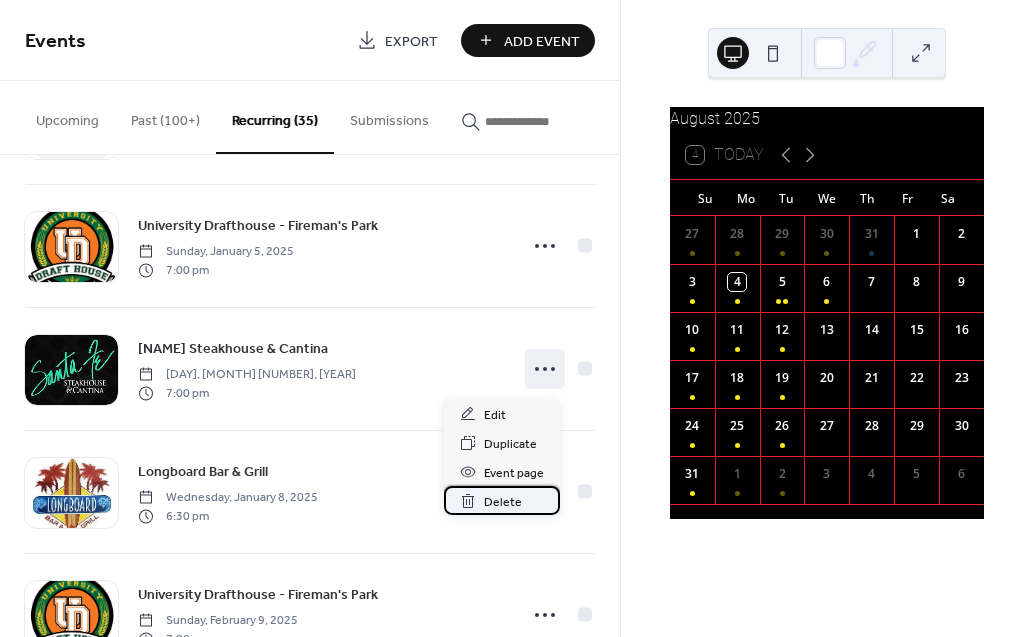 click on "Delete" at bounding box center [503, 502] 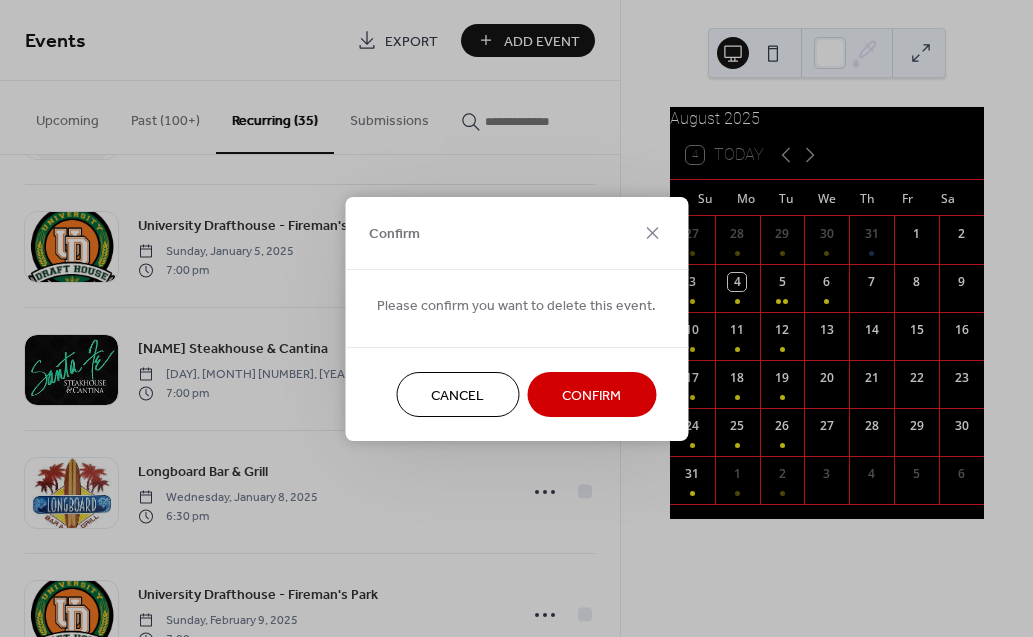 click on "Confirm" at bounding box center [591, 395] 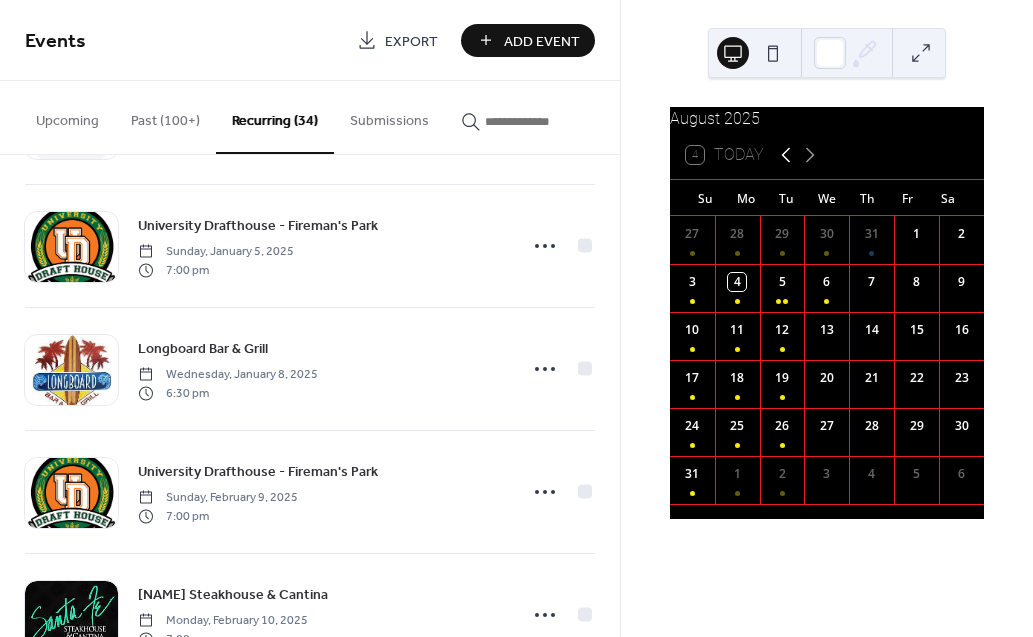 click 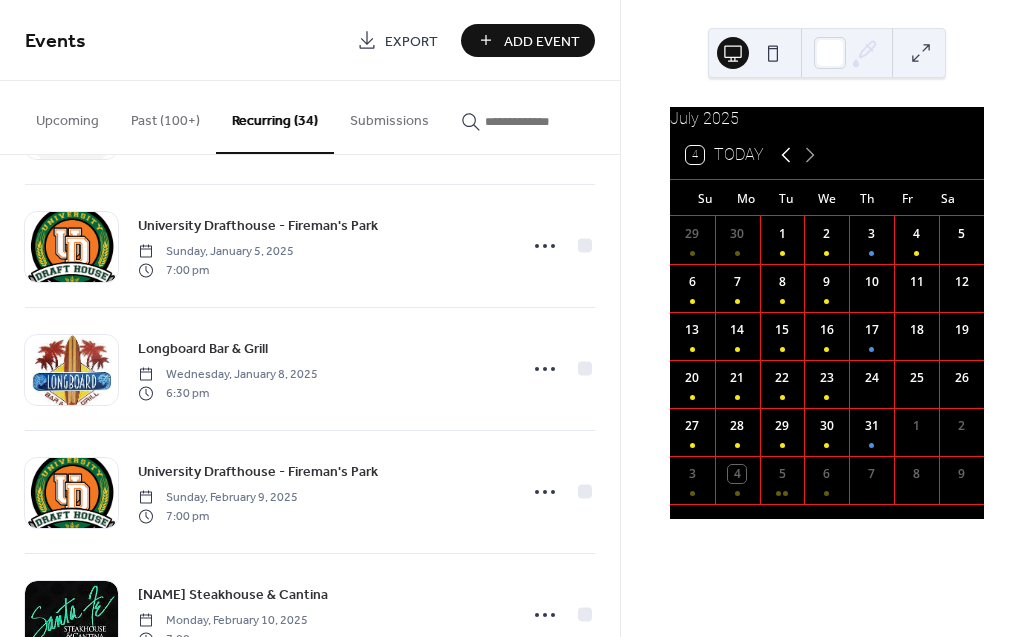 click 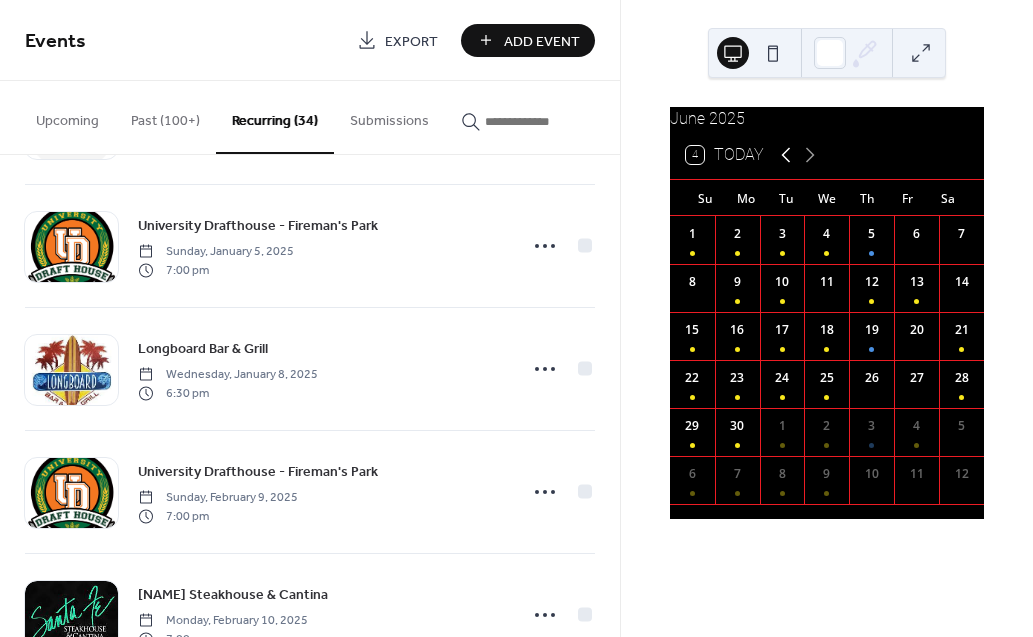 click 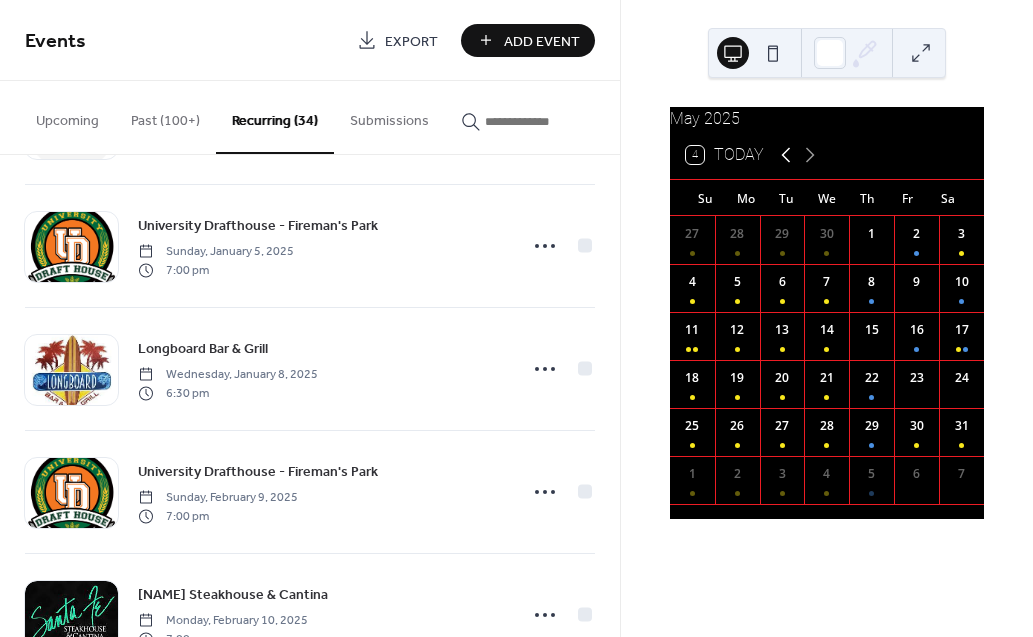 click 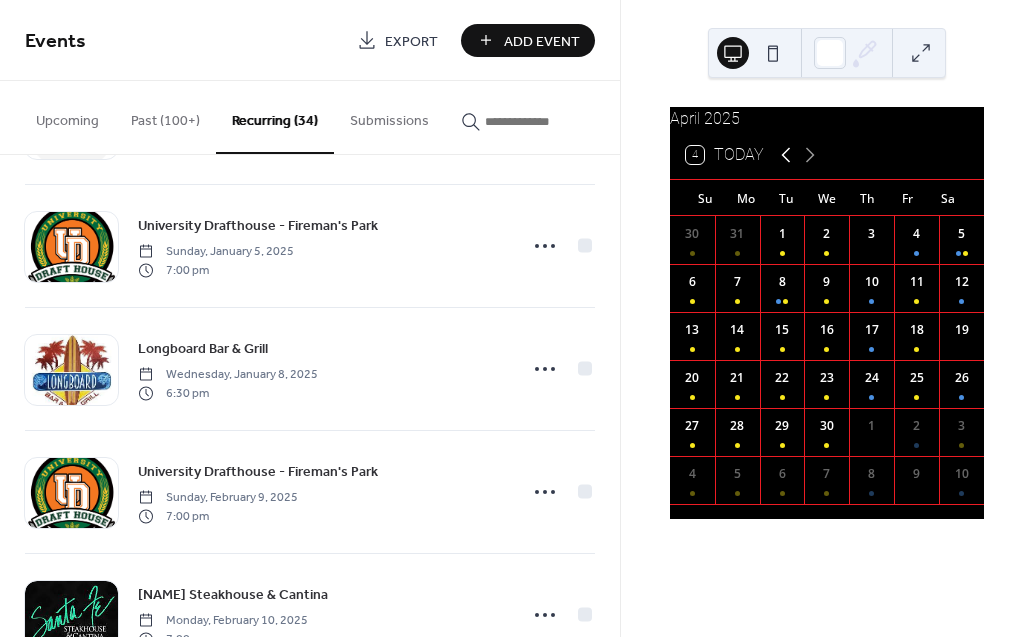 click 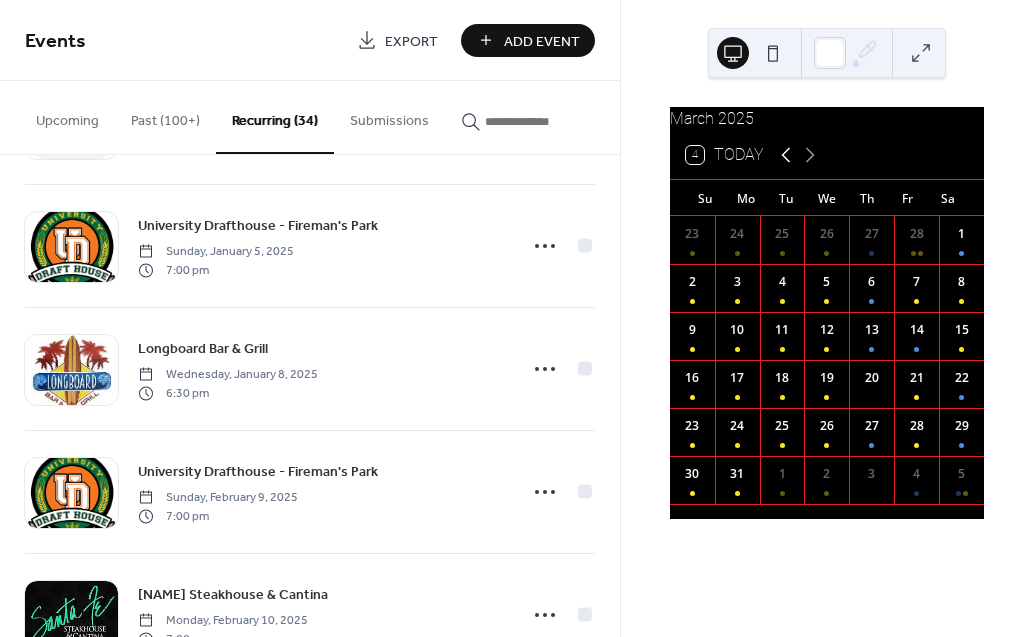 click 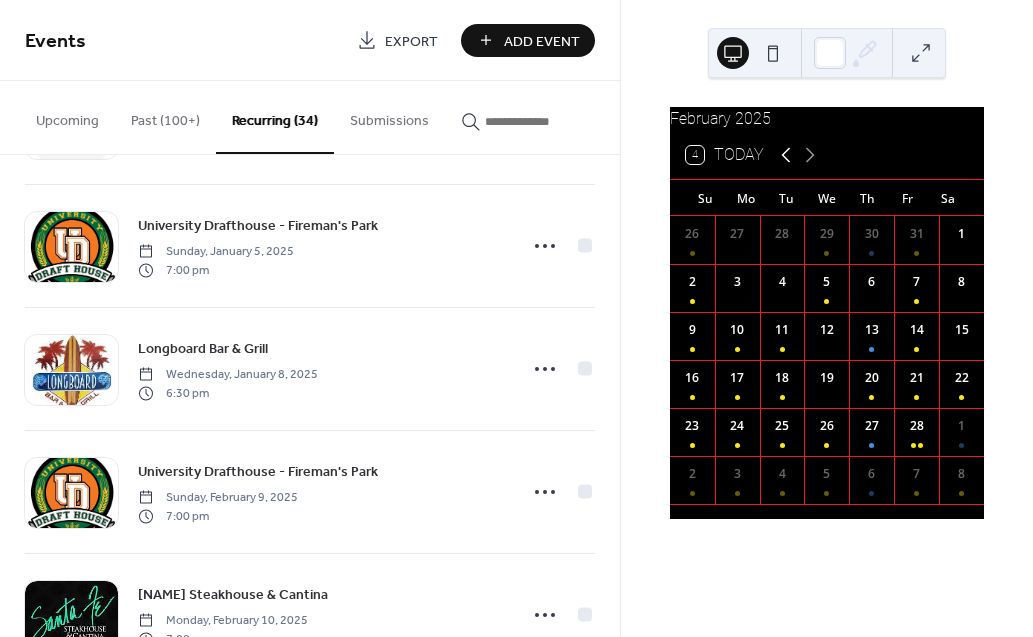 click 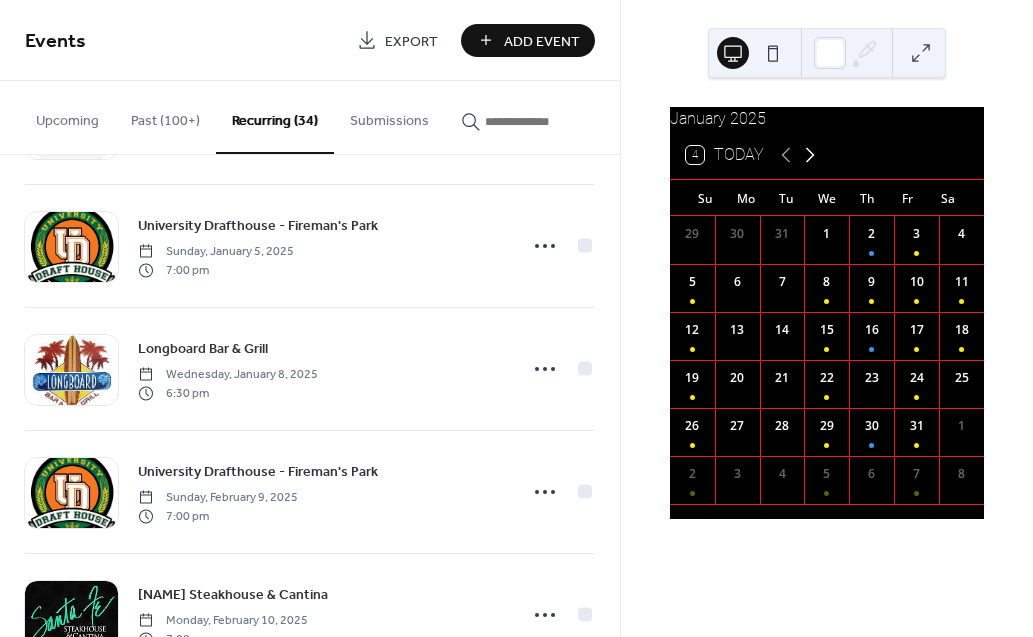click 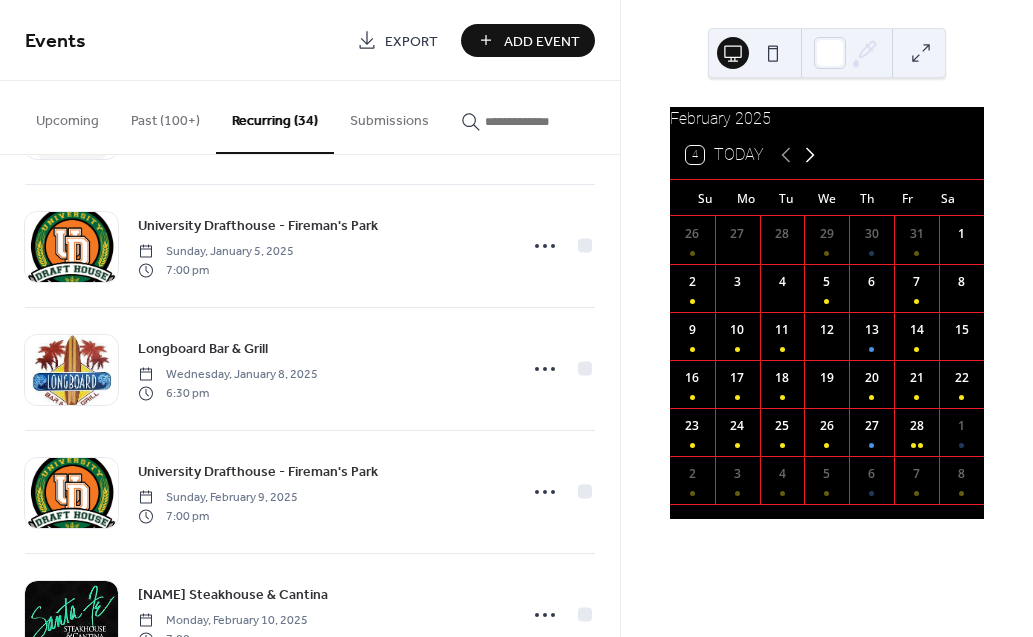 click 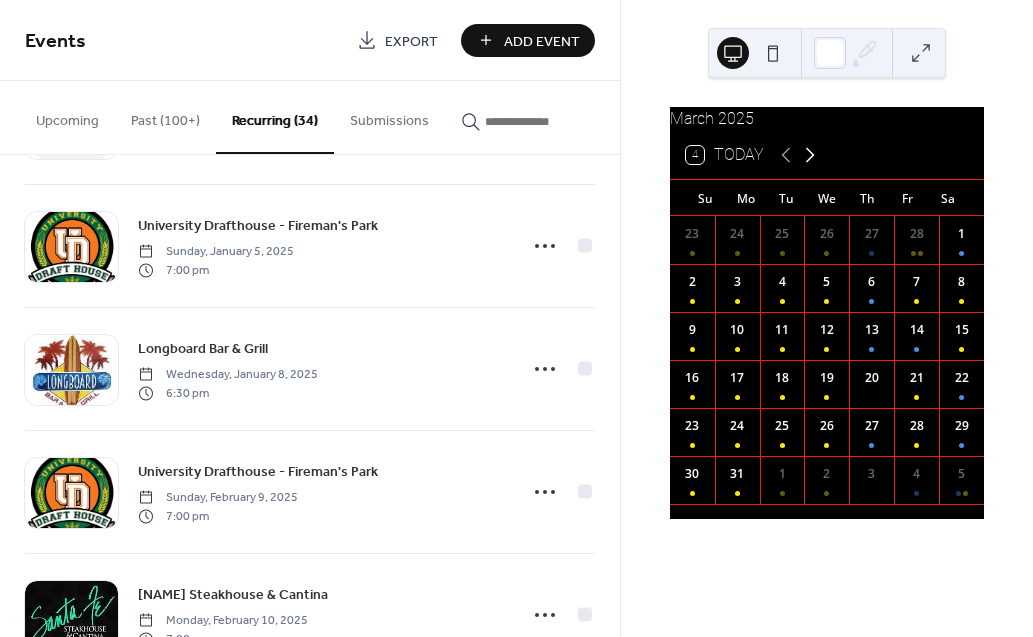 click 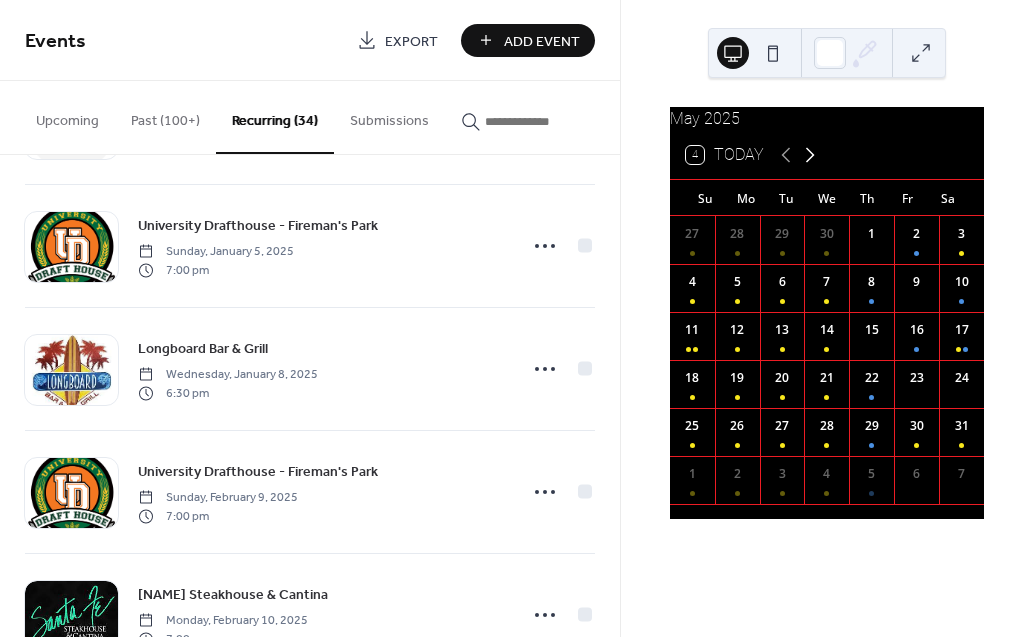 click 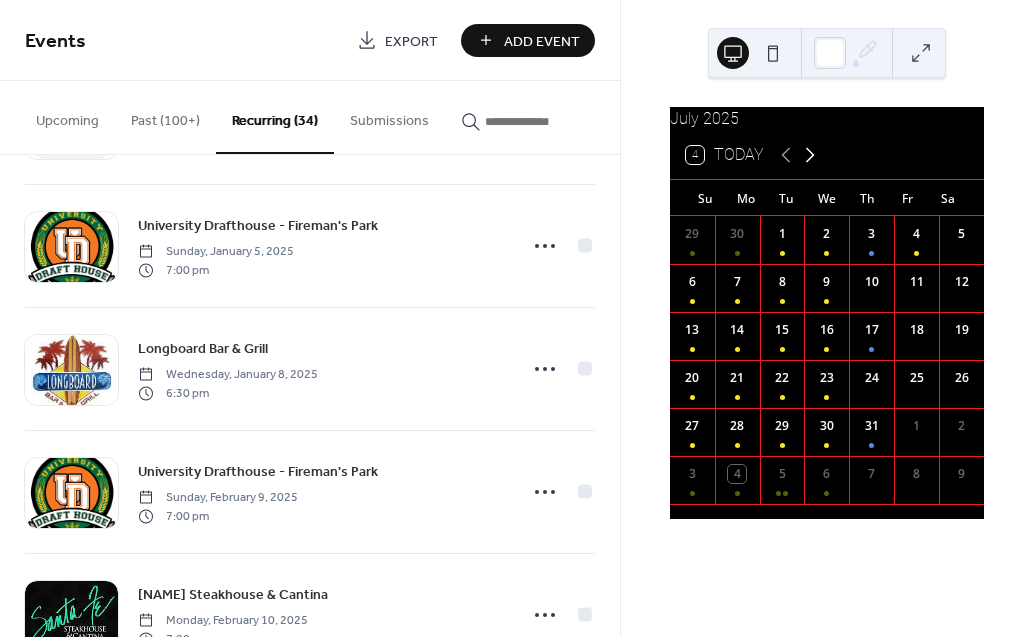 click 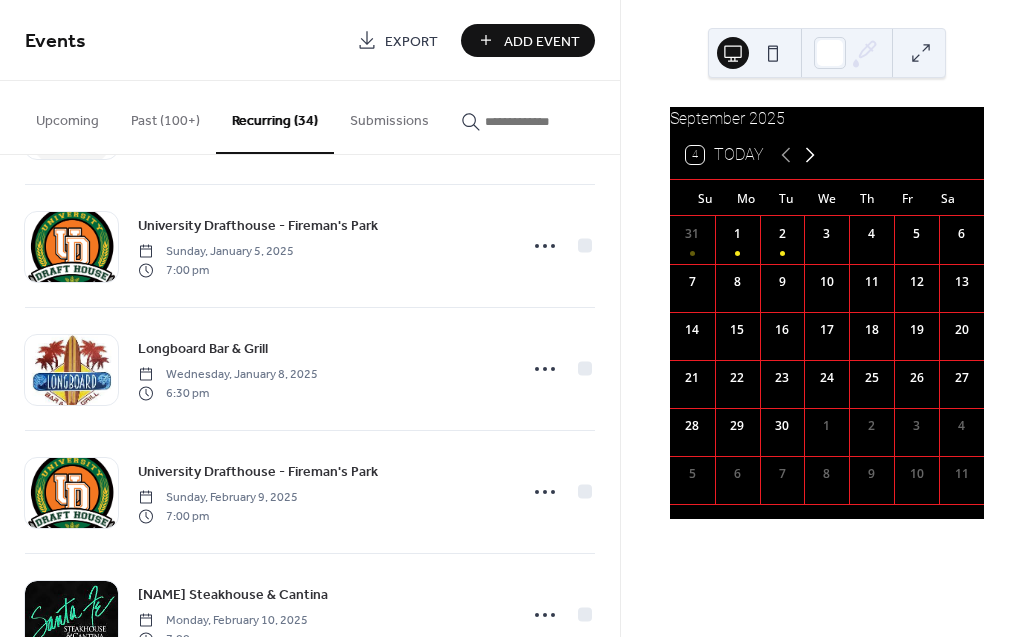 click 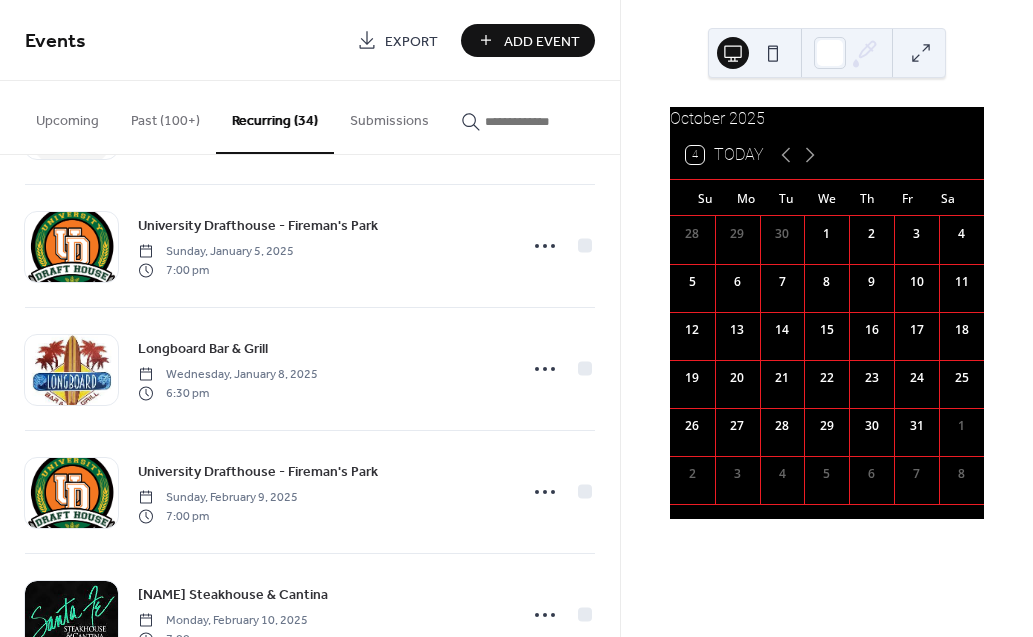 click on "4 Today" at bounding box center (725, 155) 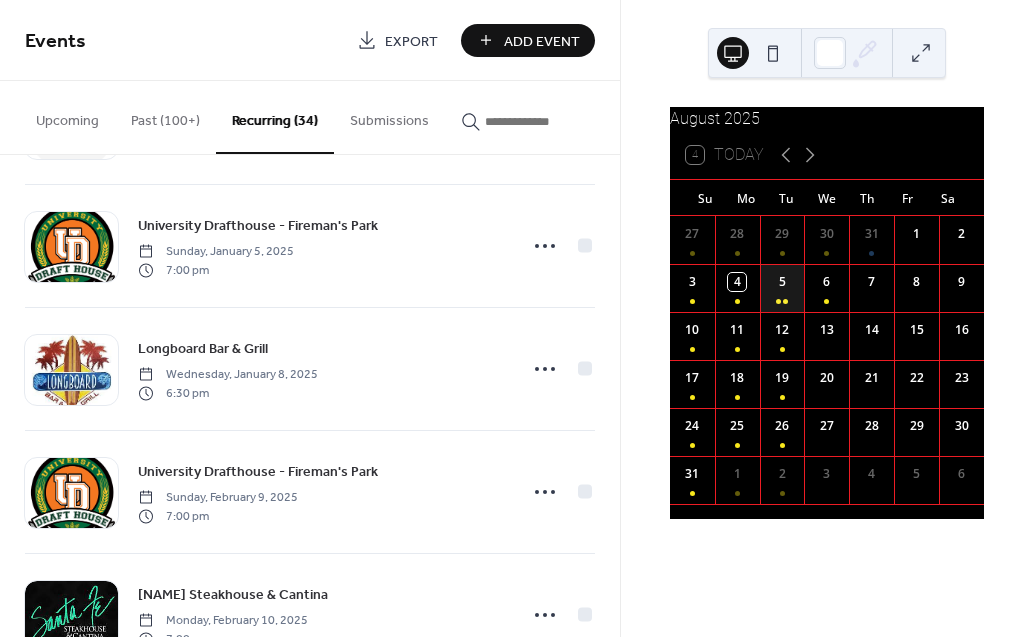 click on "5" at bounding box center [782, 288] 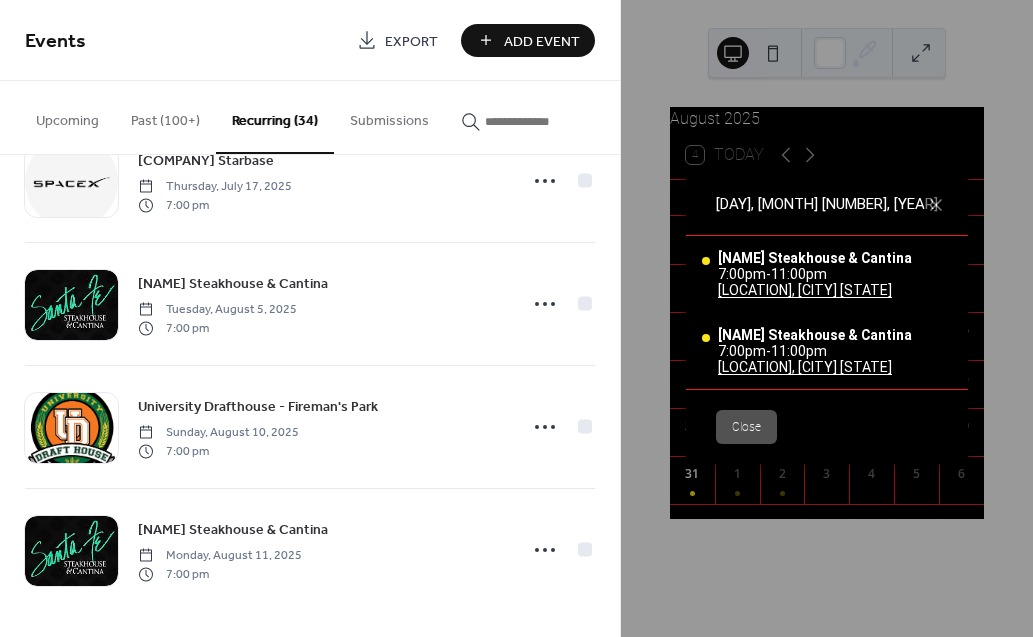 scroll, scrollTop: 3642, scrollLeft: 0, axis: vertical 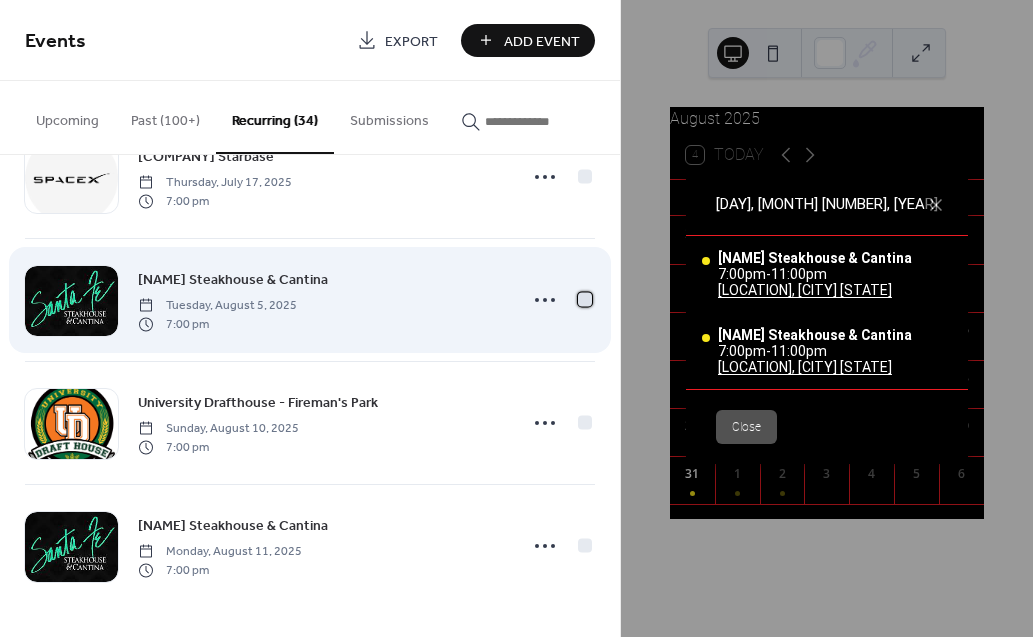 click at bounding box center [585, 299] 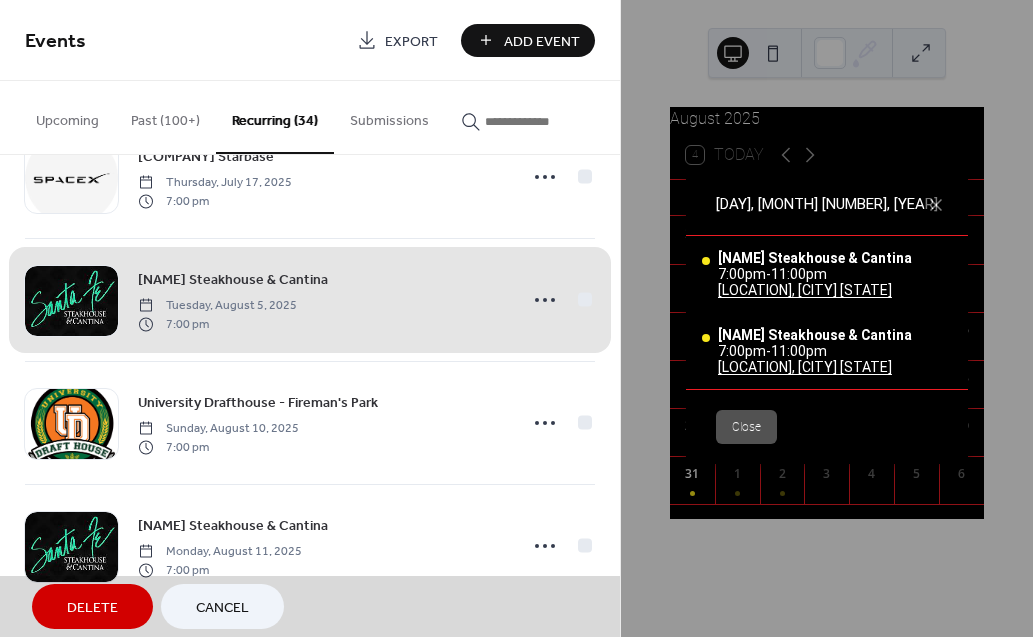 click on "Delete" at bounding box center (92, 608) 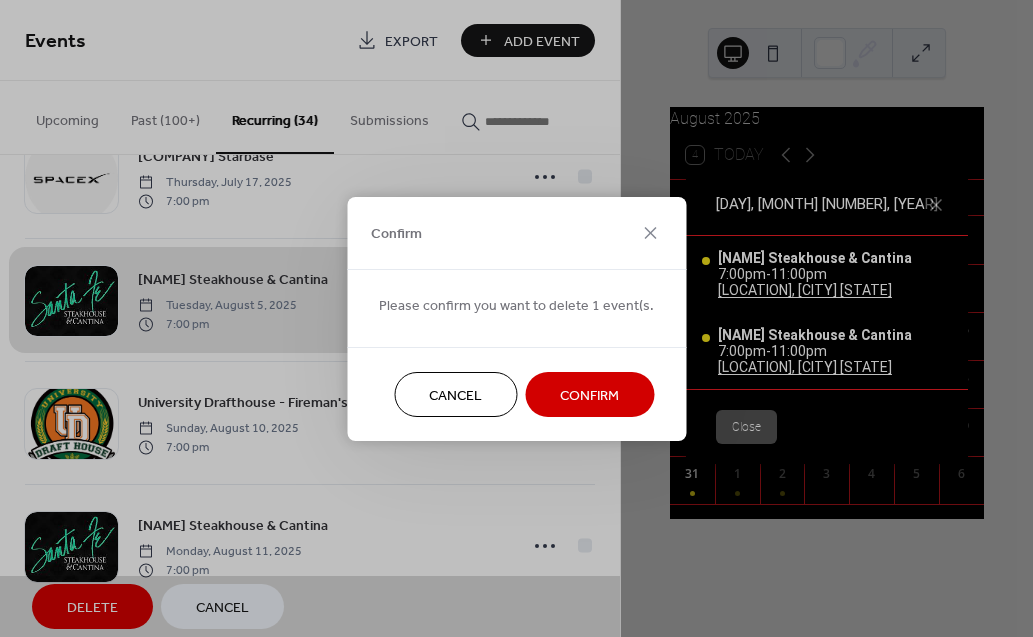 click on "Confirm" at bounding box center [589, 394] 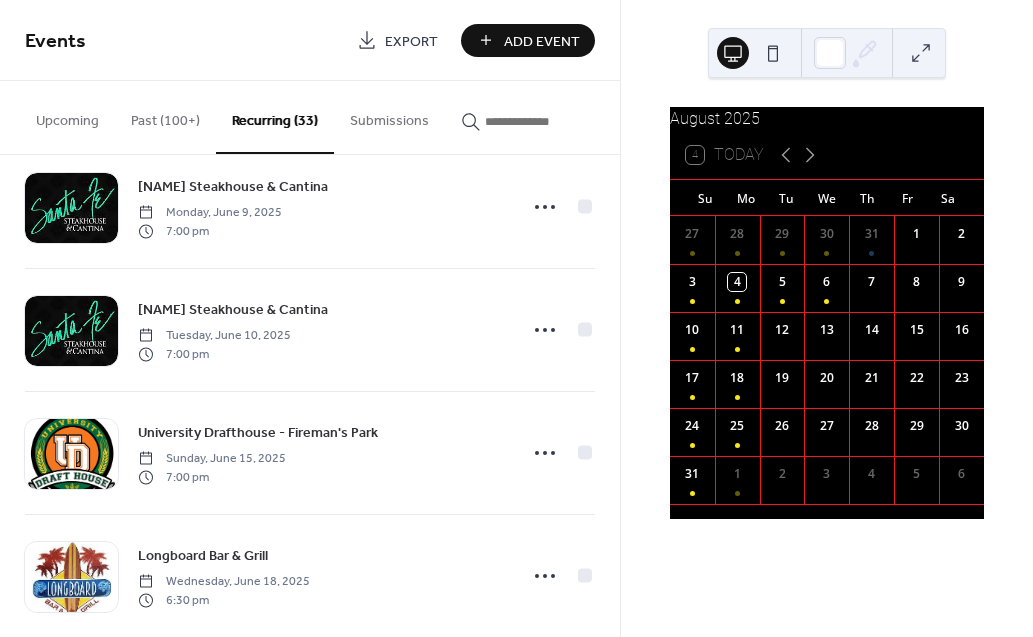 scroll, scrollTop: 2958, scrollLeft: 0, axis: vertical 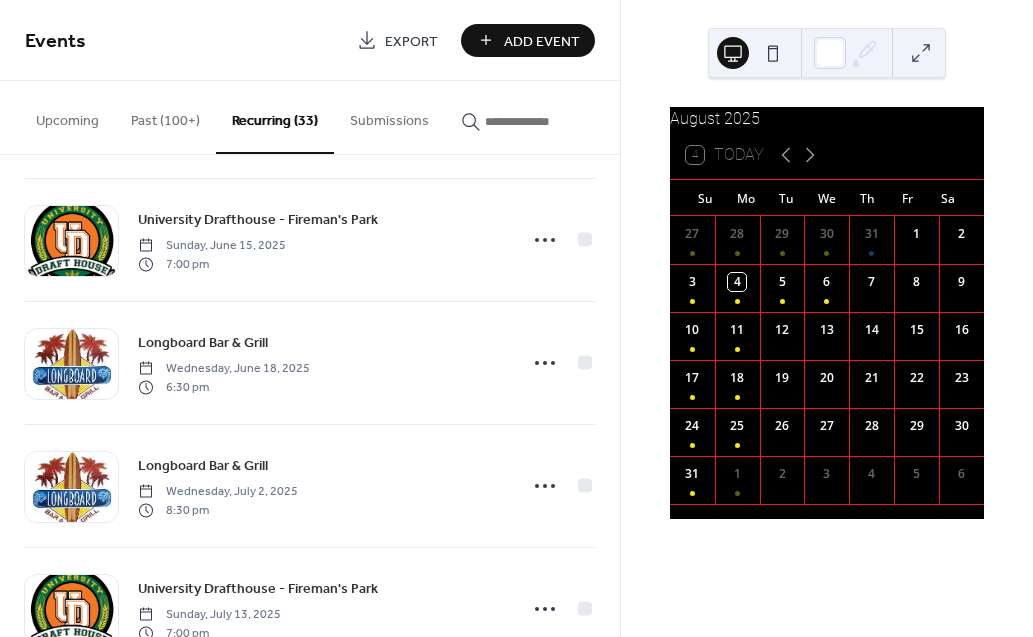 click on "Upcoming" at bounding box center (67, 116) 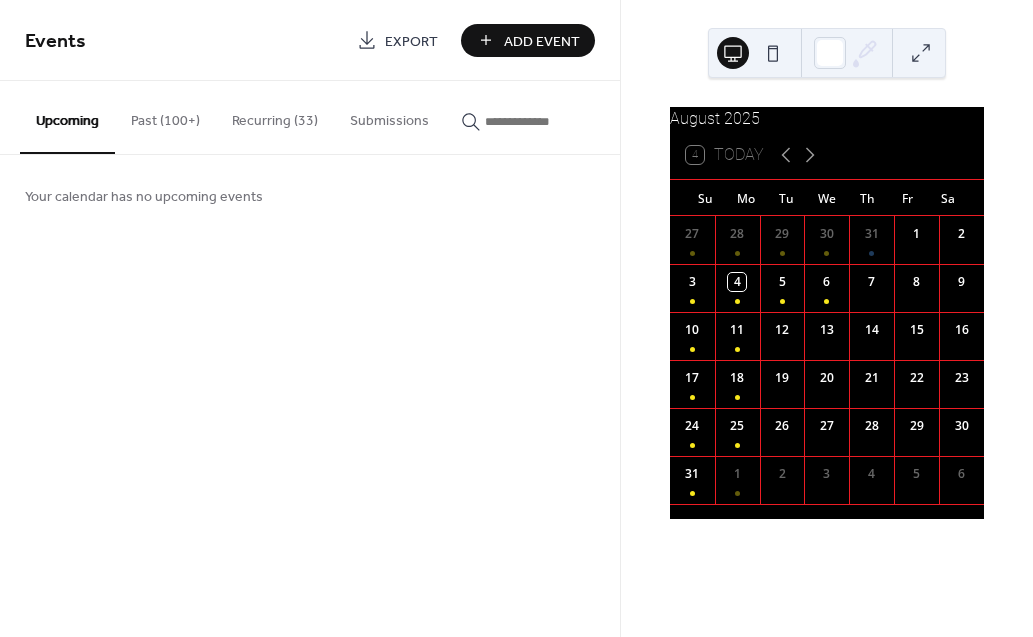 click on "Recurring (33)" at bounding box center [275, 116] 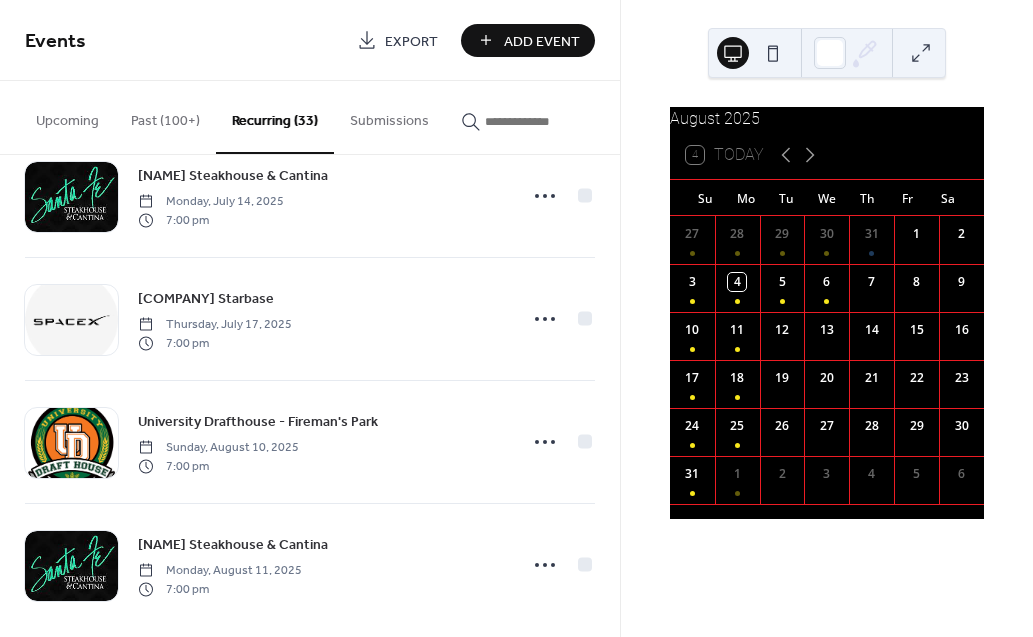 scroll, scrollTop: 3519, scrollLeft: 0, axis: vertical 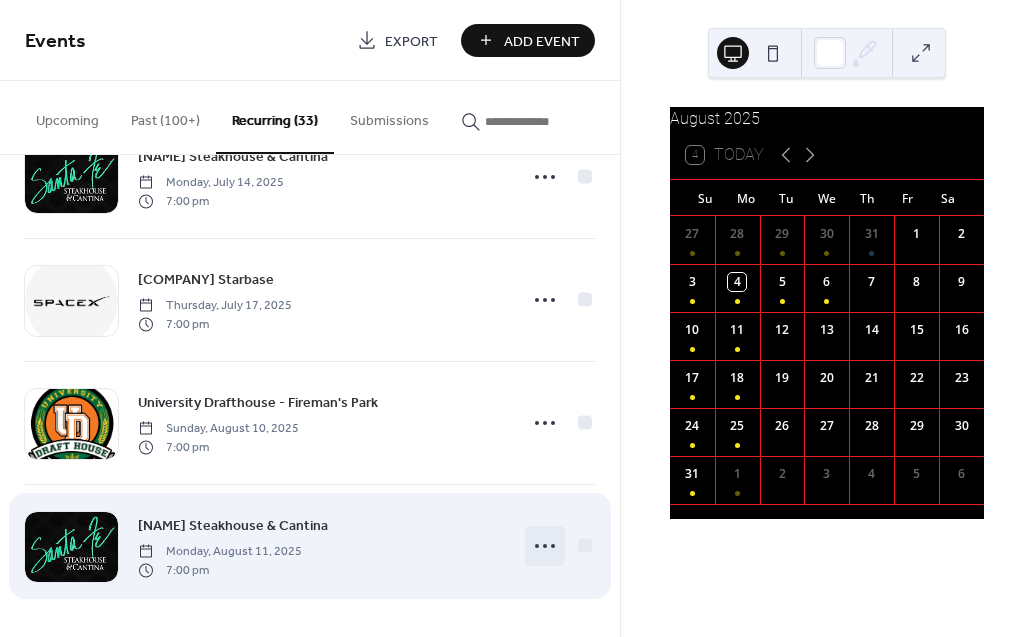 click 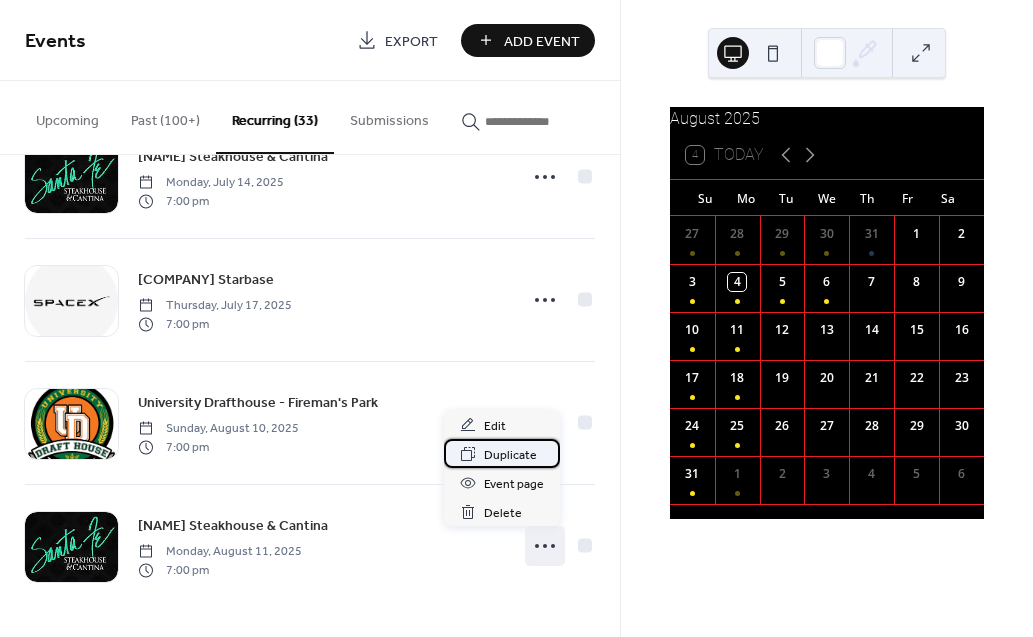 click on "Duplicate" at bounding box center (510, 455) 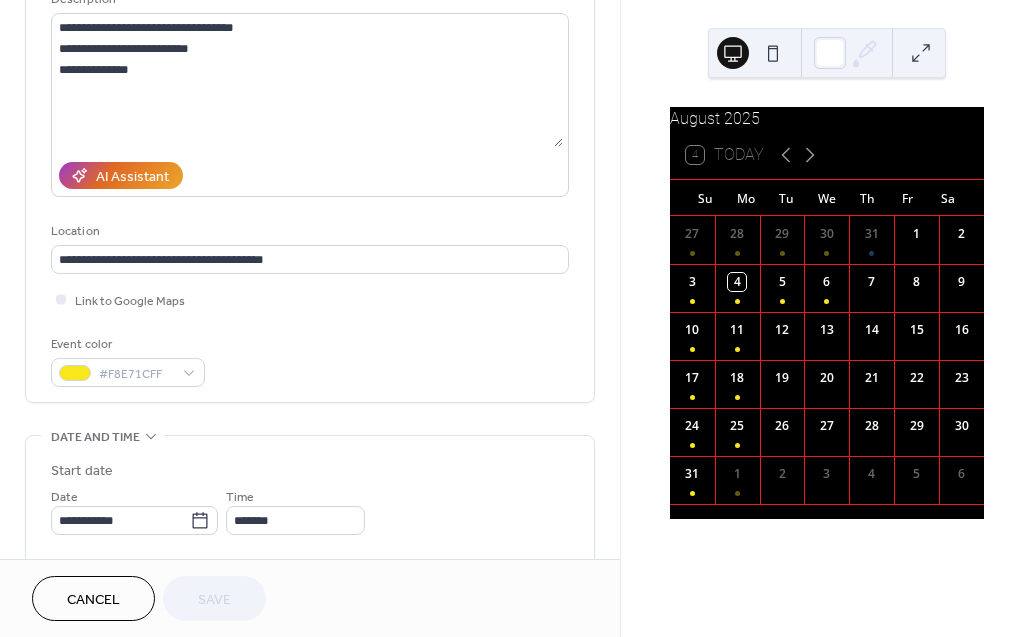 scroll, scrollTop: 362, scrollLeft: 0, axis: vertical 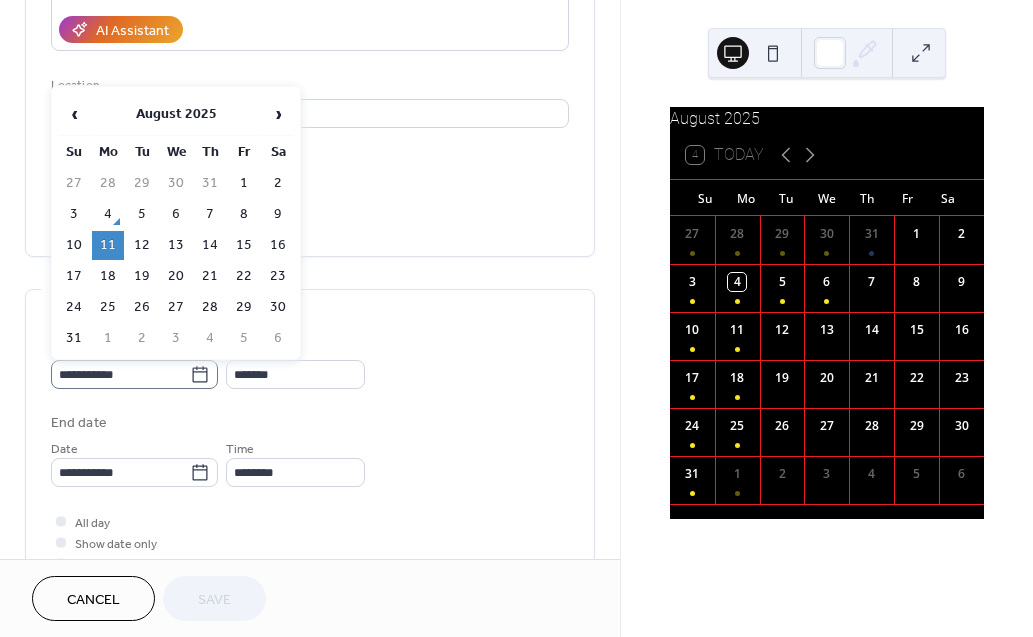 click 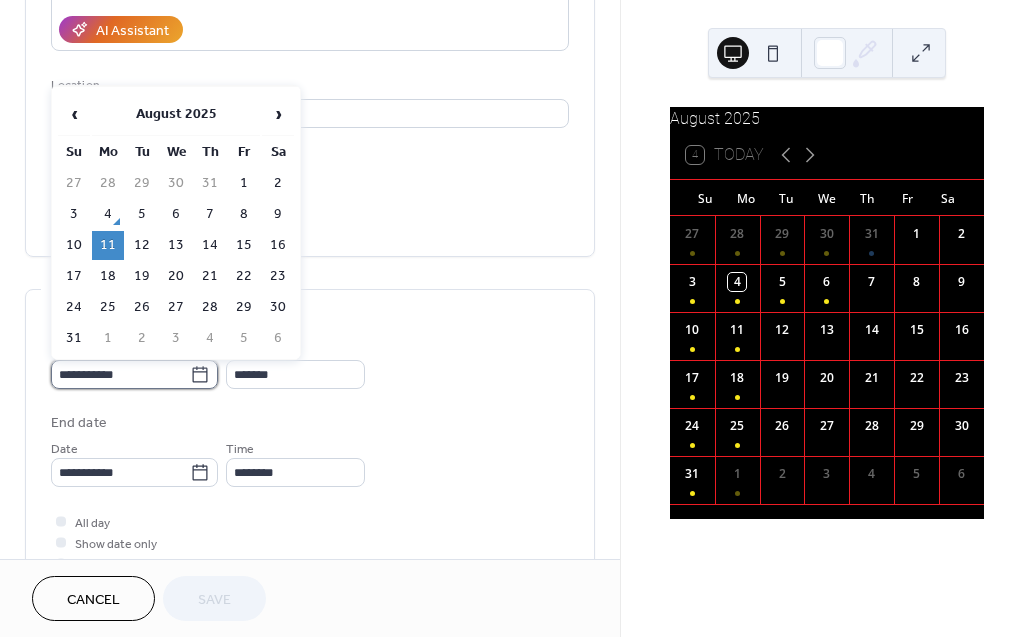 click on "**********" at bounding box center [120, 374] 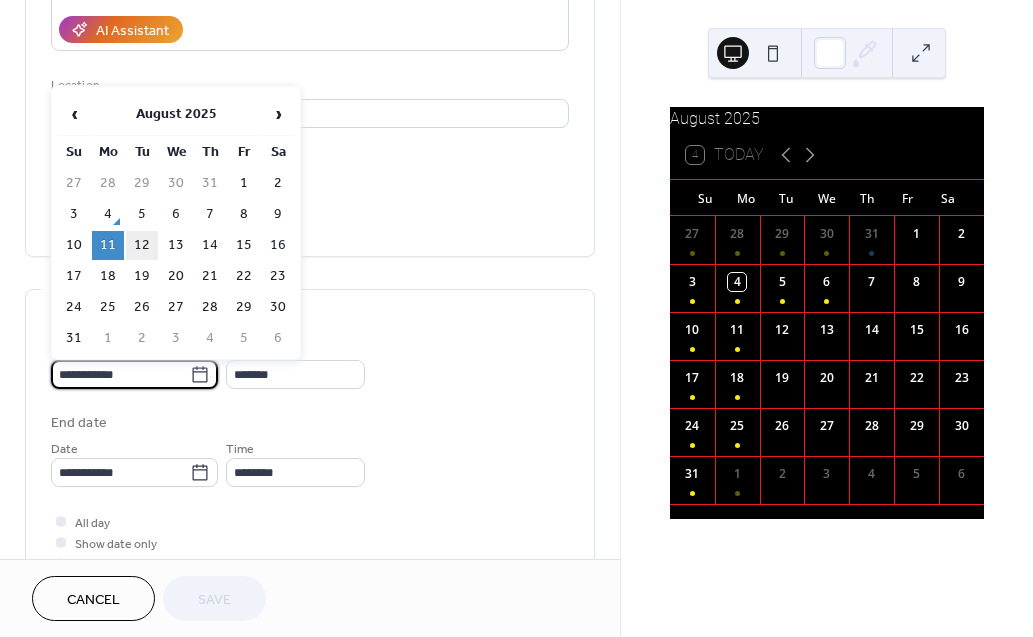 click on "12" at bounding box center [142, 245] 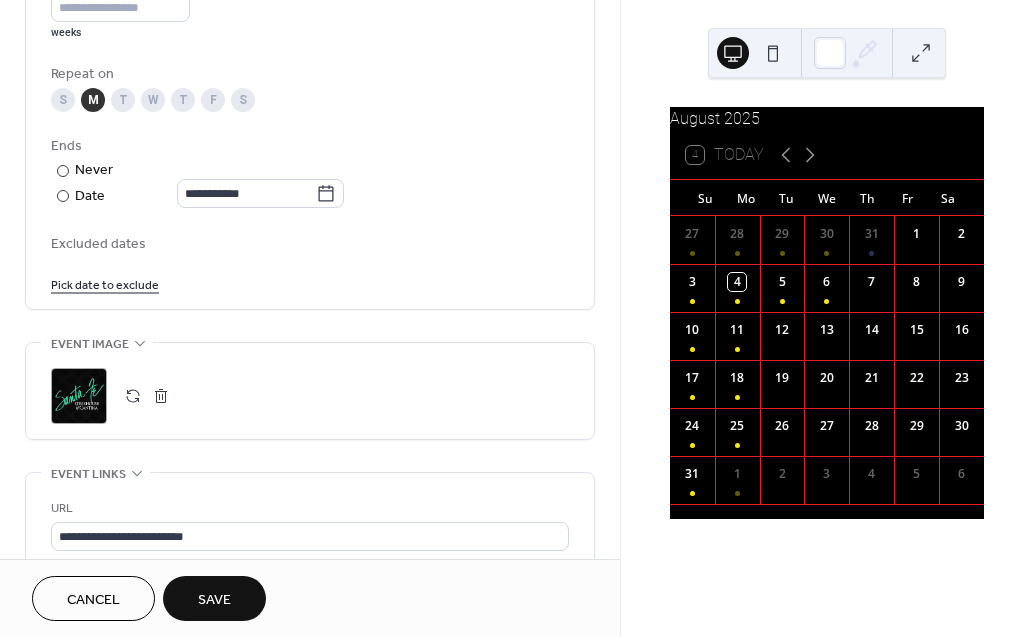 scroll, scrollTop: 1095, scrollLeft: 0, axis: vertical 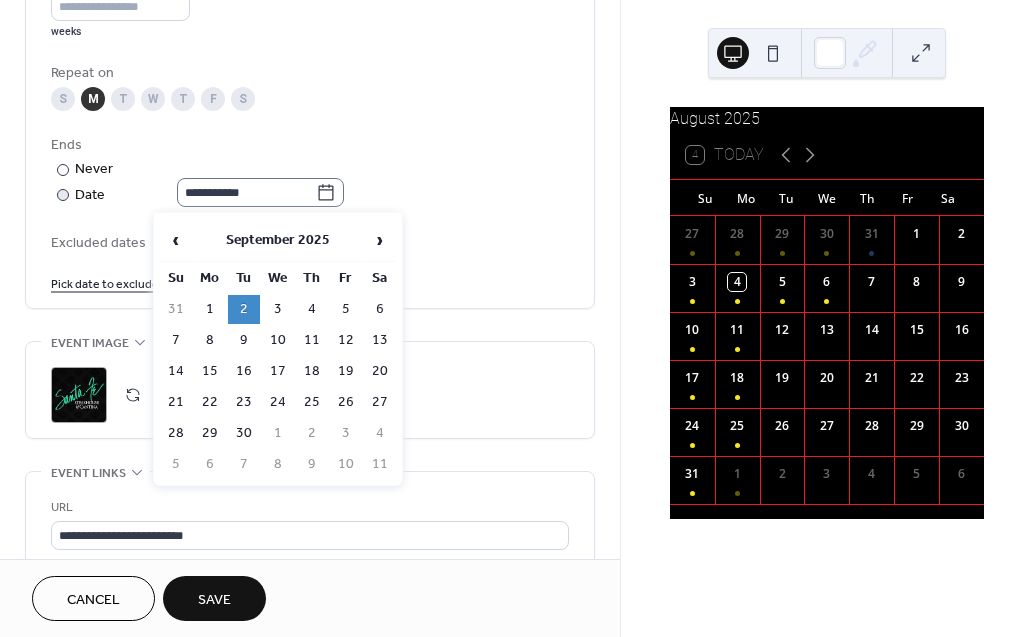 click 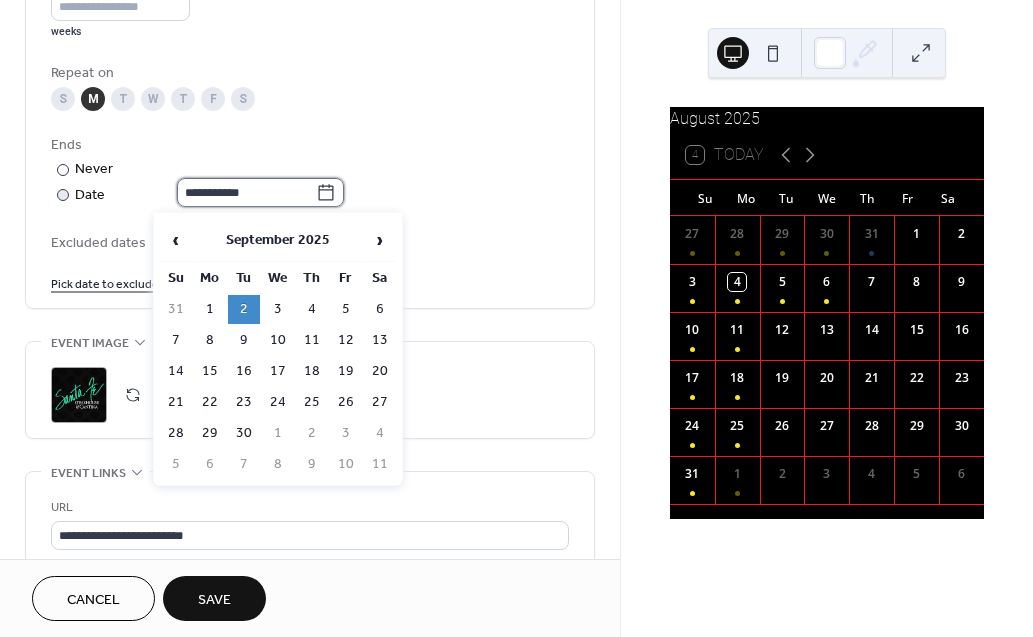 click on "**********" at bounding box center [246, 192] 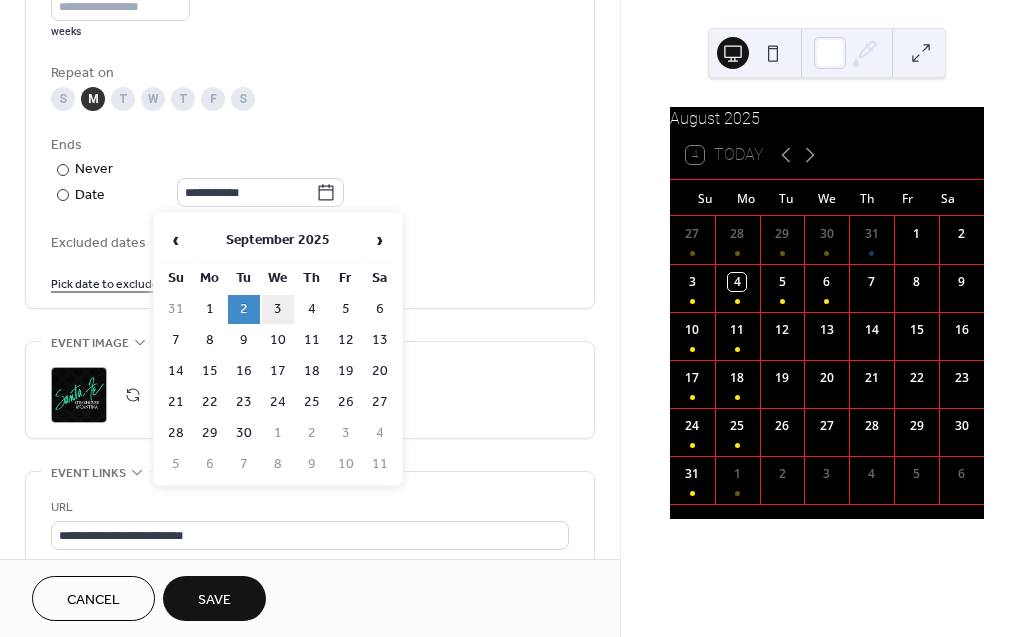 click on "3" at bounding box center (278, 309) 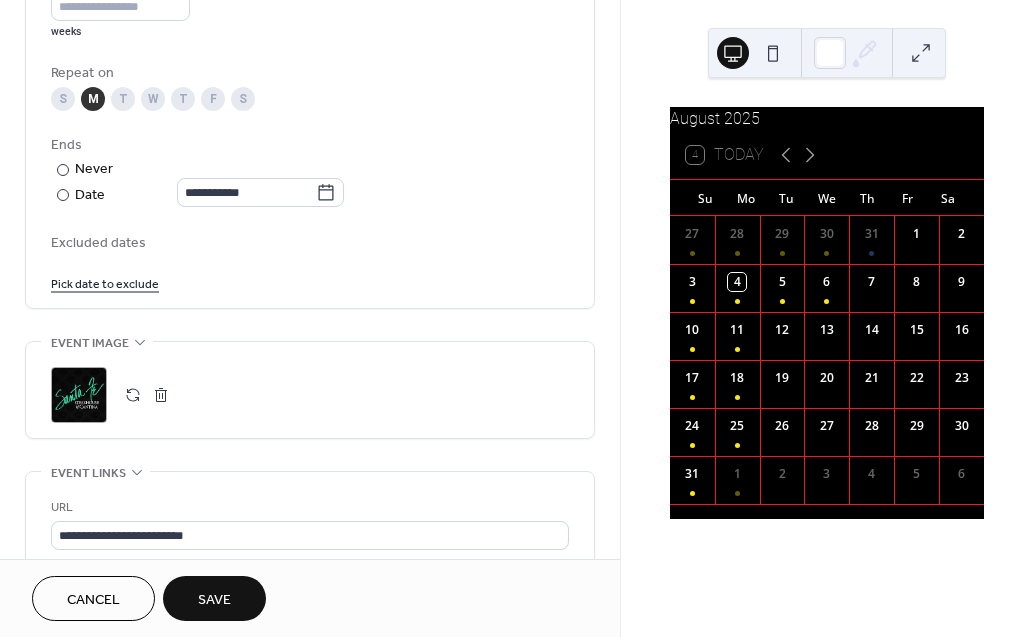 click on "Save" at bounding box center (214, 598) 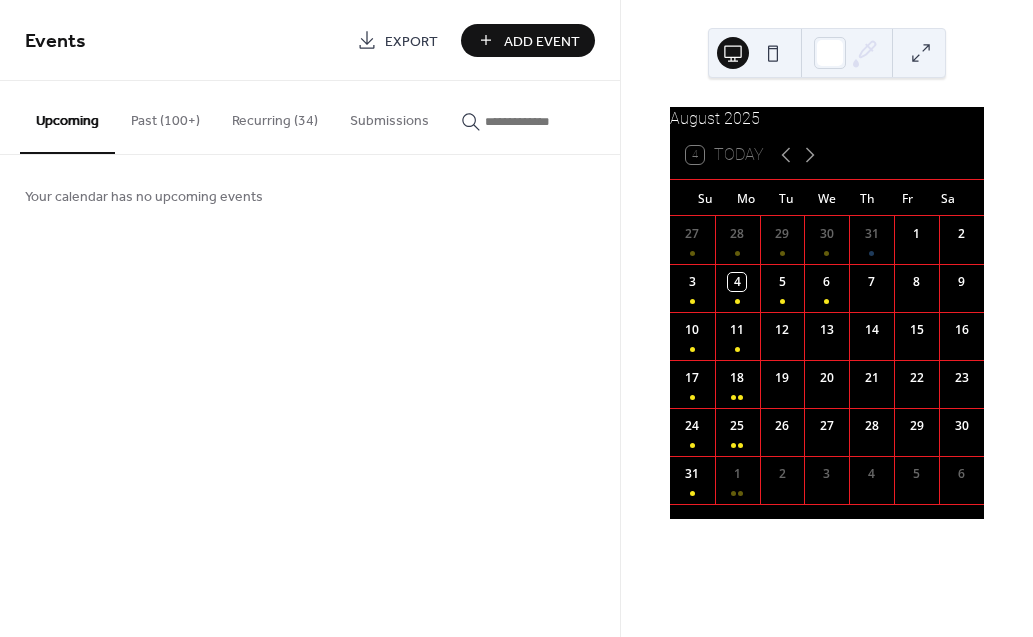 click on "Submissions" at bounding box center [389, 116] 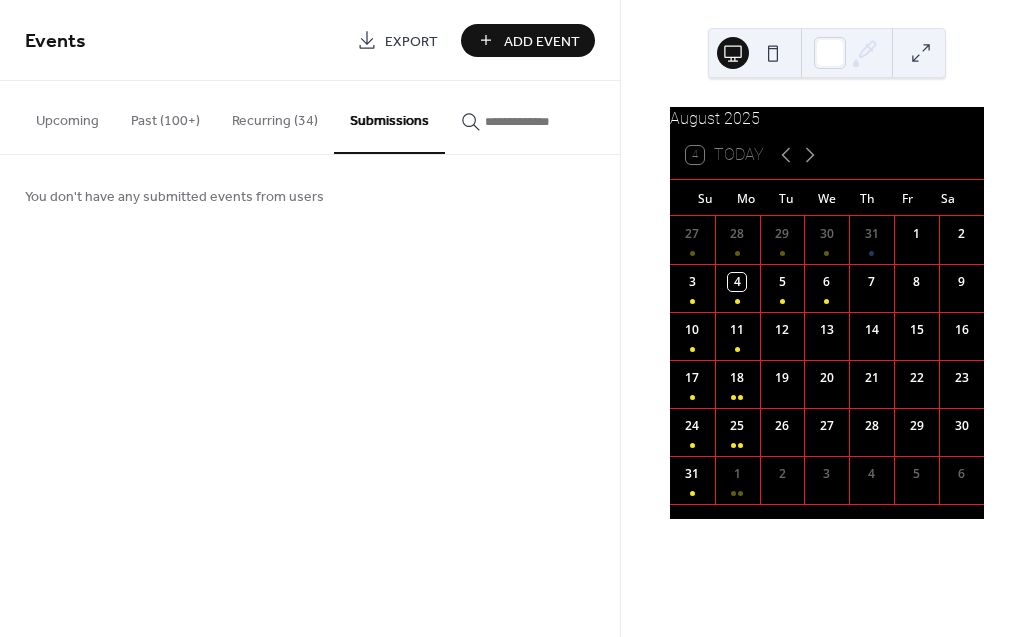 click on "Recurring (34)" at bounding box center (275, 116) 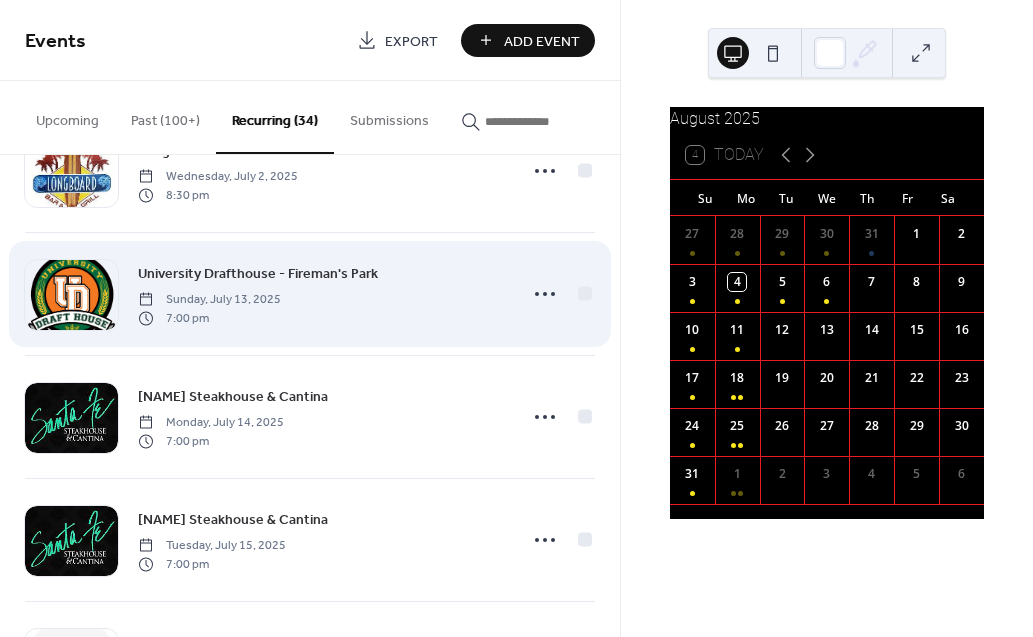 scroll, scrollTop: 3765, scrollLeft: 0, axis: vertical 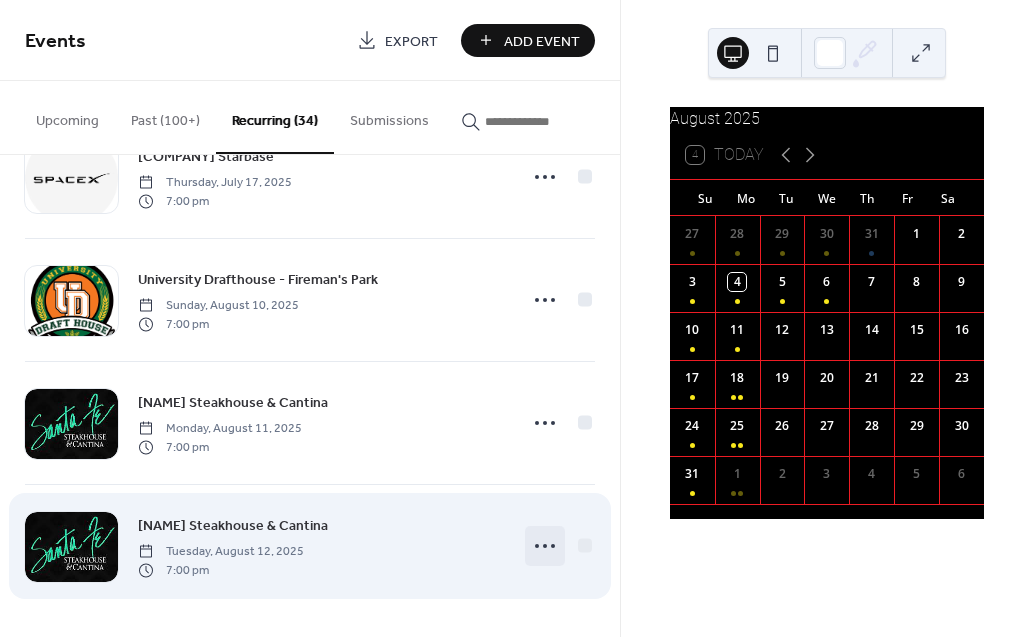 click 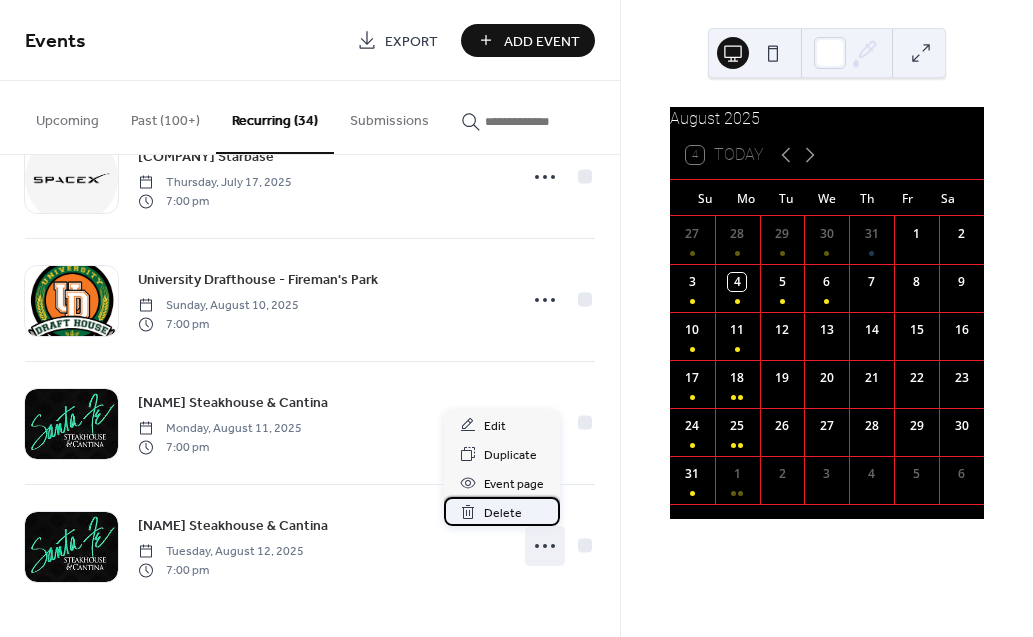 click on "Delete" at bounding box center (503, 513) 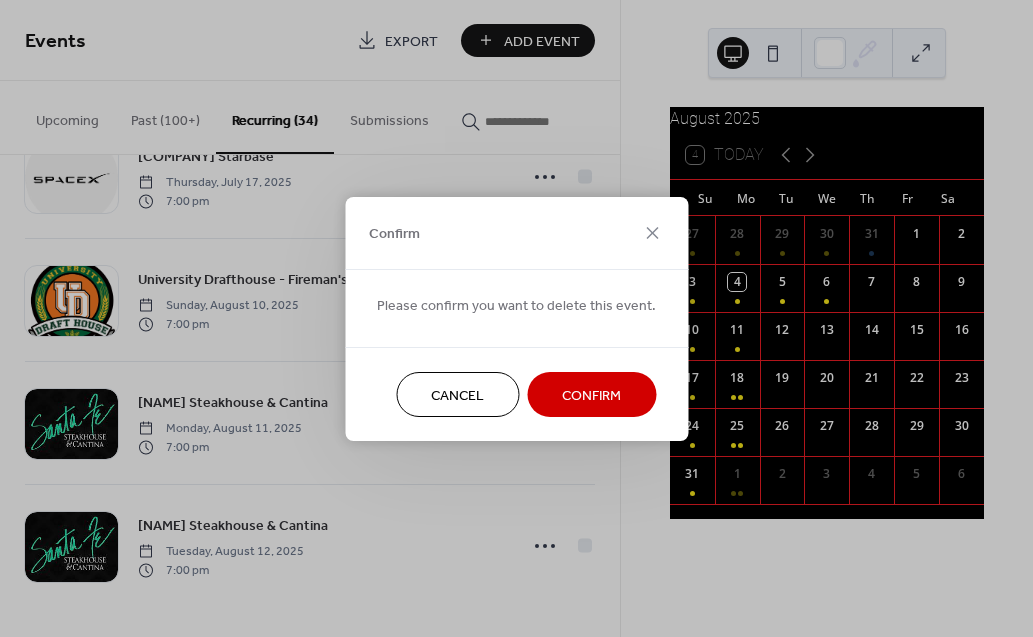 click on "Confirm" at bounding box center [591, 395] 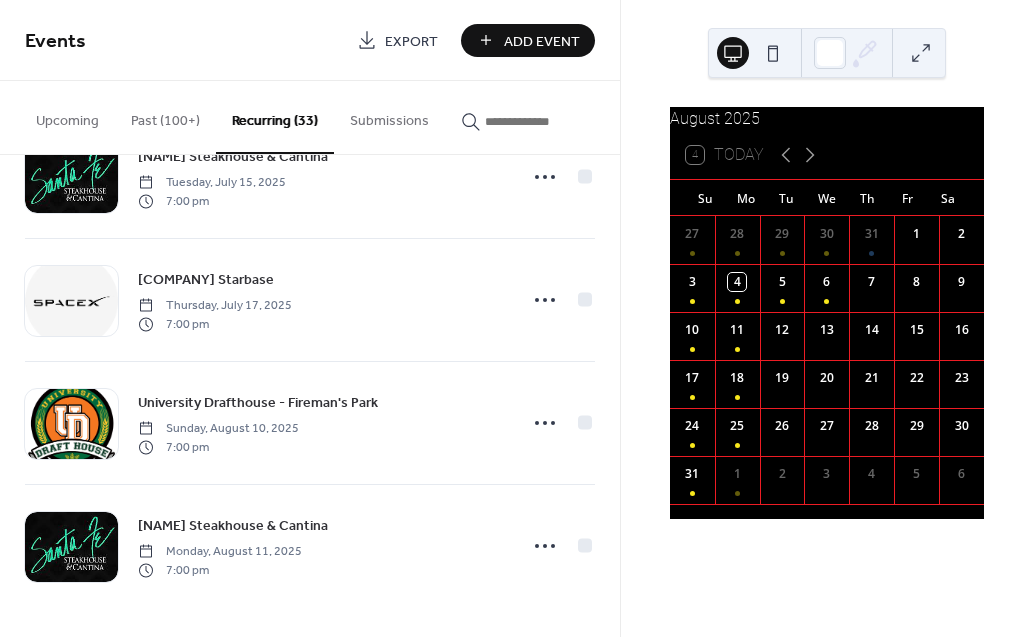 scroll, scrollTop: 3642, scrollLeft: 0, axis: vertical 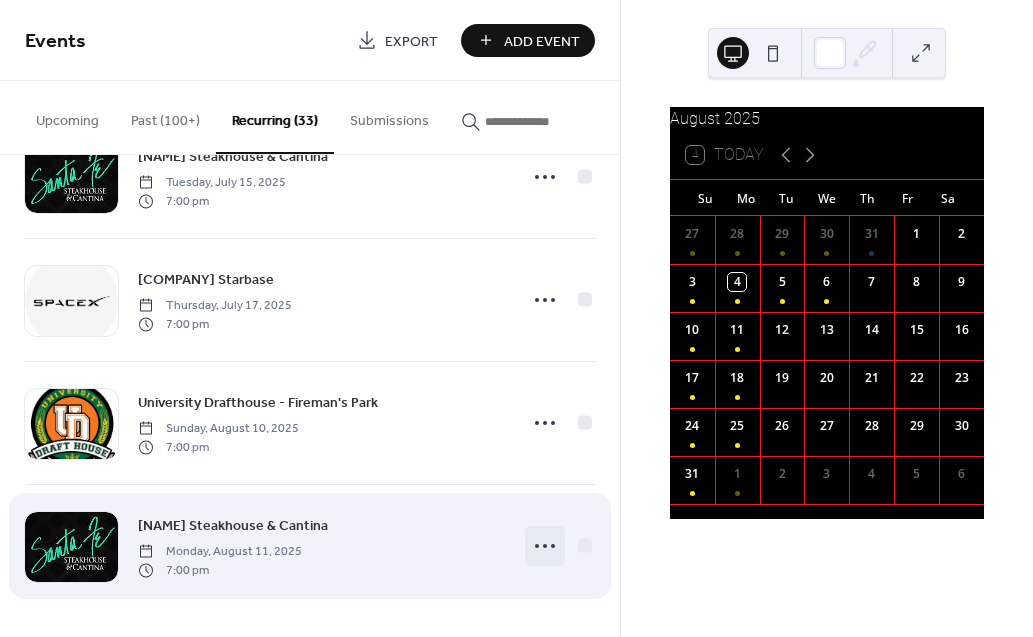 click 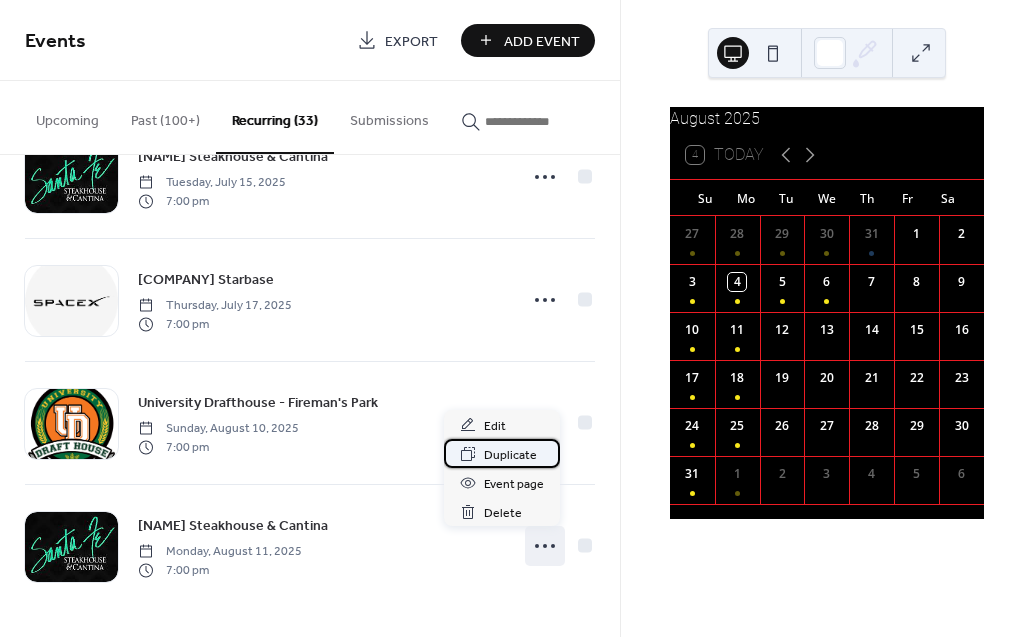 click on "Duplicate" at bounding box center [510, 455] 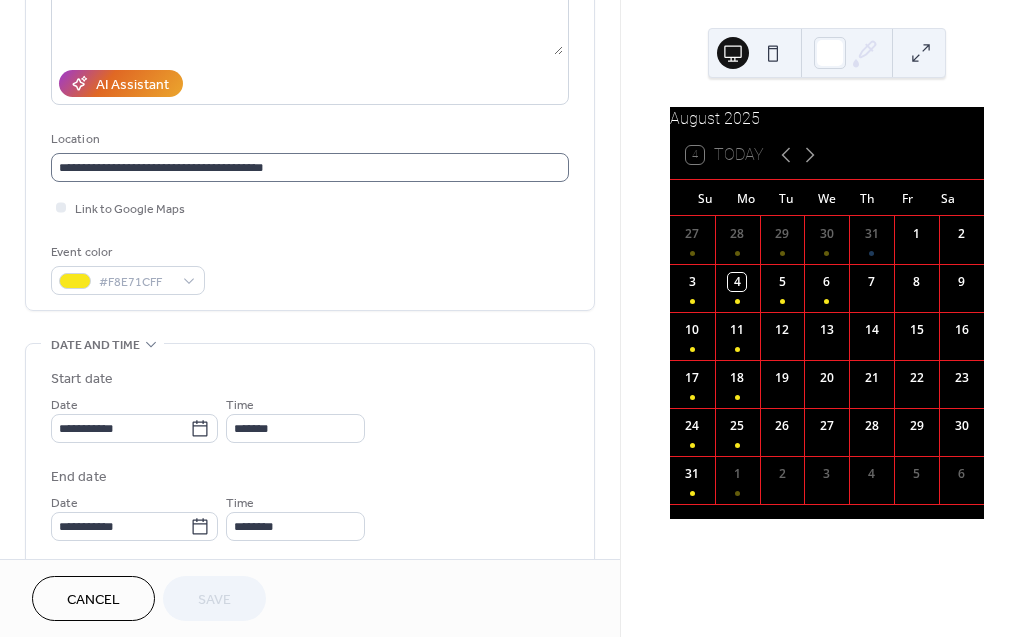 scroll, scrollTop: 360, scrollLeft: 0, axis: vertical 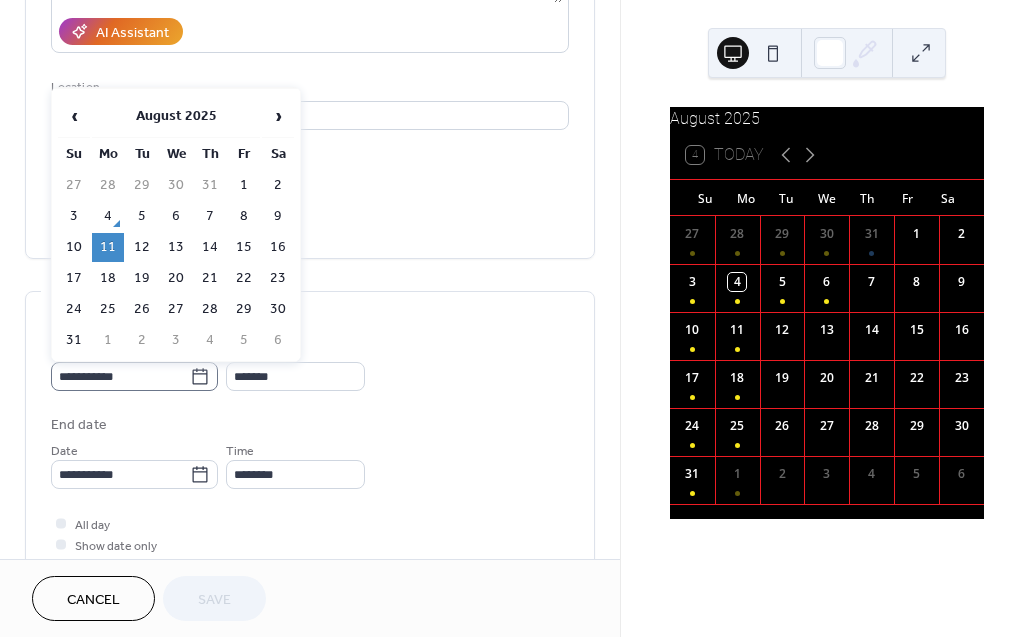 click 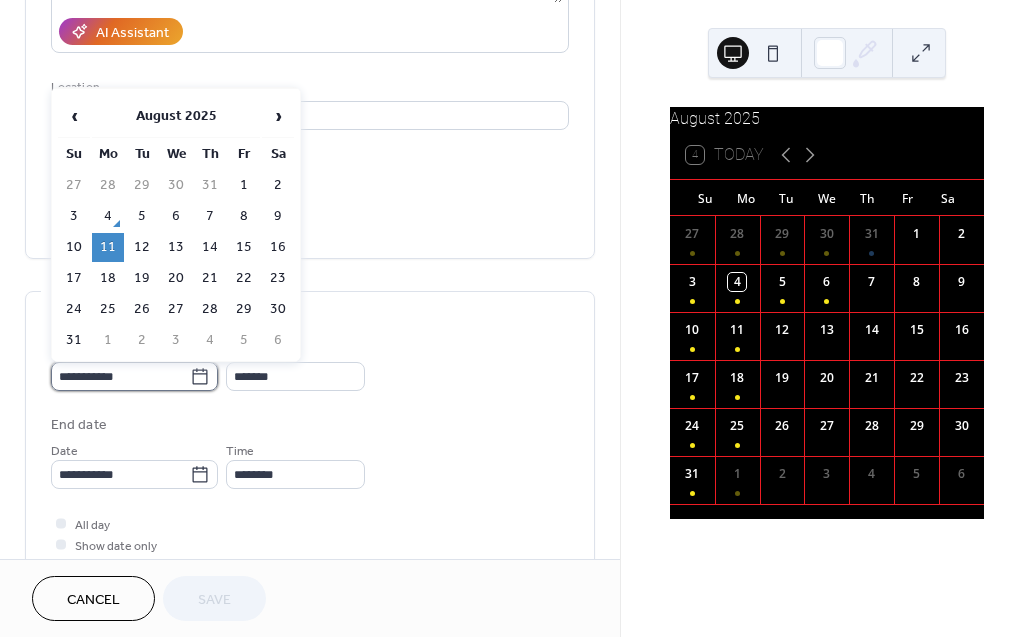 click on "**********" at bounding box center (120, 376) 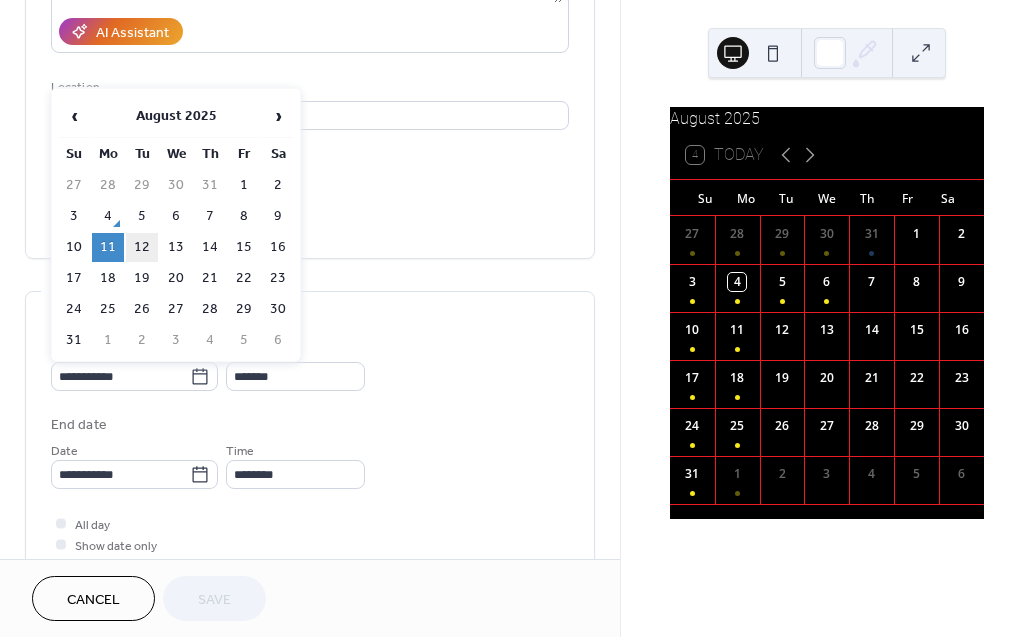 click on "12" at bounding box center [142, 247] 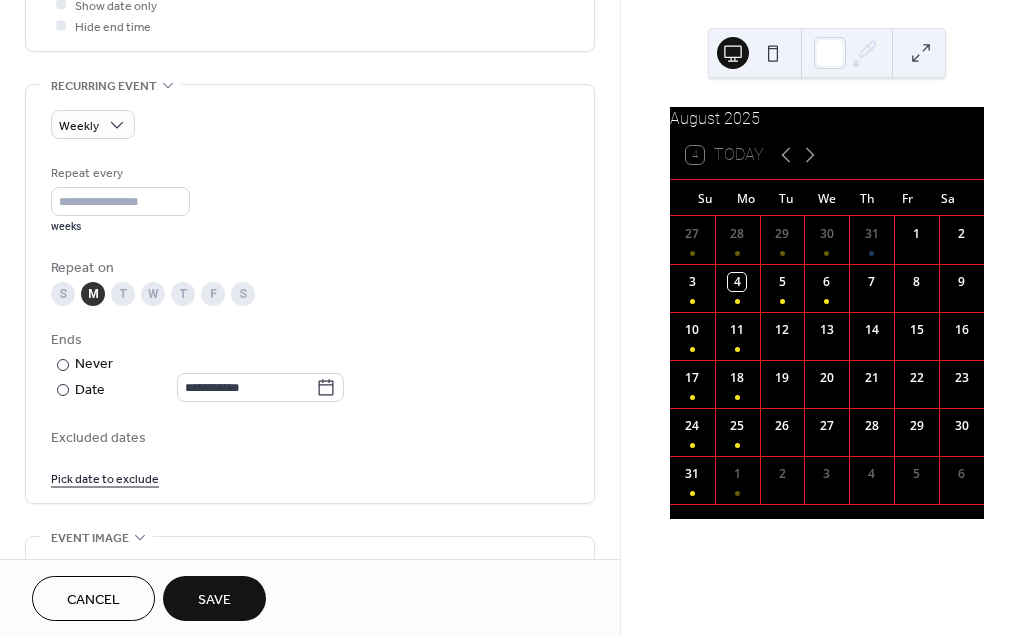 scroll, scrollTop: 919, scrollLeft: 0, axis: vertical 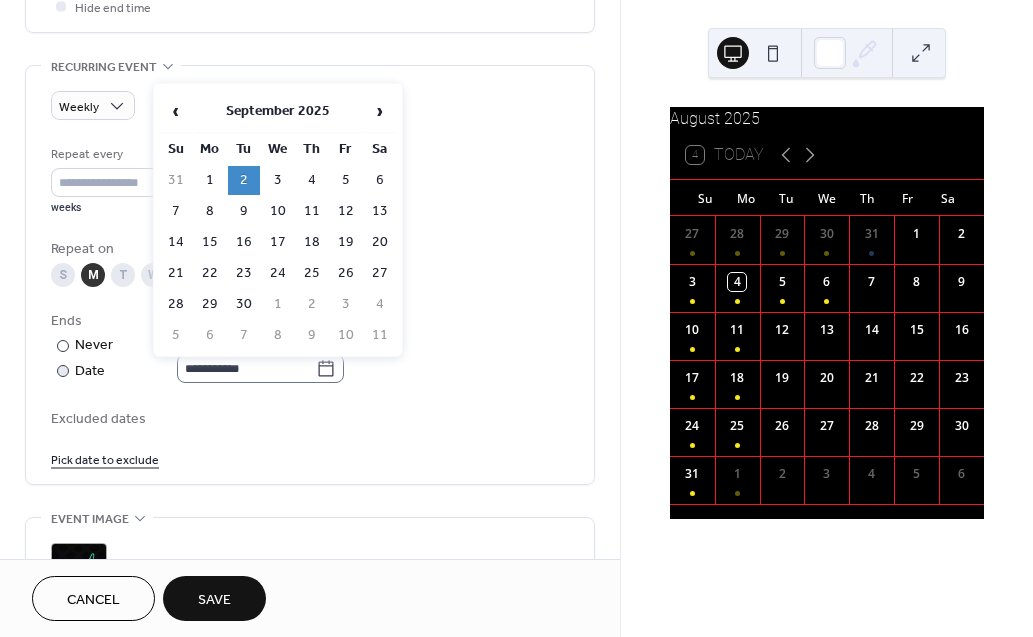 click 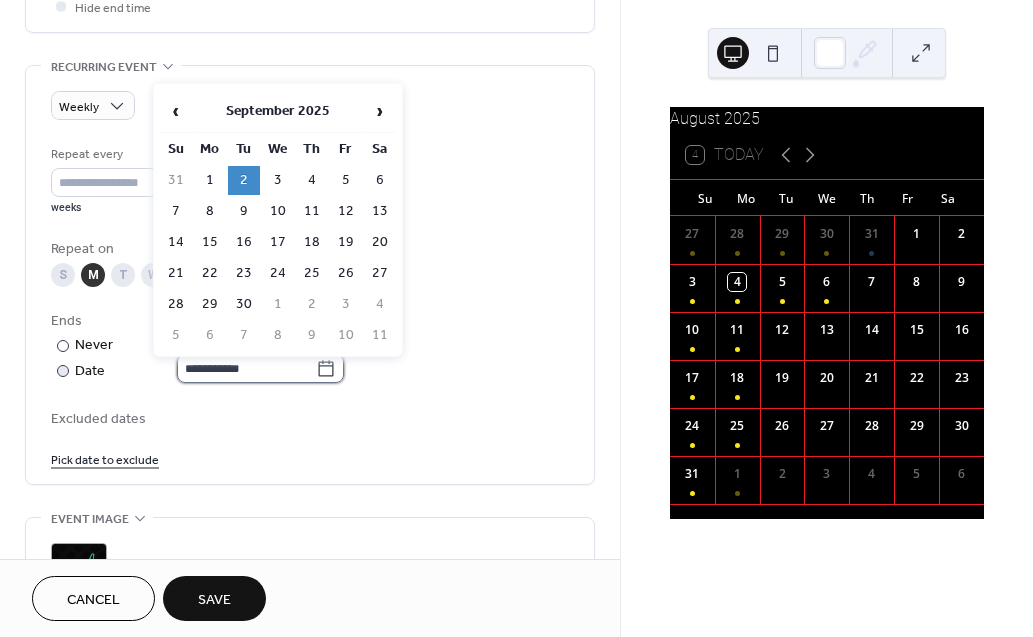 click on "**********" at bounding box center [246, 368] 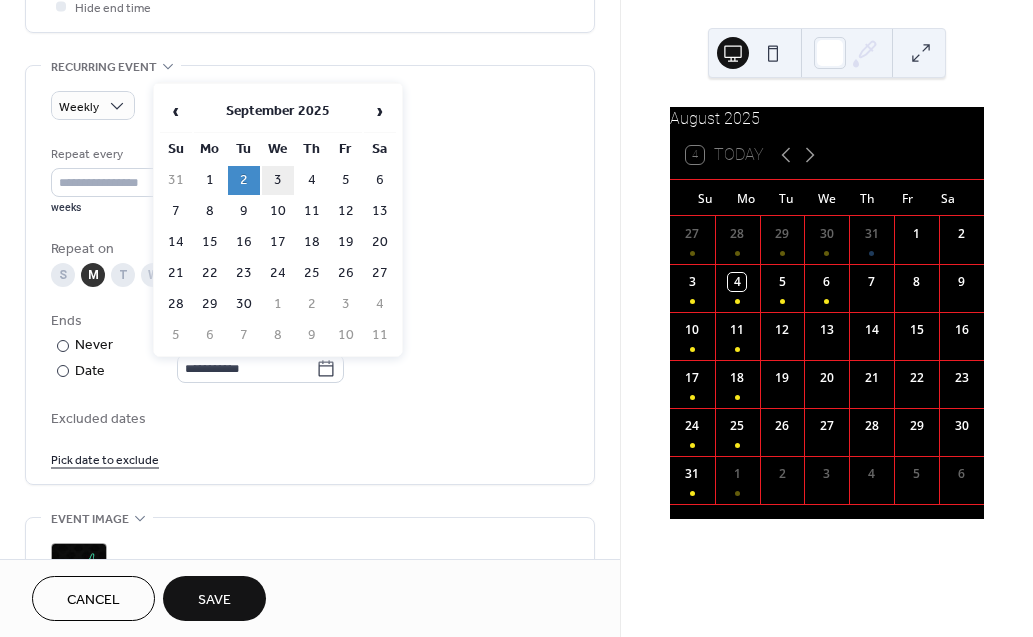 click on "3" at bounding box center [278, 180] 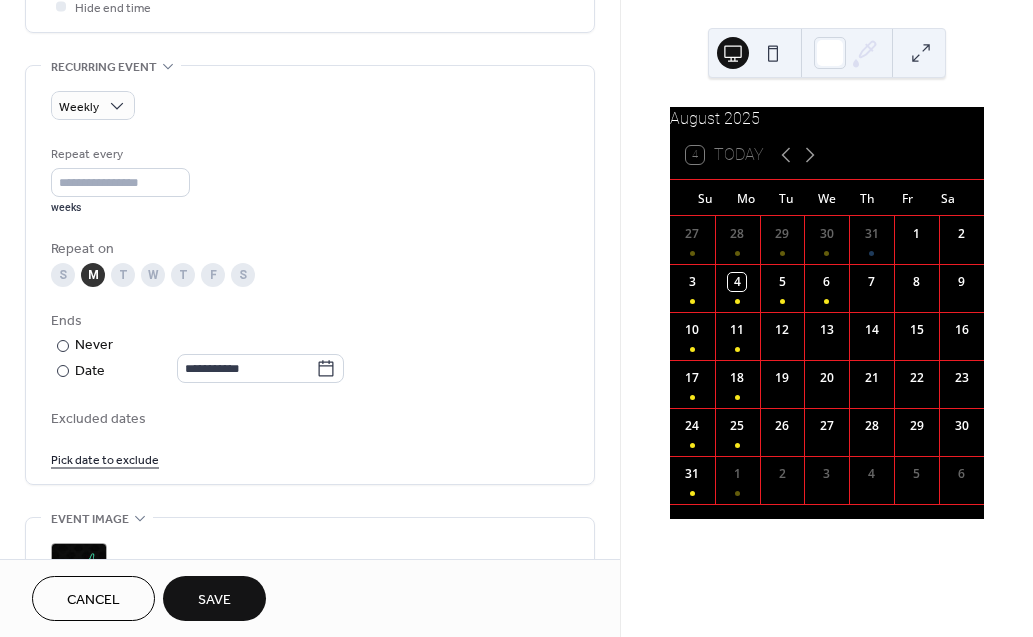 scroll, scrollTop: 1064, scrollLeft: 0, axis: vertical 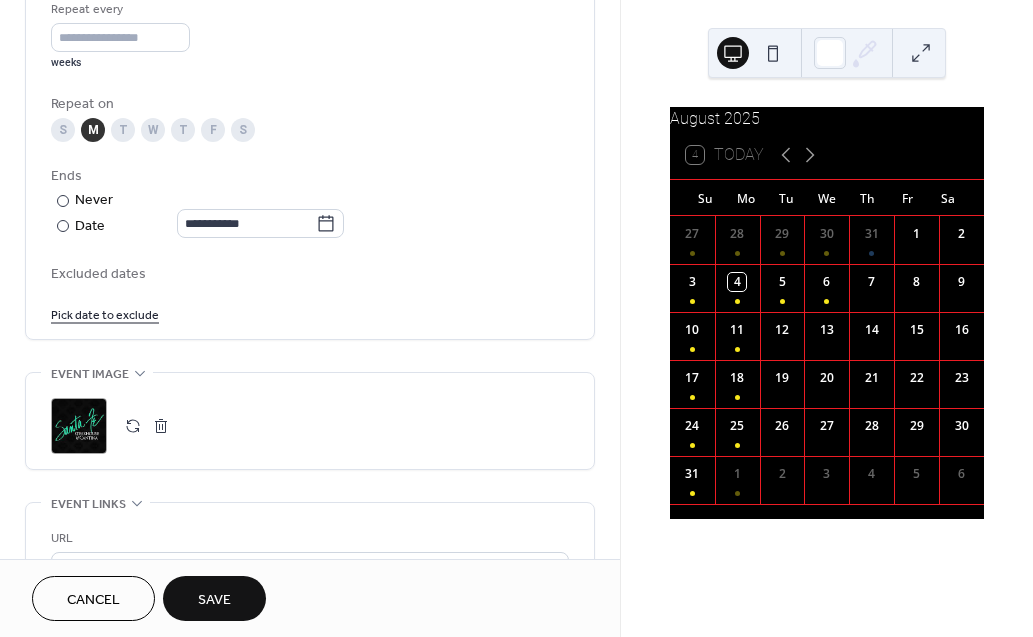 click on "Save" at bounding box center (214, 598) 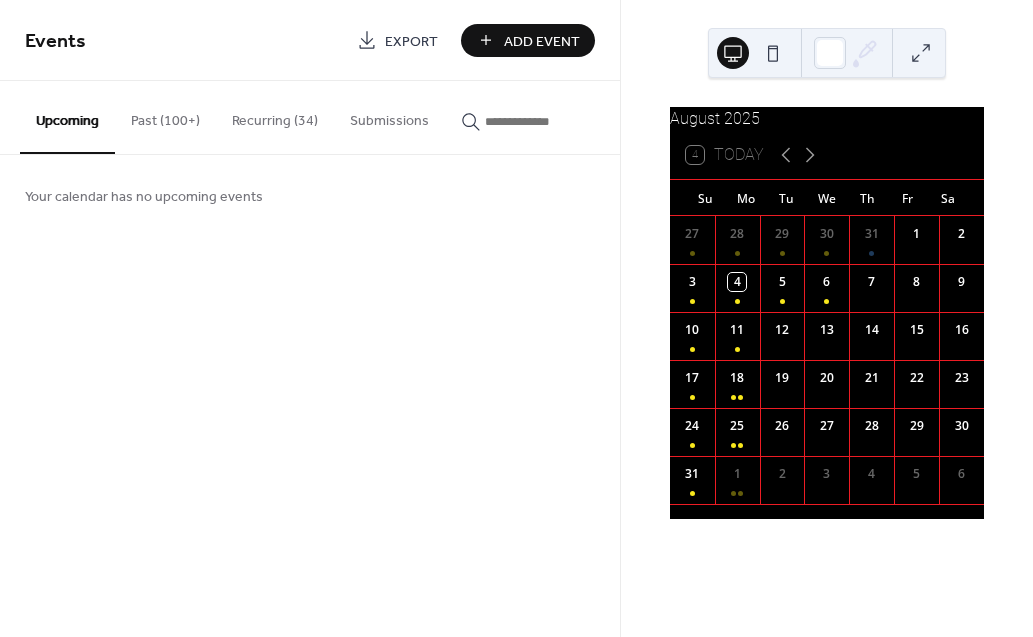 click on "Recurring (34)" at bounding box center (275, 116) 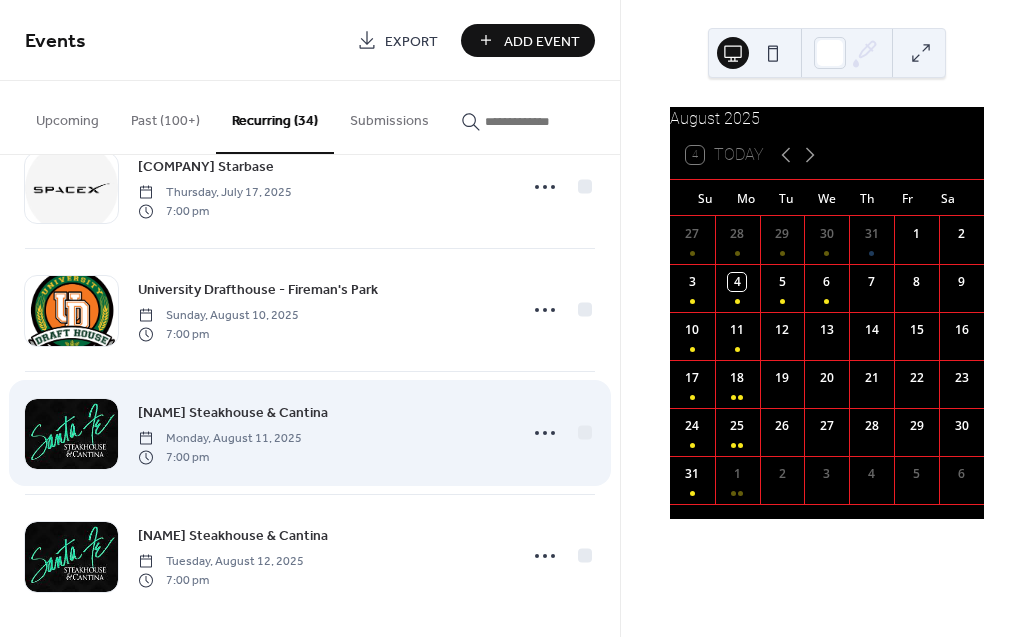 scroll, scrollTop: 3765, scrollLeft: 0, axis: vertical 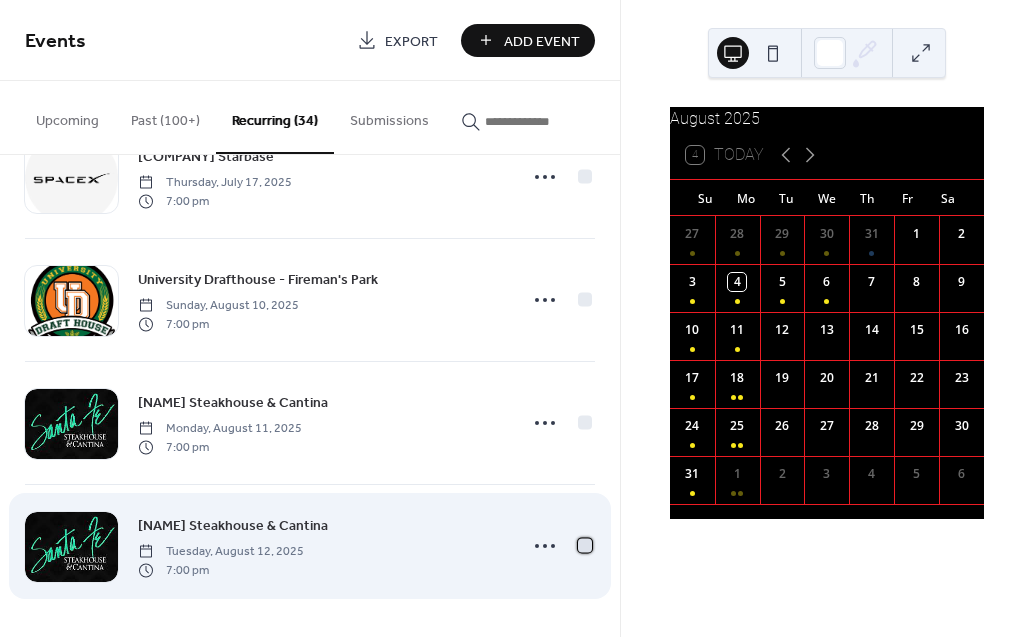 click at bounding box center (585, 545) 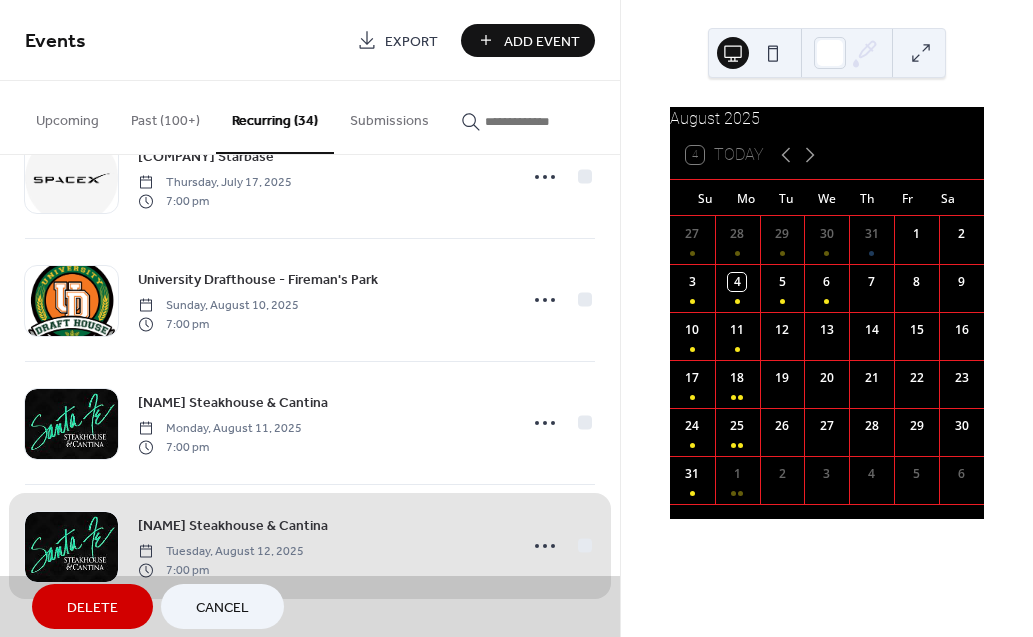 click on "Delete" at bounding box center (92, 606) 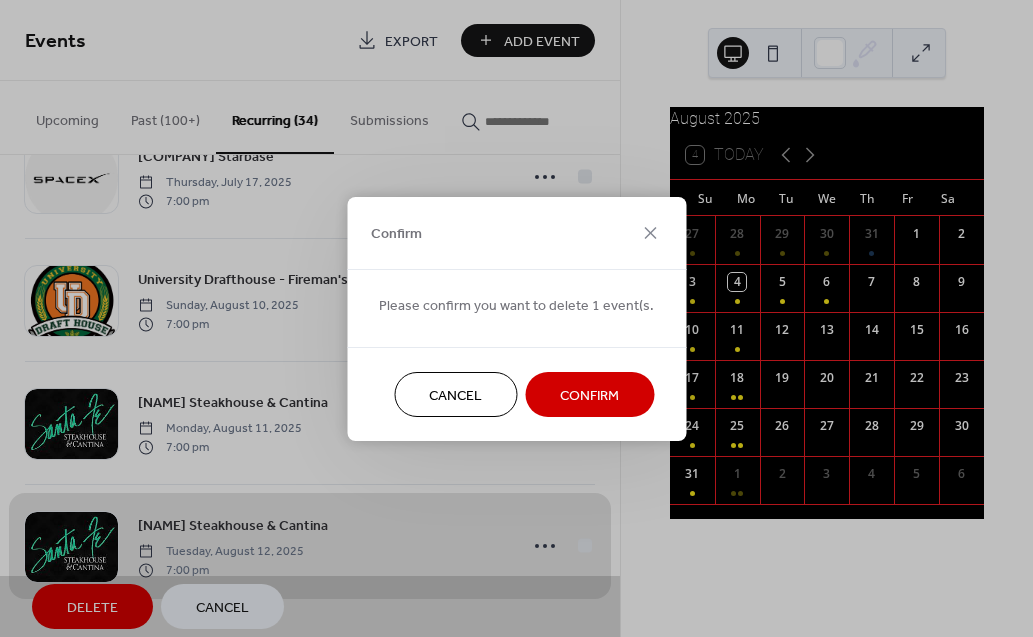 click on "Confirm" at bounding box center [589, 395] 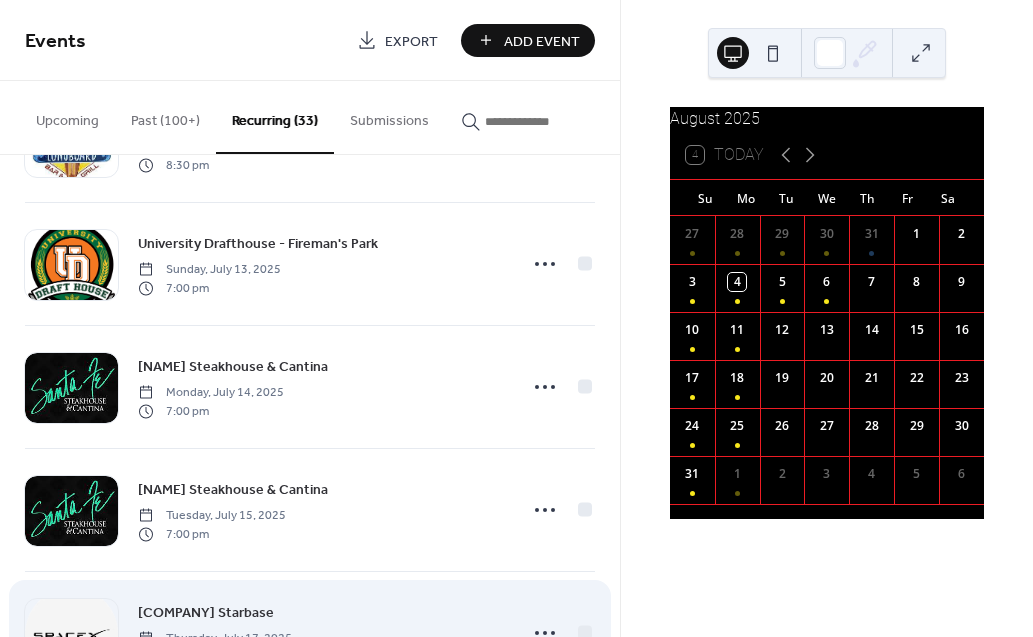 scroll, scrollTop: 3026, scrollLeft: 0, axis: vertical 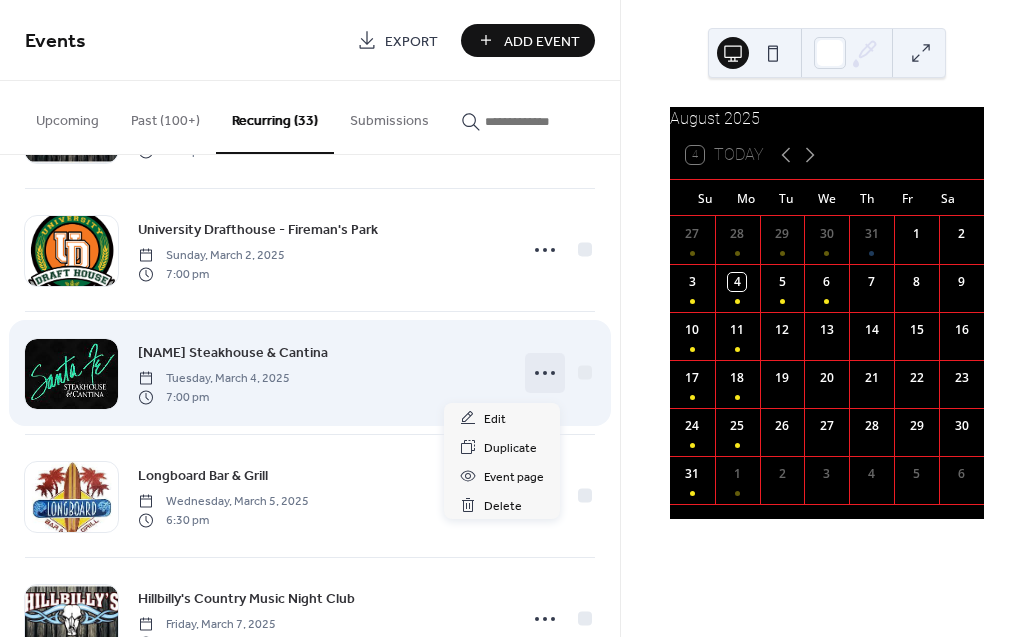 click 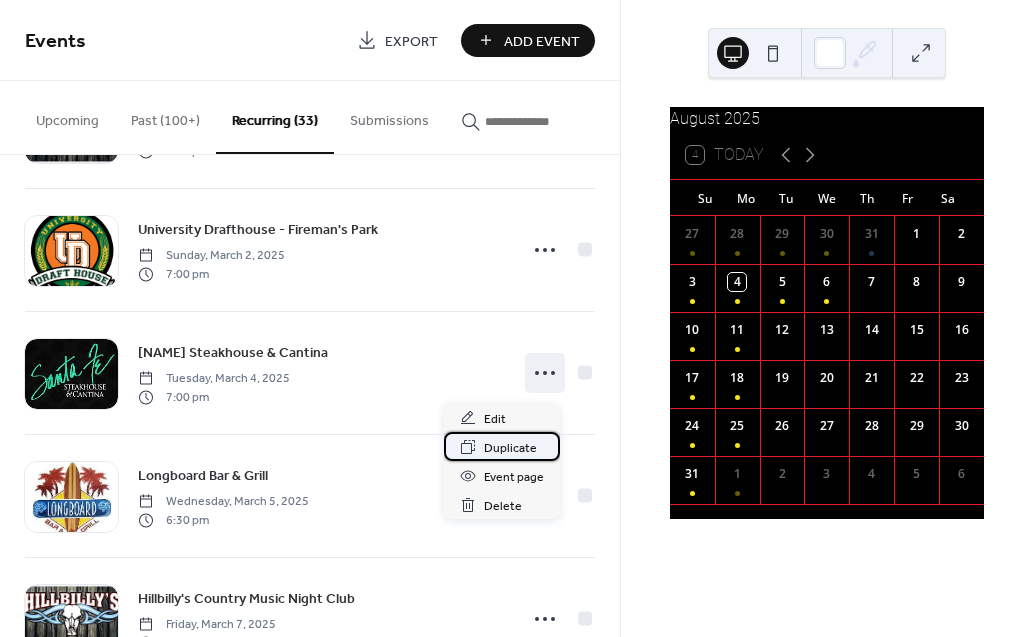 click on "Duplicate" at bounding box center (510, 448) 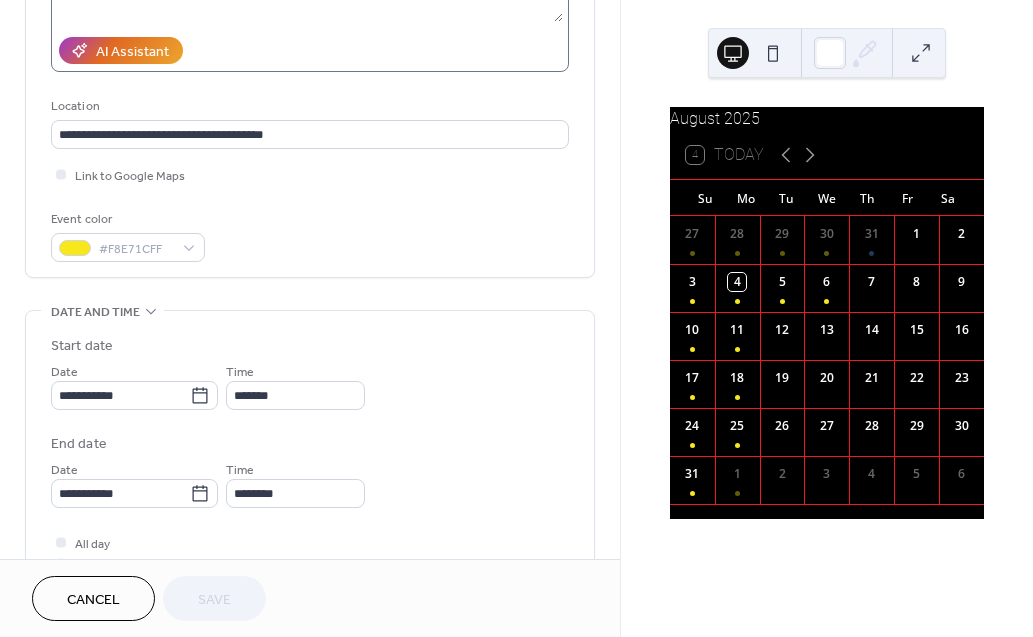 scroll, scrollTop: 361, scrollLeft: 0, axis: vertical 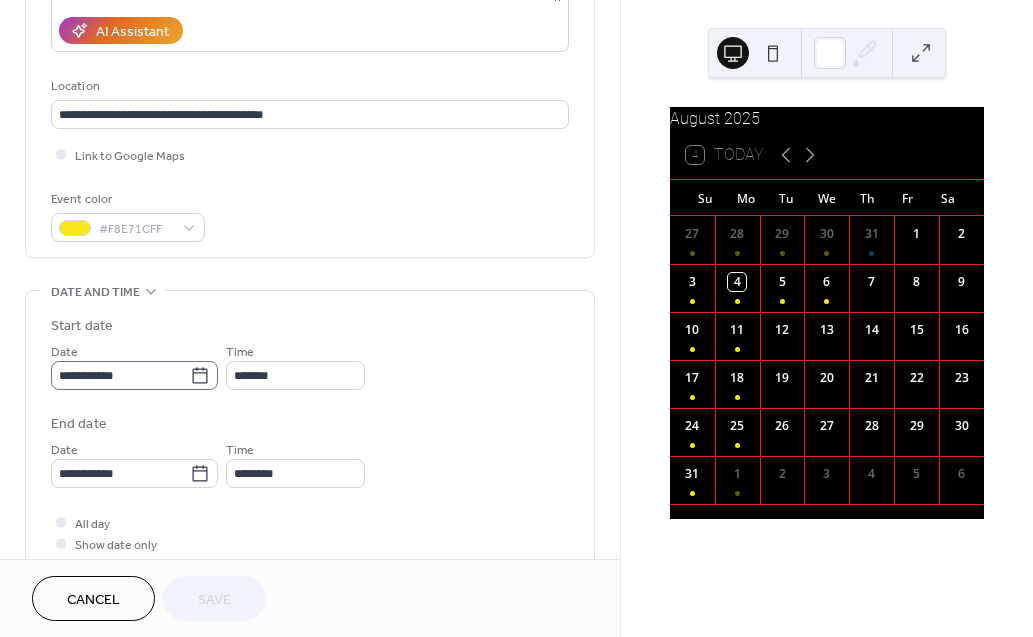 click 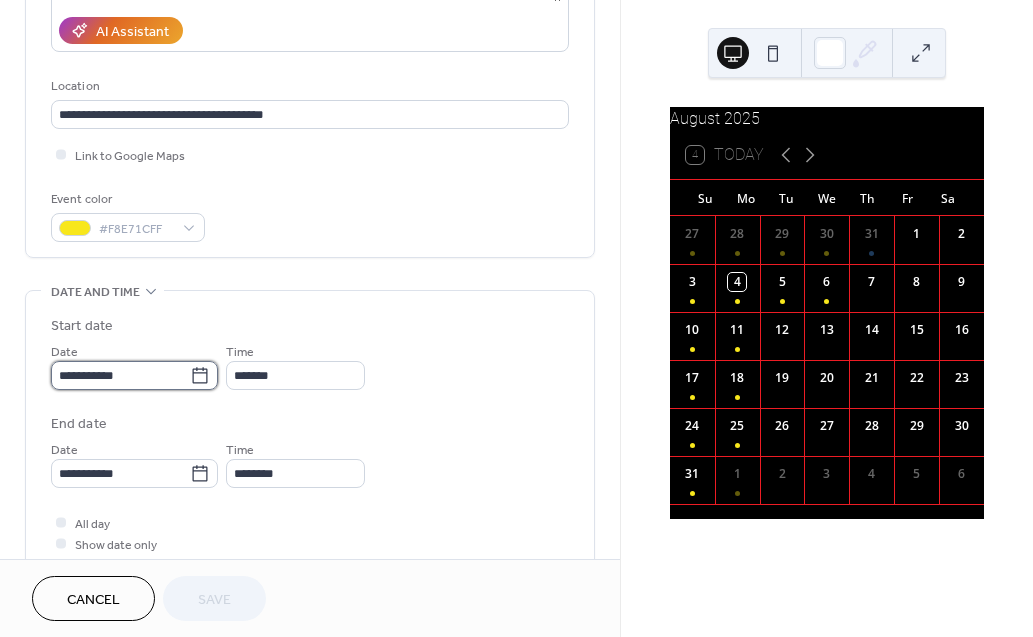 click on "**********" at bounding box center (120, 375) 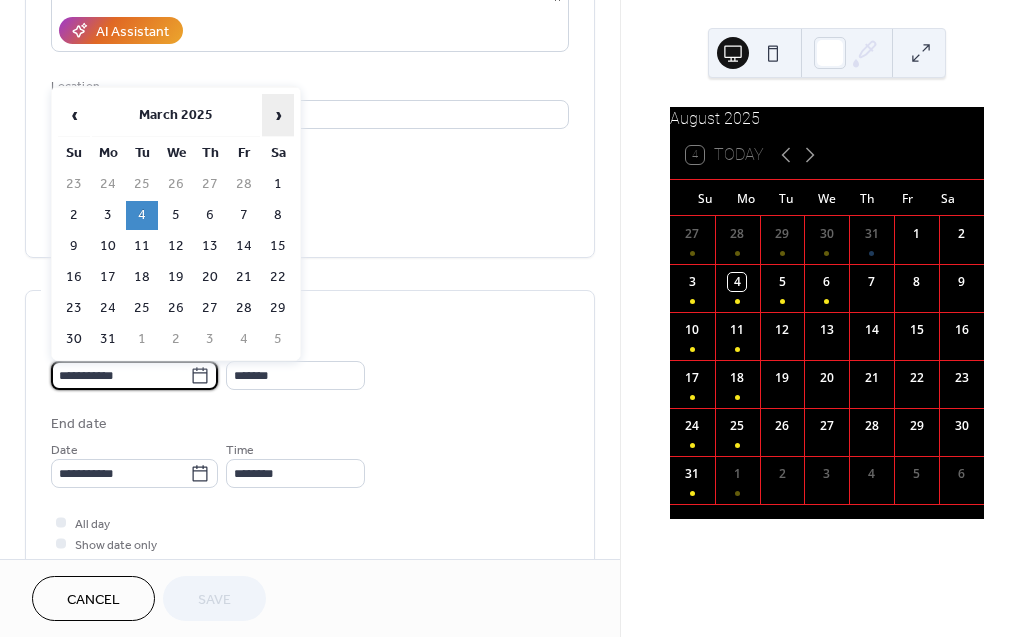 click on "›" at bounding box center [278, 115] 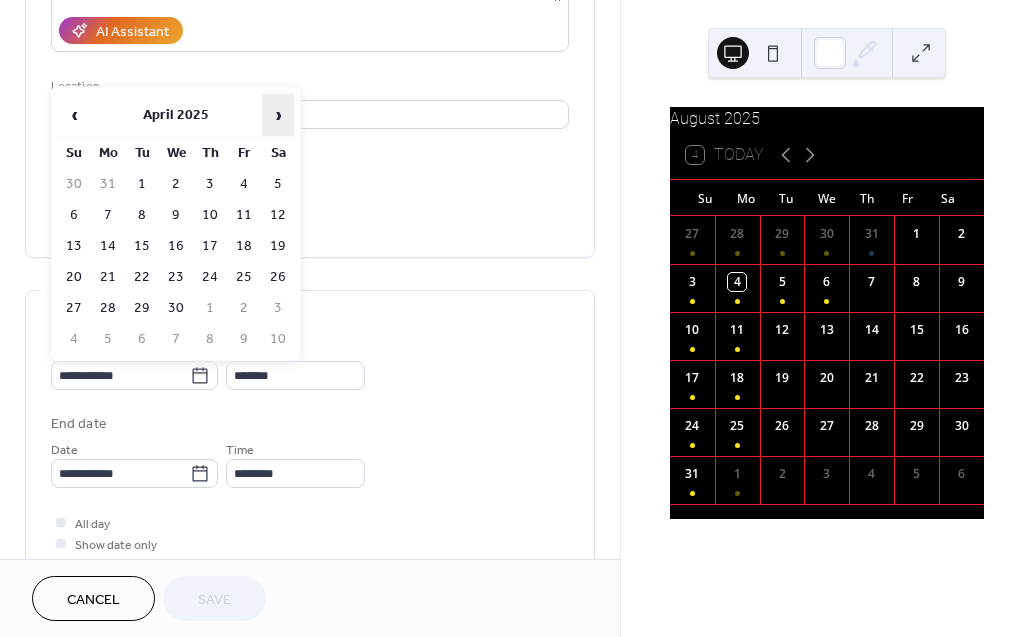 click on "›" at bounding box center (278, 115) 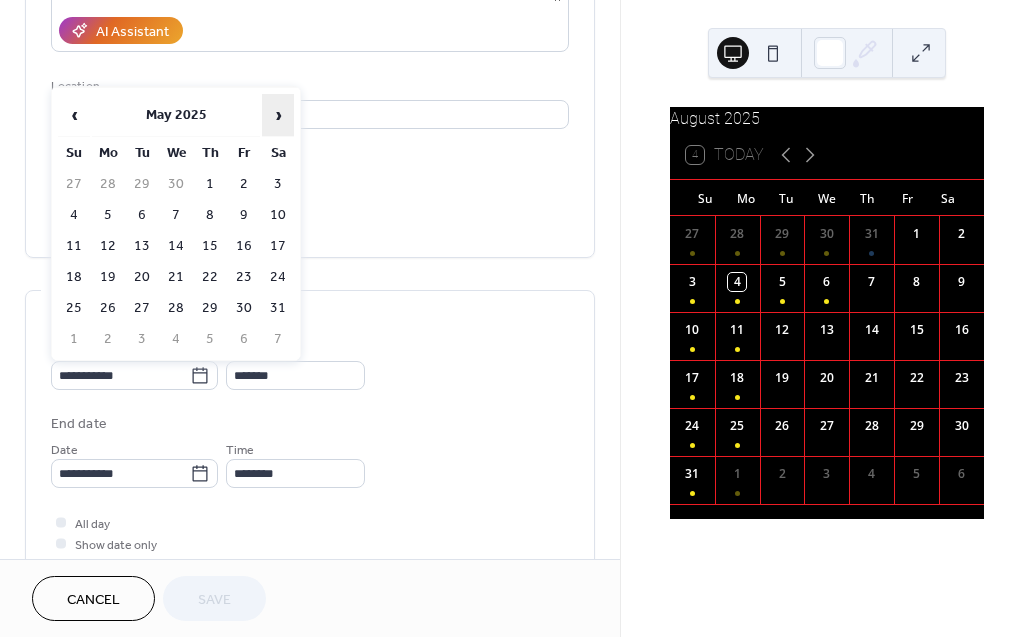 click on "›" at bounding box center [278, 115] 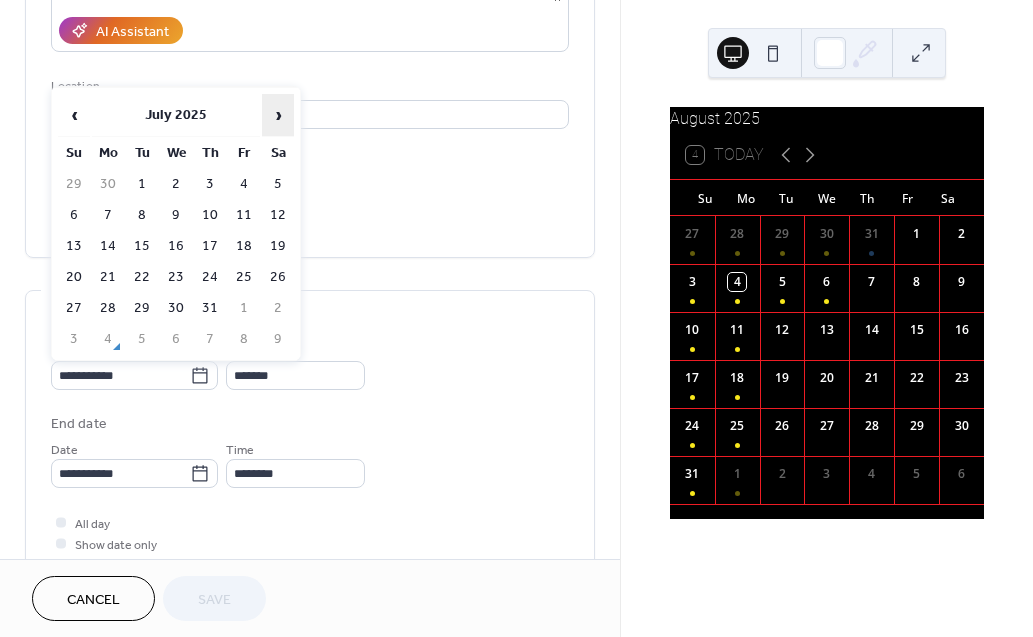 click on "›" at bounding box center [278, 115] 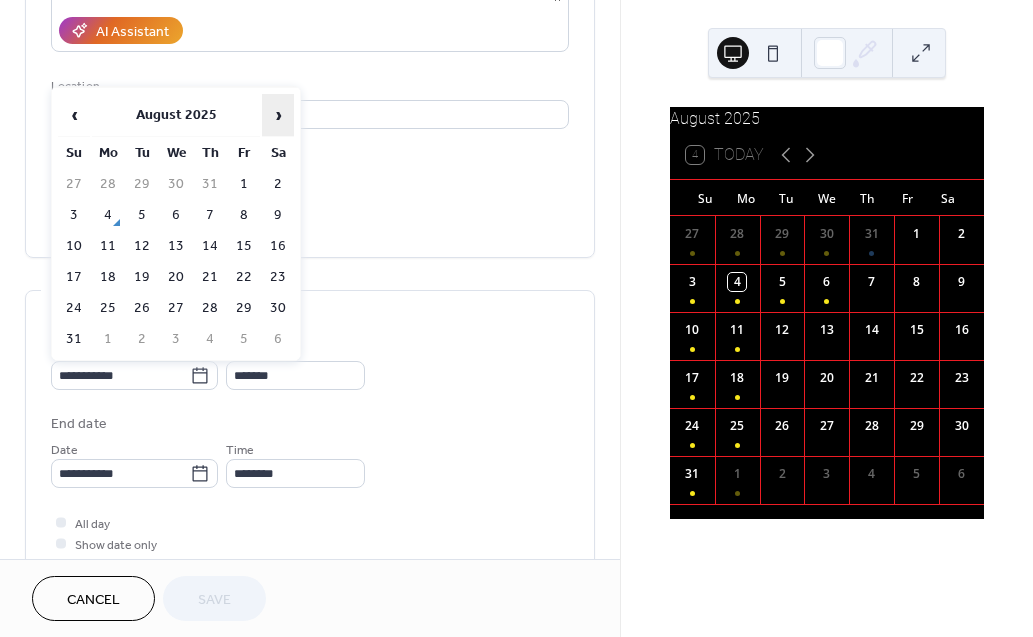 click on "›" at bounding box center [278, 115] 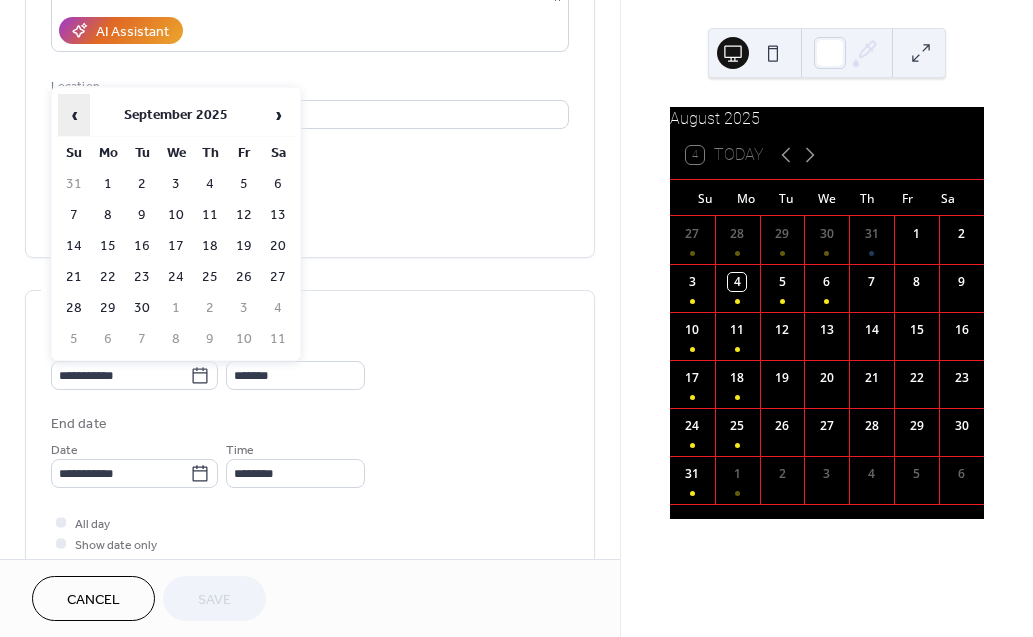 click on "‹" at bounding box center [74, 115] 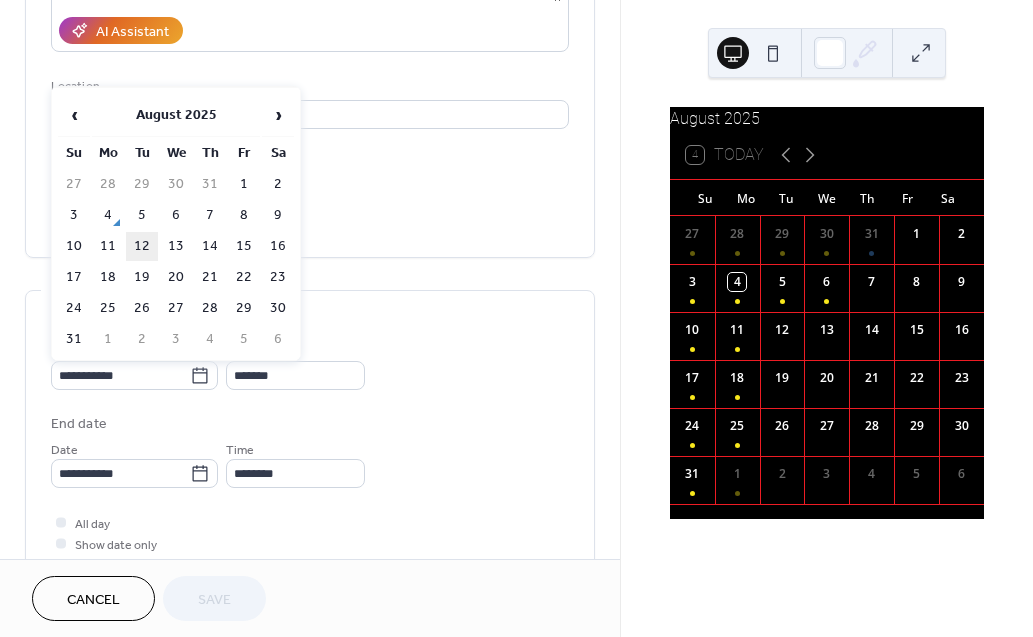 click on "12" at bounding box center [142, 246] 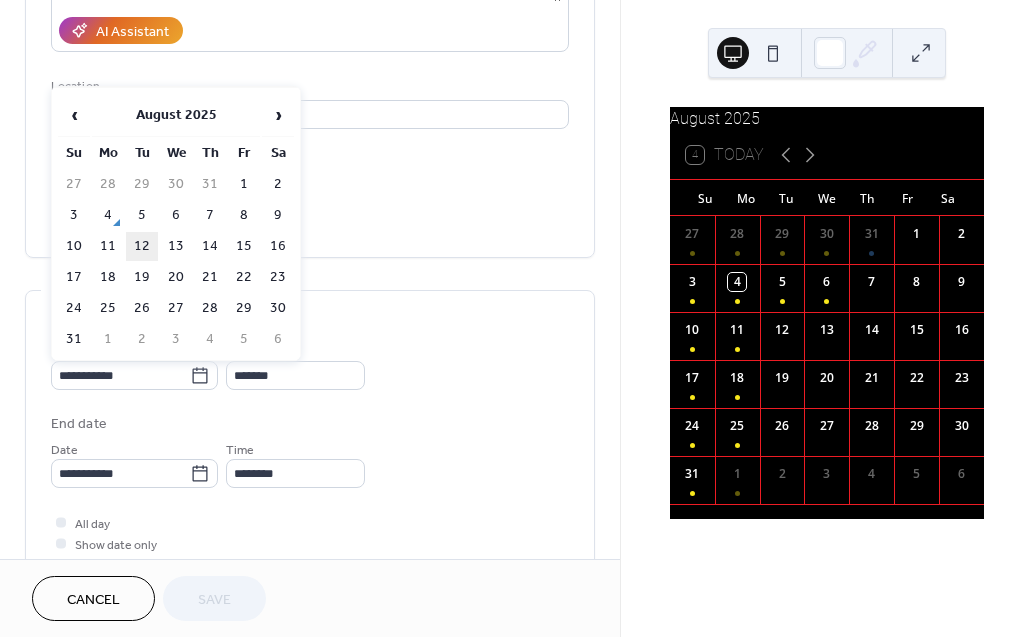 type on "**********" 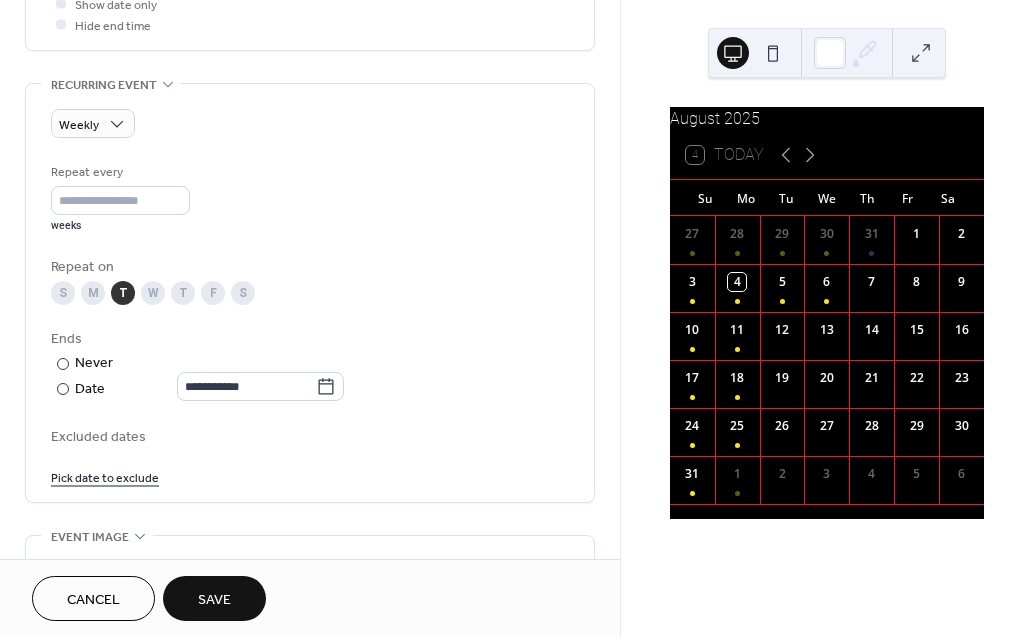 scroll, scrollTop: 914, scrollLeft: 0, axis: vertical 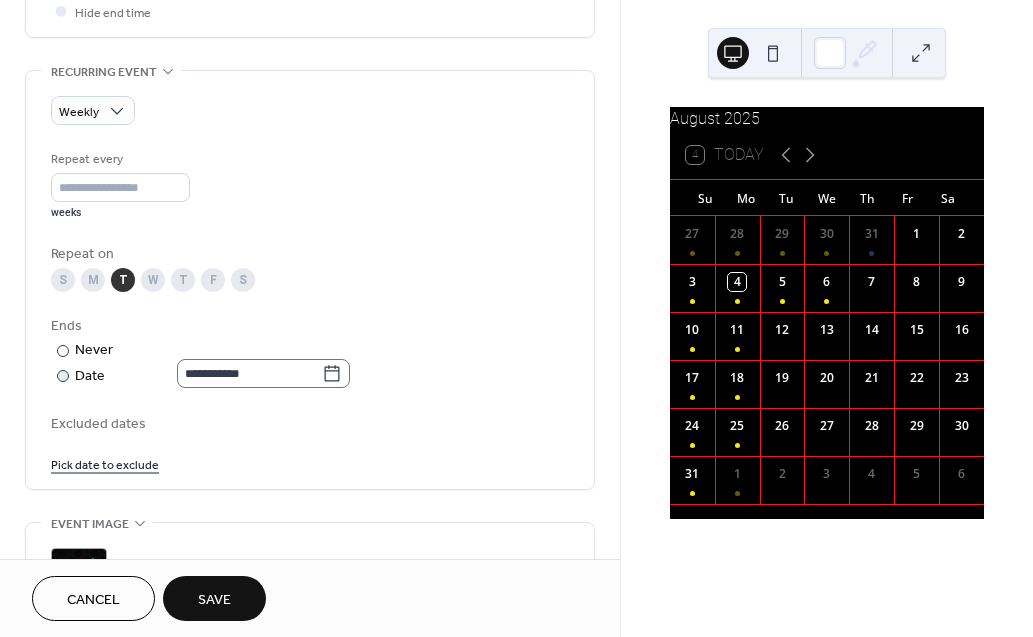 click 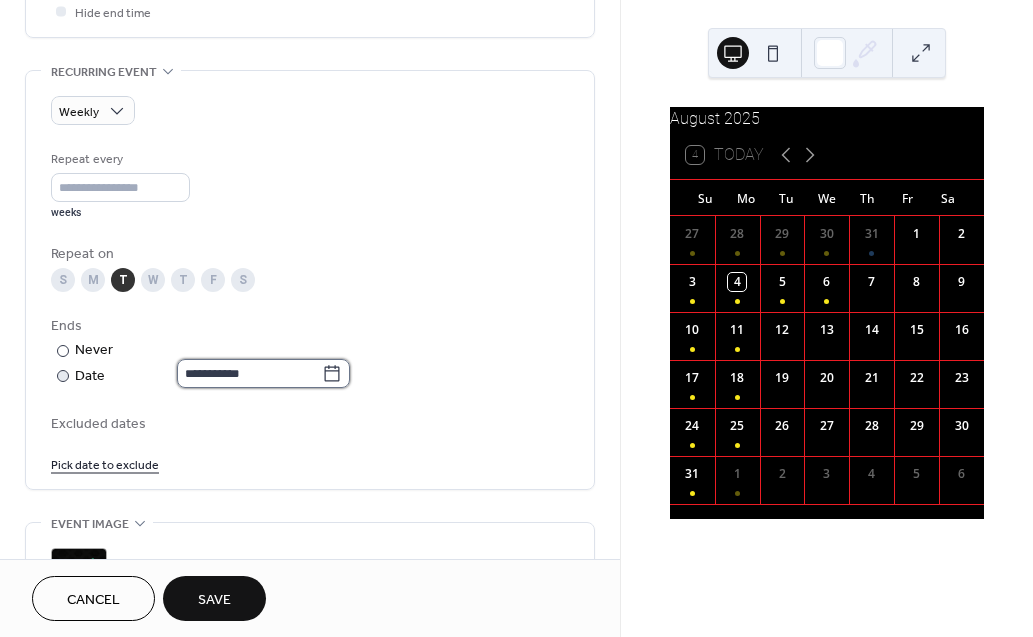 click on "**********" at bounding box center [249, 373] 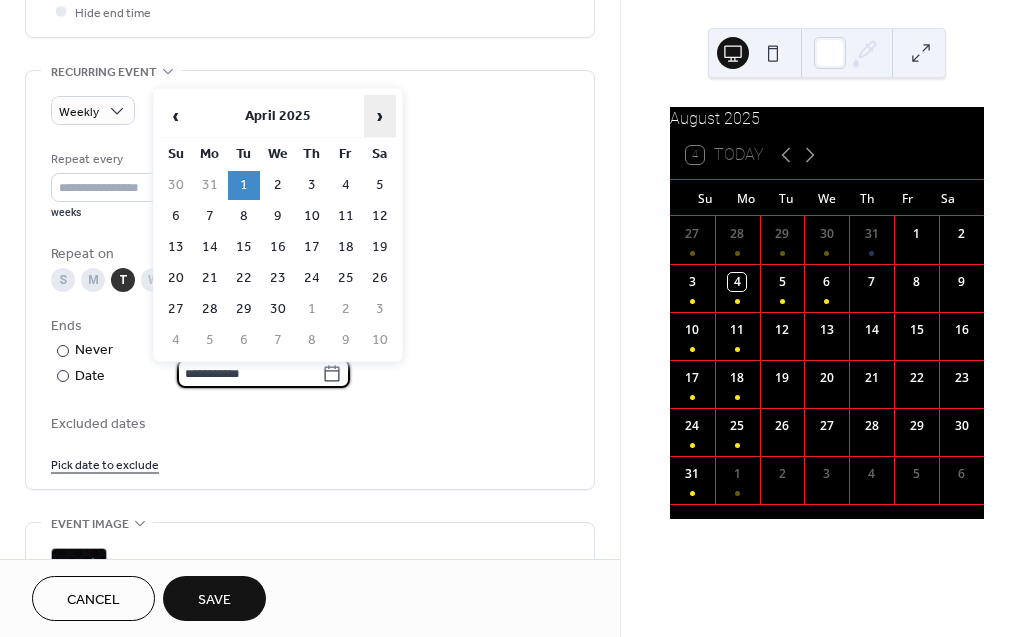 click on "›" at bounding box center (380, 116) 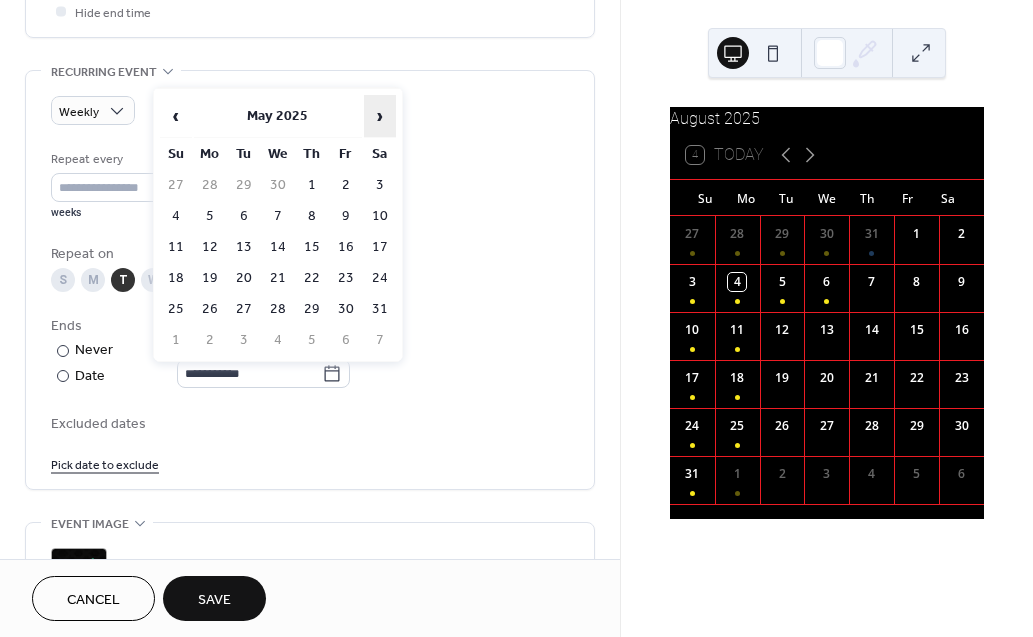 scroll, scrollTop: 0, scrollLeft: 0, axis: both 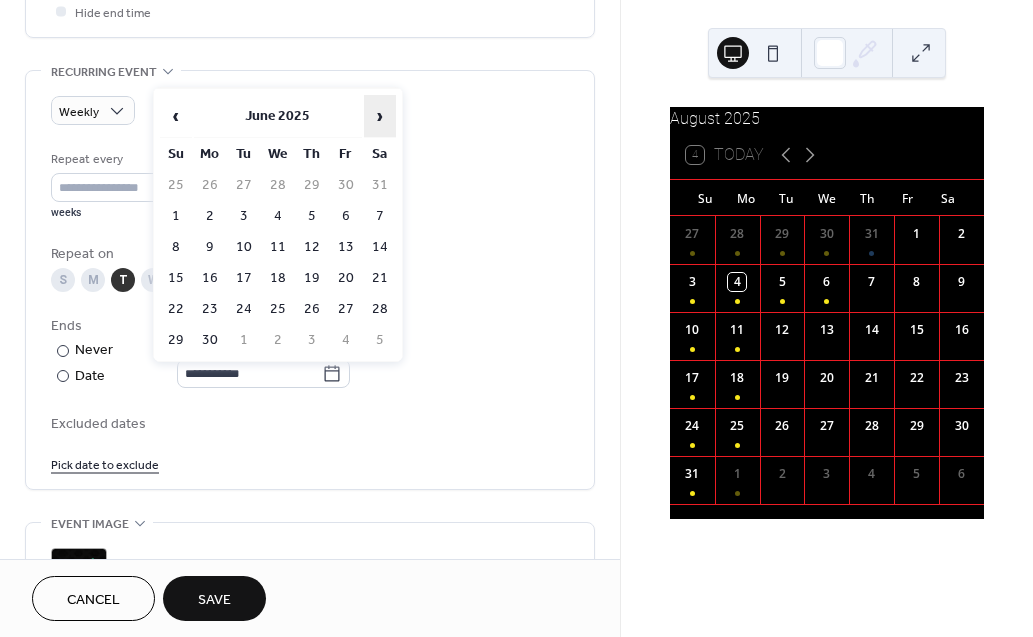 click on "›" at bounding box center [380, 116] 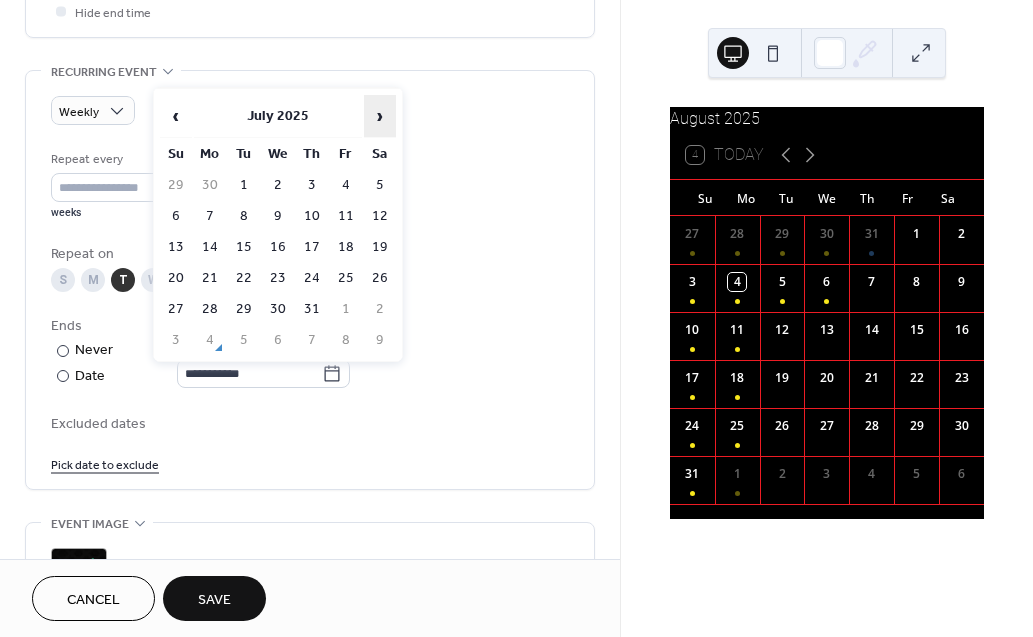 click on "›" at bounding box center (380, 116) 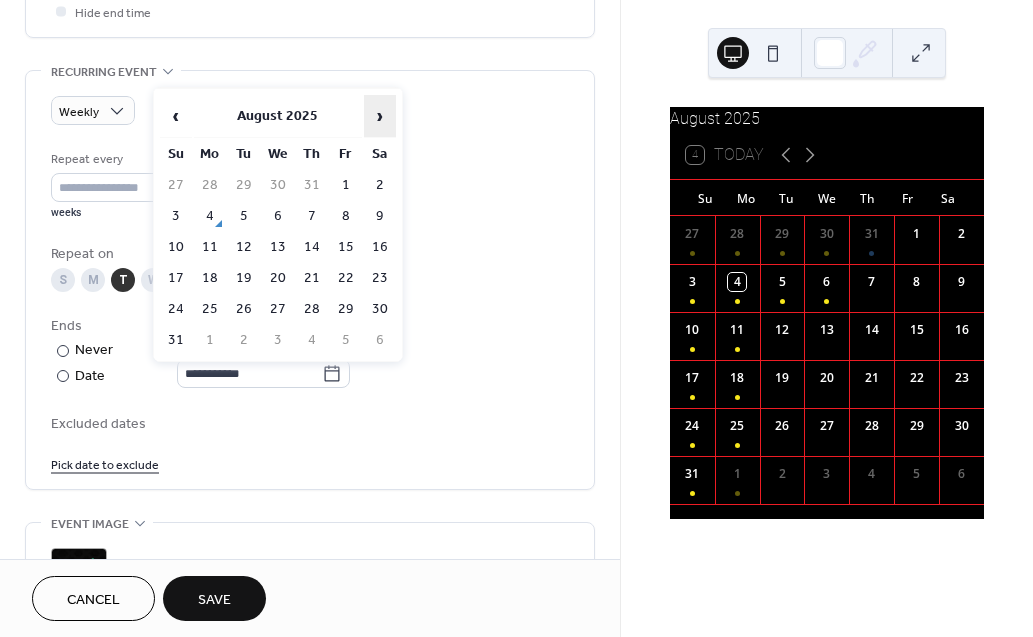 click on "›" at bounding box center [380, 116] 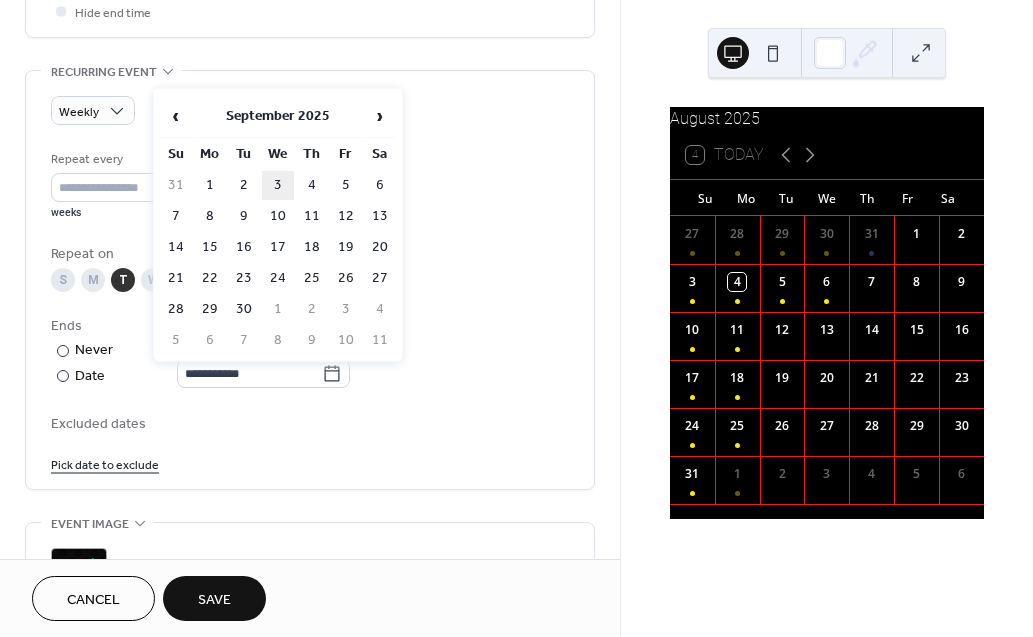 click on "3" at bounding box center (278, 185) 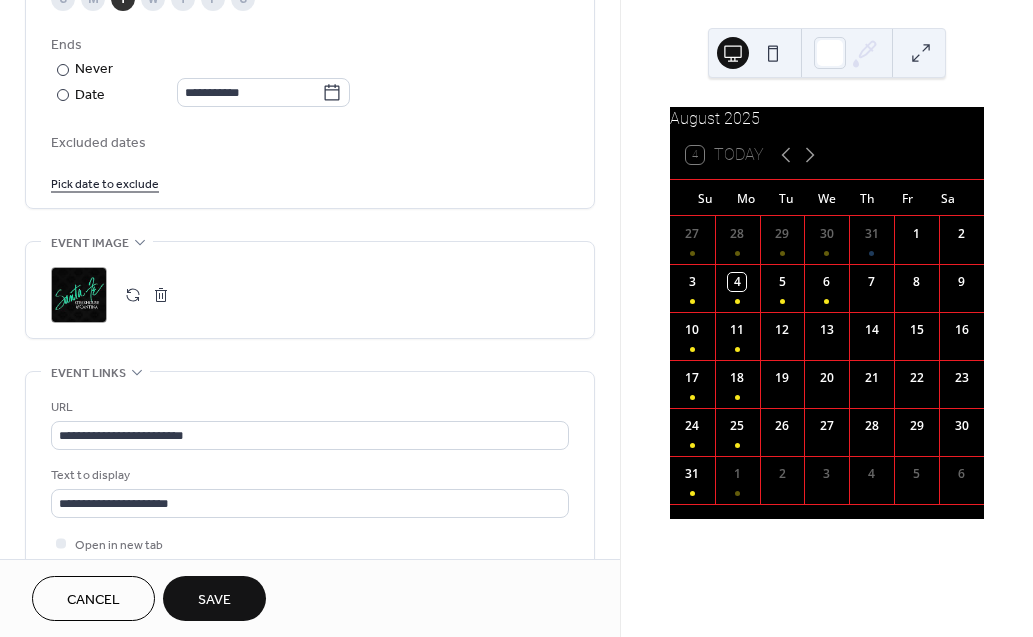 scroll, scrollTop: 1250, scrollLeft: 0, axis: vertical 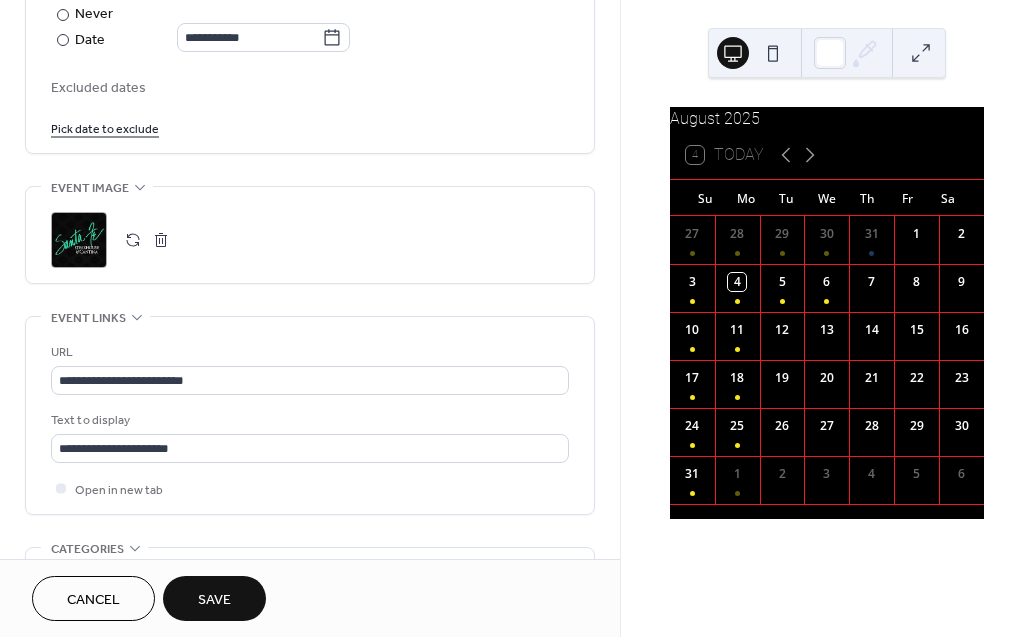click on "Save" at bounding box center (214, 598) 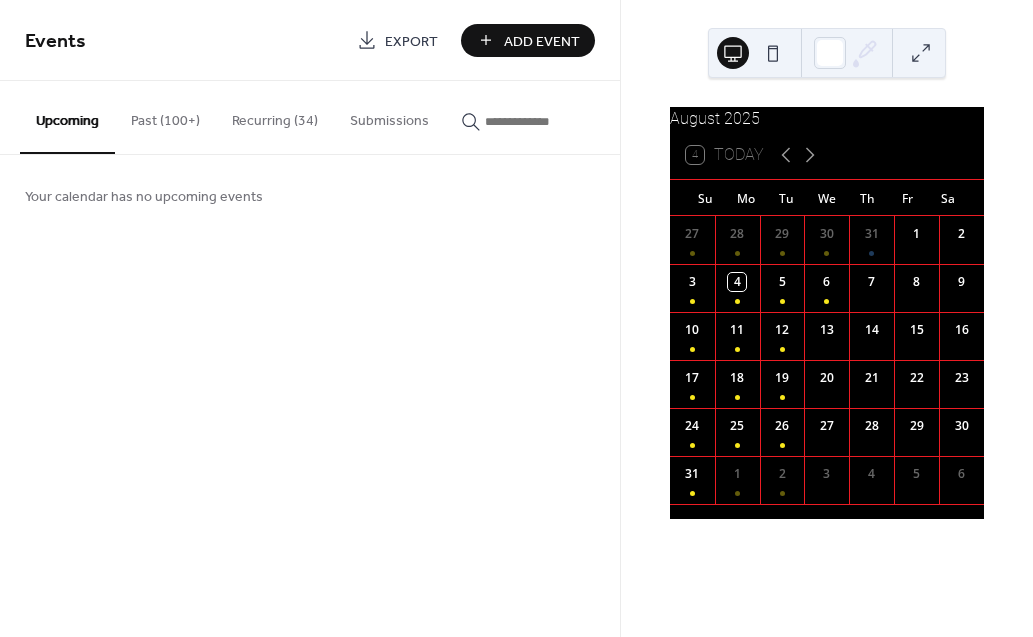 click on "Recurring (34)" at bounding box center [275, 116] 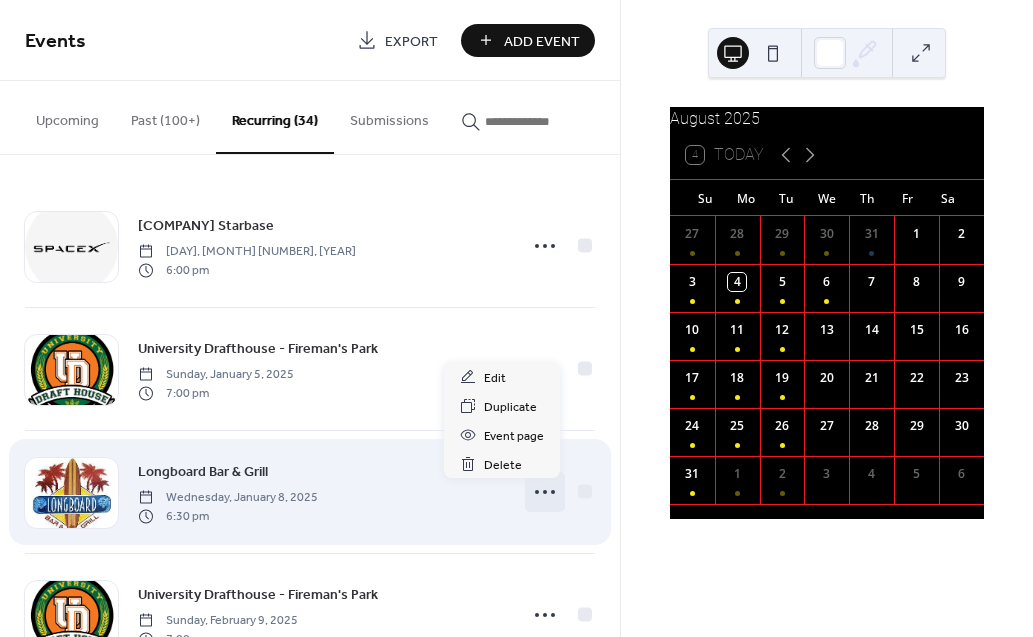 click 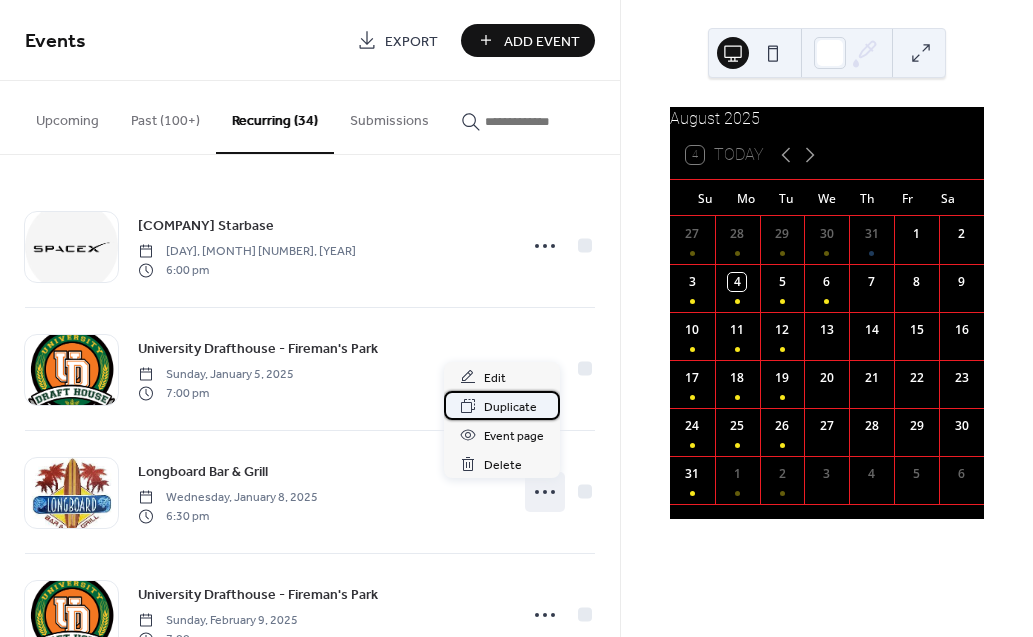click on "Duplicate" at bounding box center [510, 407] 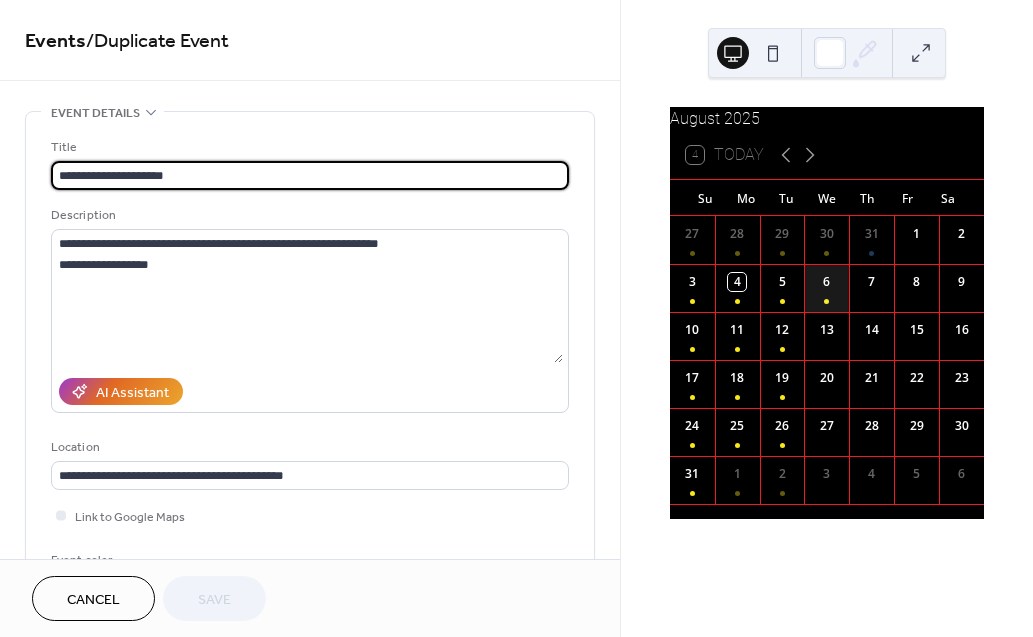 click on "6" at bounding box center [826, 288] 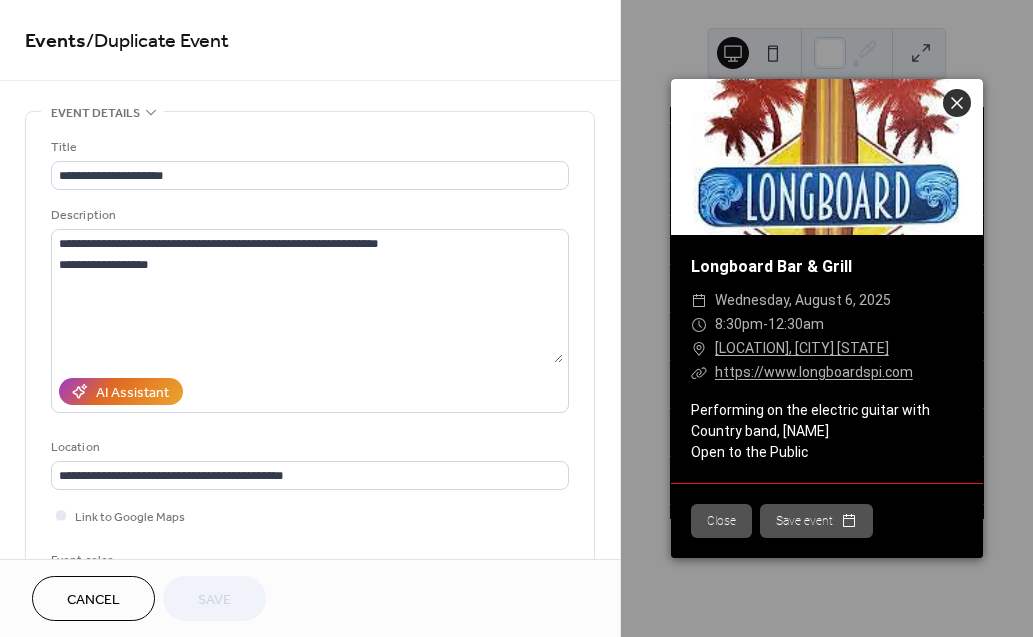 click on "Close" at bounding box center [721, 521] 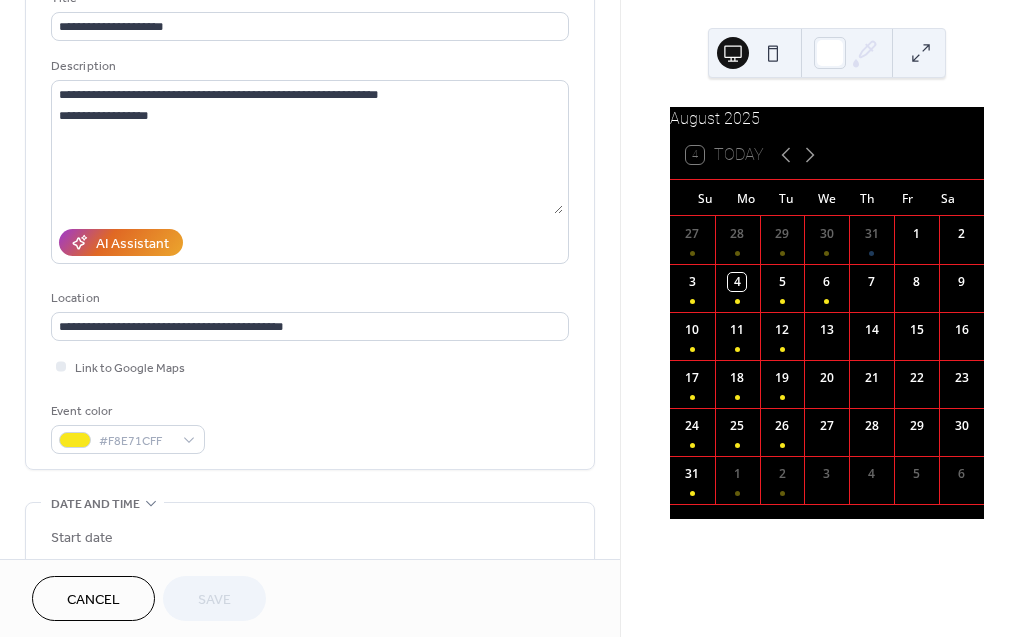 scroll, scrollTop: 382, scrollLeft: 0, axis: vertical 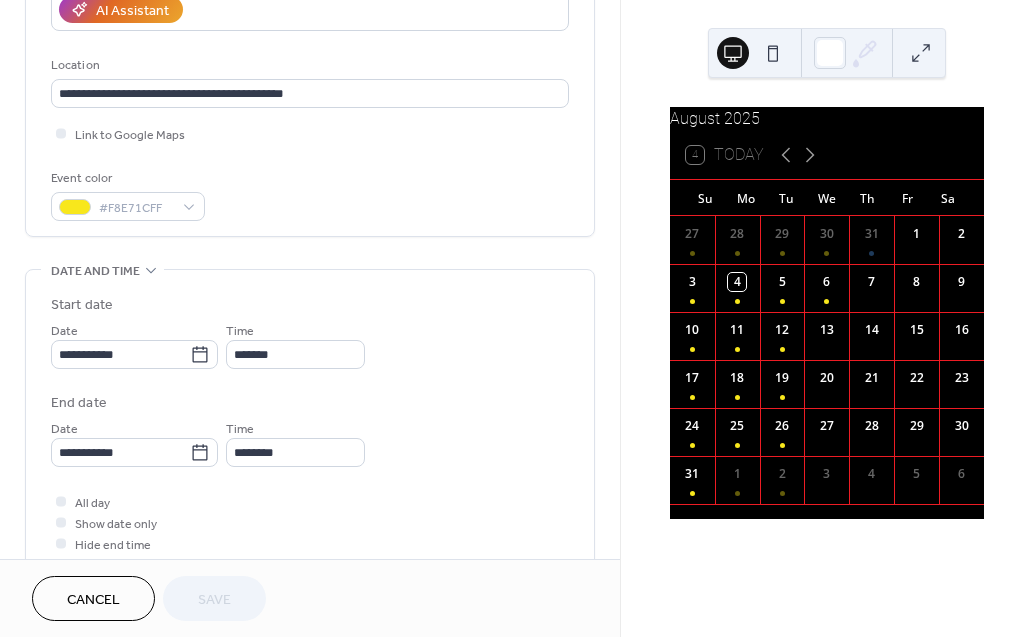 click on "Cancel" at bounding box center (93, 600) 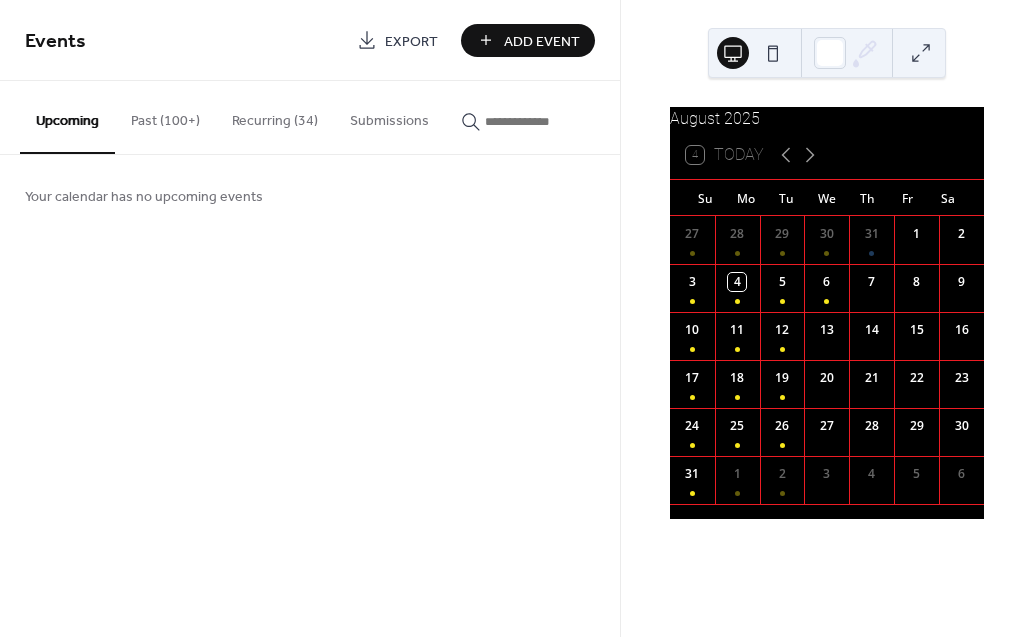 click on "Recurring (34)" at bounding box center (275, 116) 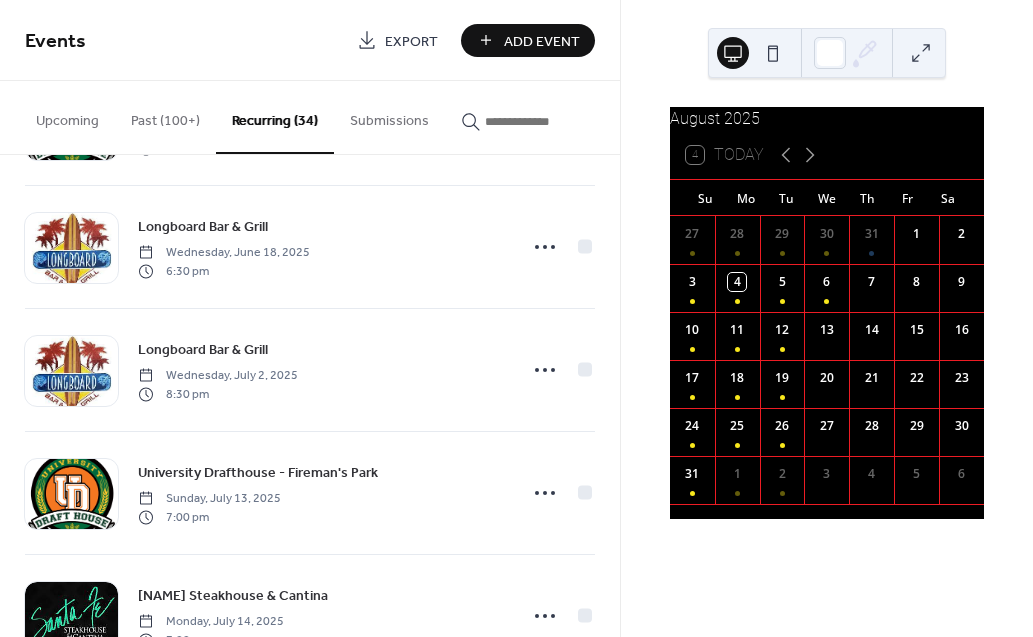 scroll, scrollTop: 2980, scrollLeft: 0, axis: vertical 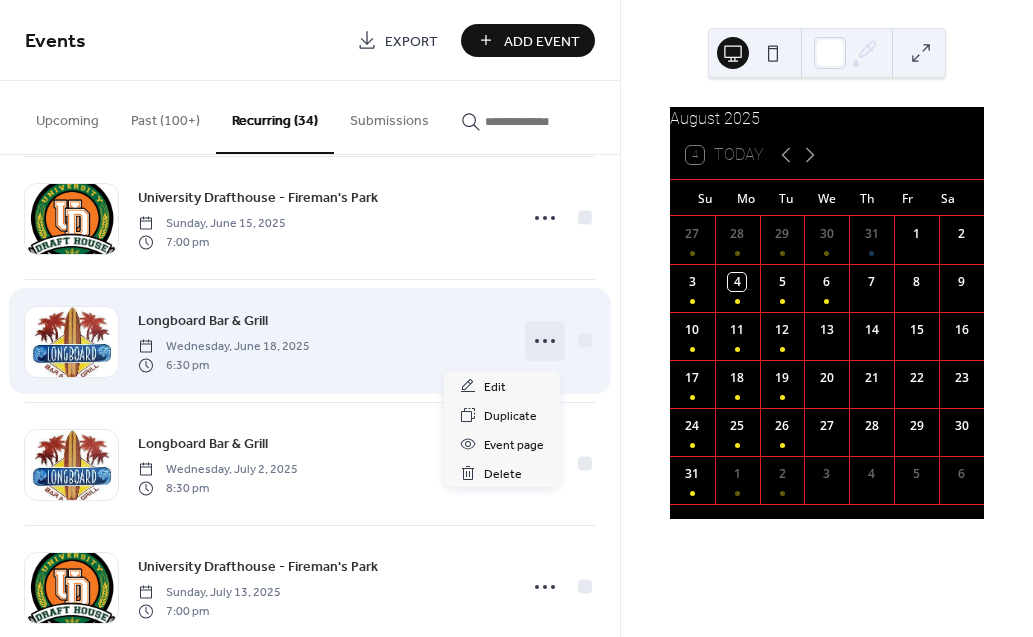 click 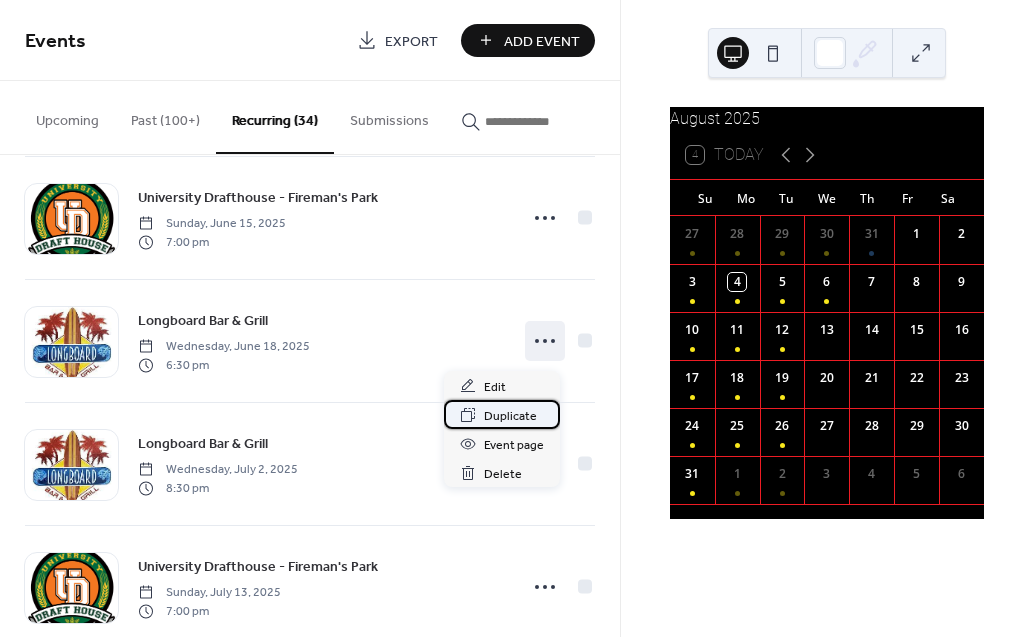 click on "Duplicate" at bounding box center [510, 416] 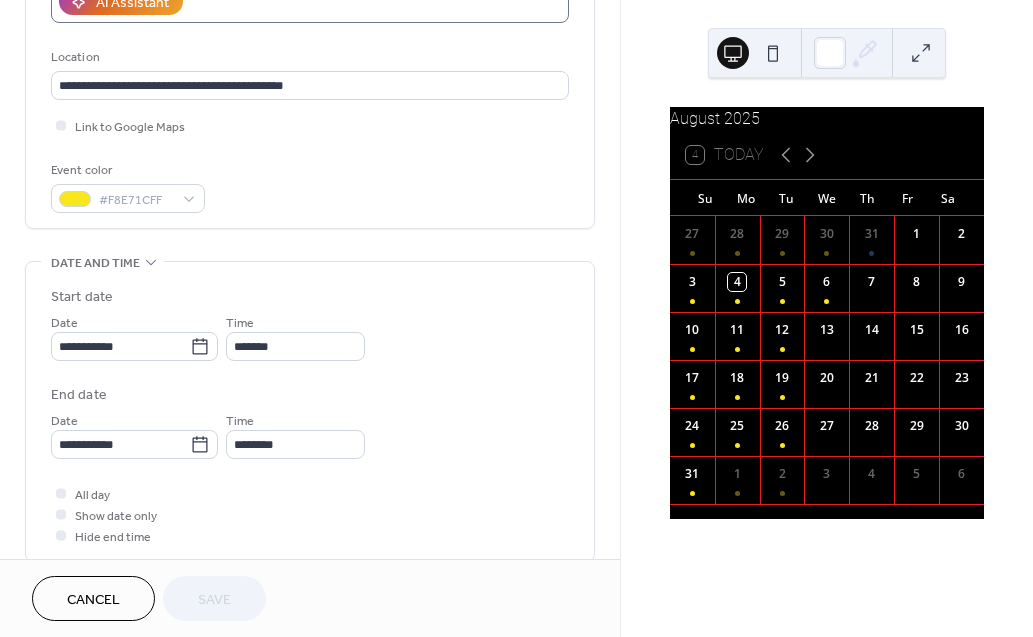 scroll, scrollTop: 415, scrollLeft: 0, axis: vertical 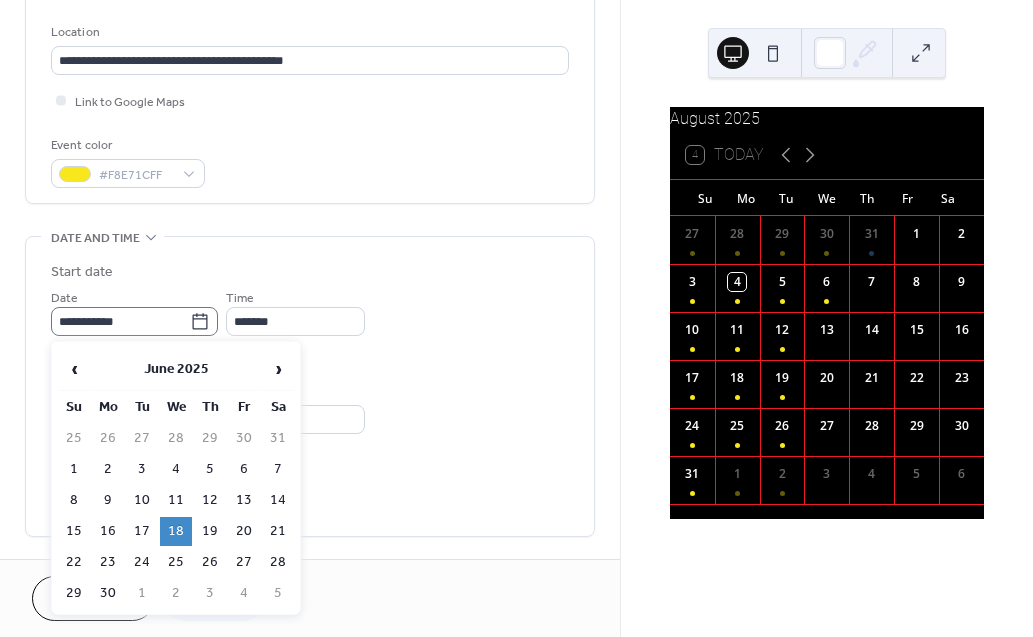 click 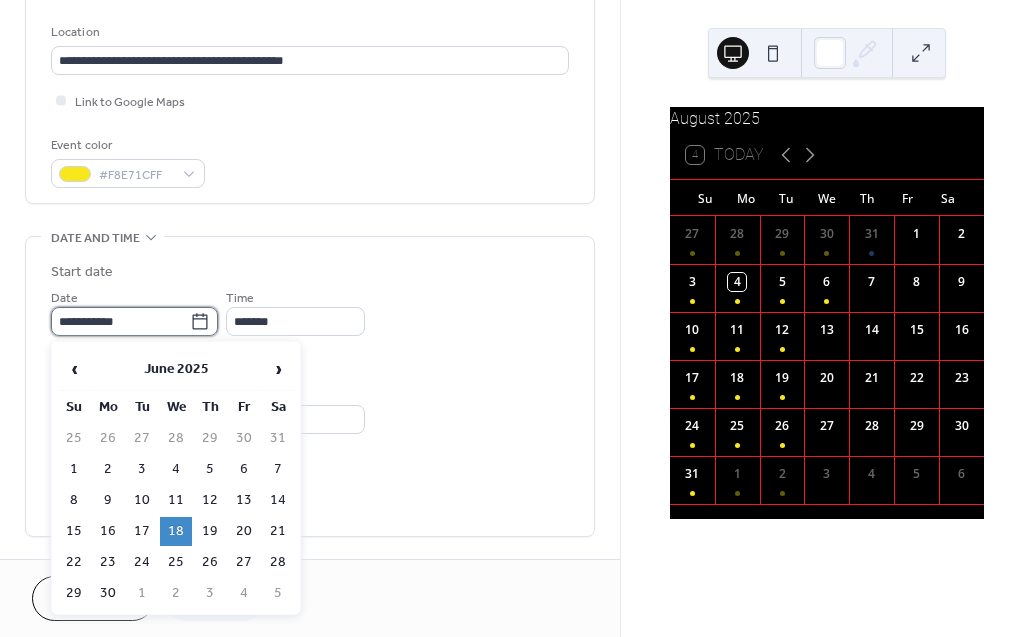 click on "**********" at bounding box center (120, 321) 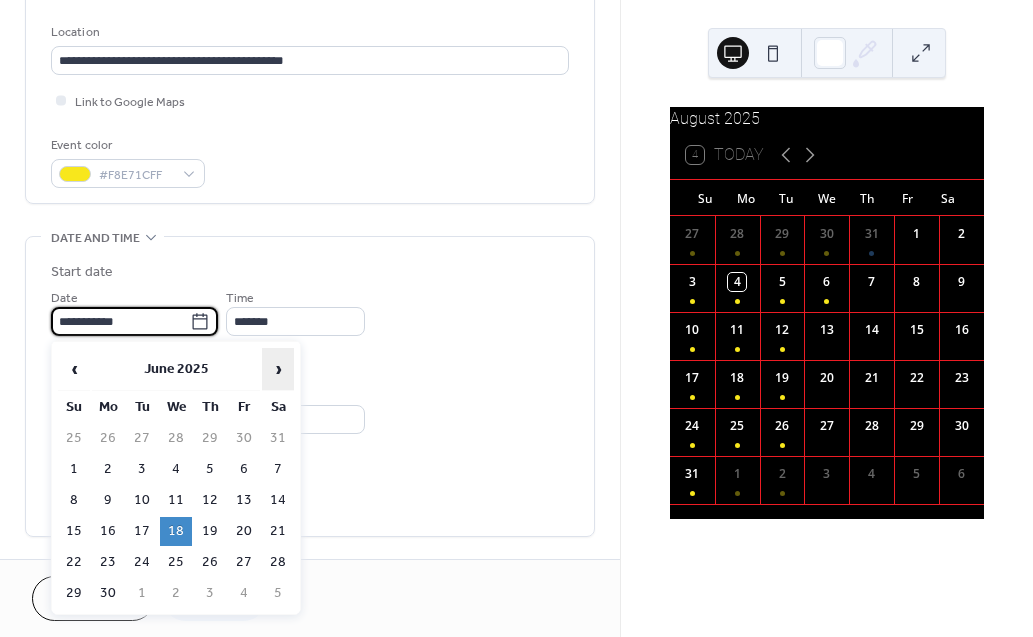 click on "›" at bounding box center (278, 369) 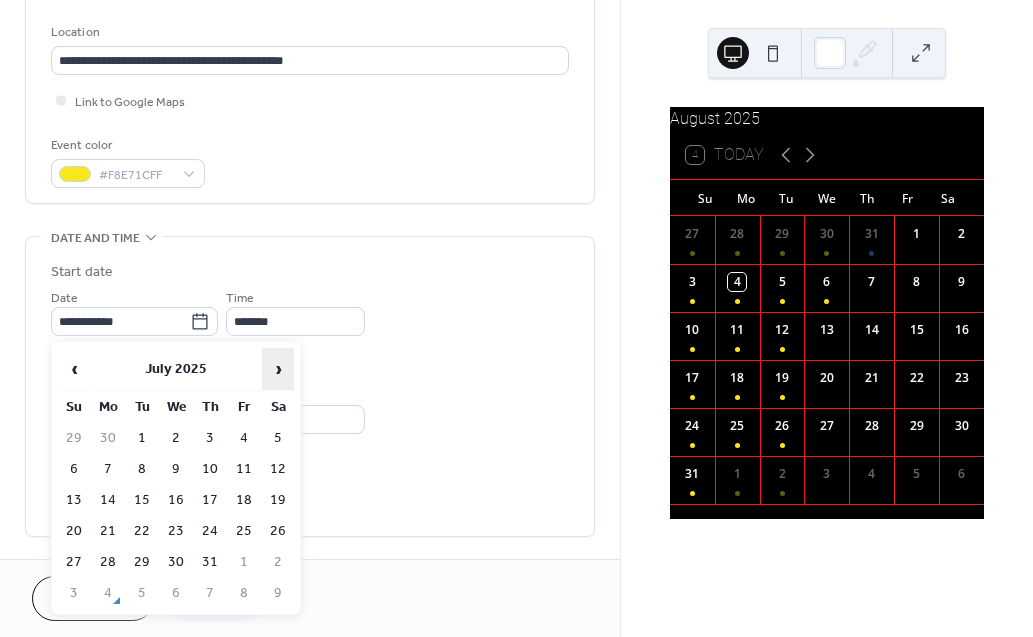 click on "›" at bounding box center (278, 369) 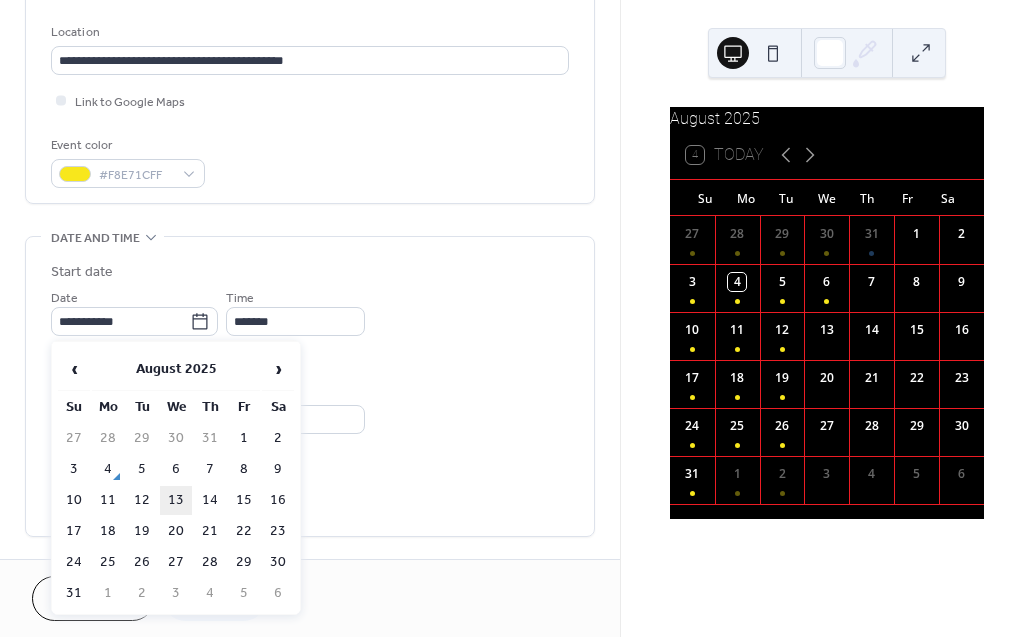 click on "13" at bounding box center (176, 500) 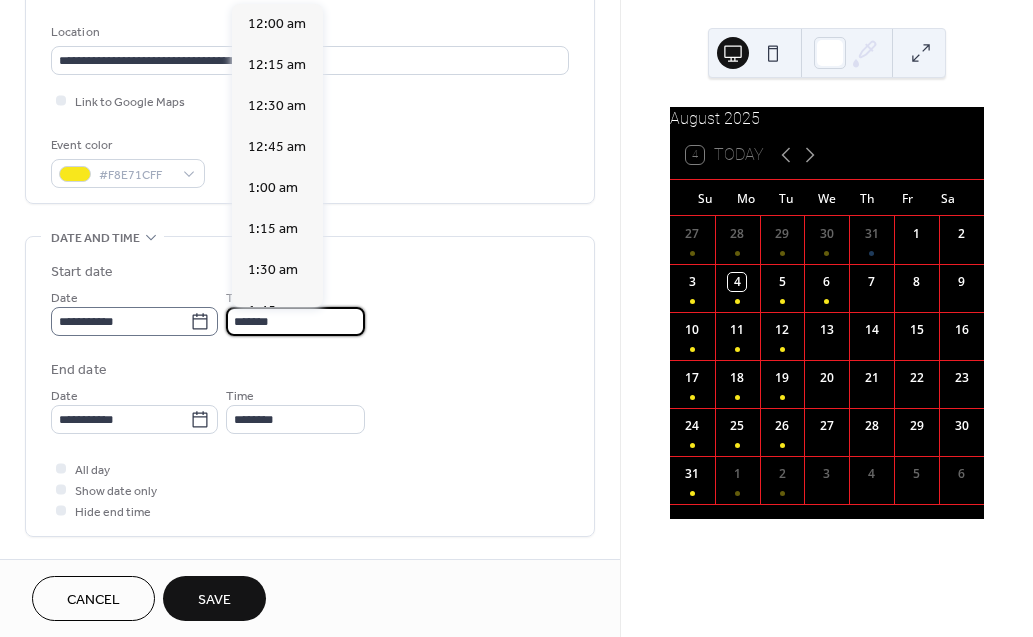 scroll, scrollTop: 3034, scrollLeft: 0, axis: vertical 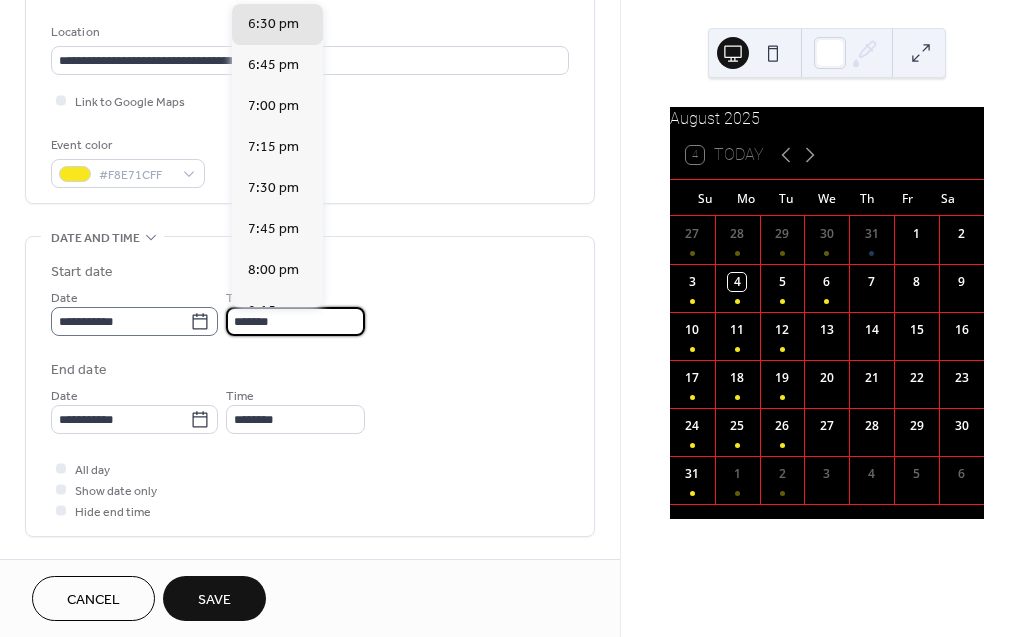 drag, startPoint x: 262, startPoint y: 321, endPoint x: 173, endPoint y: 321, distance: 89 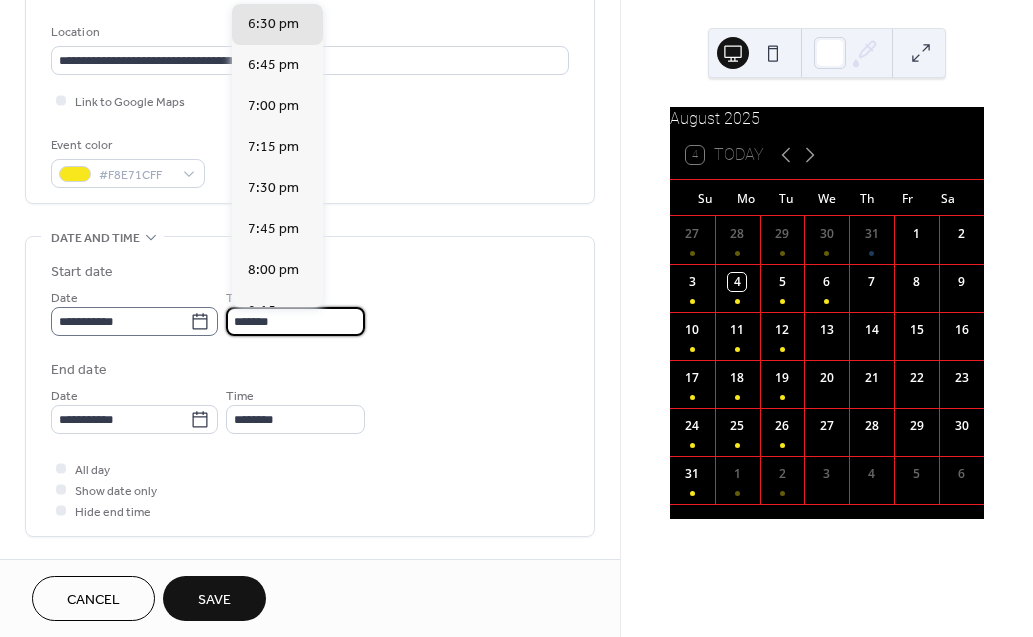 click on "**********" at bounding box center [310, 311] 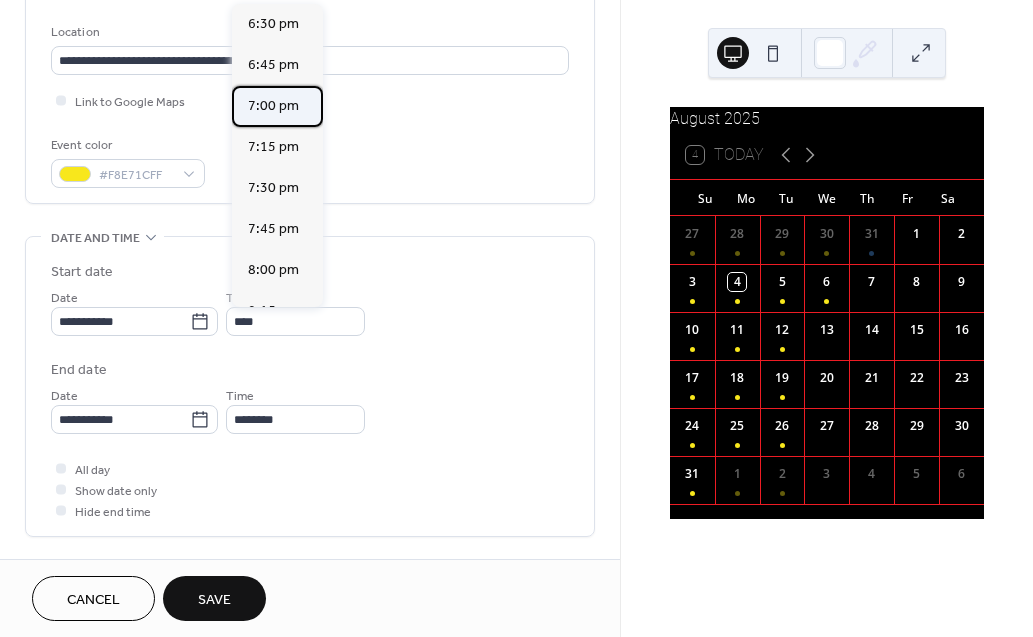 click on "7:00 pm" at bounding box center [273, 106] 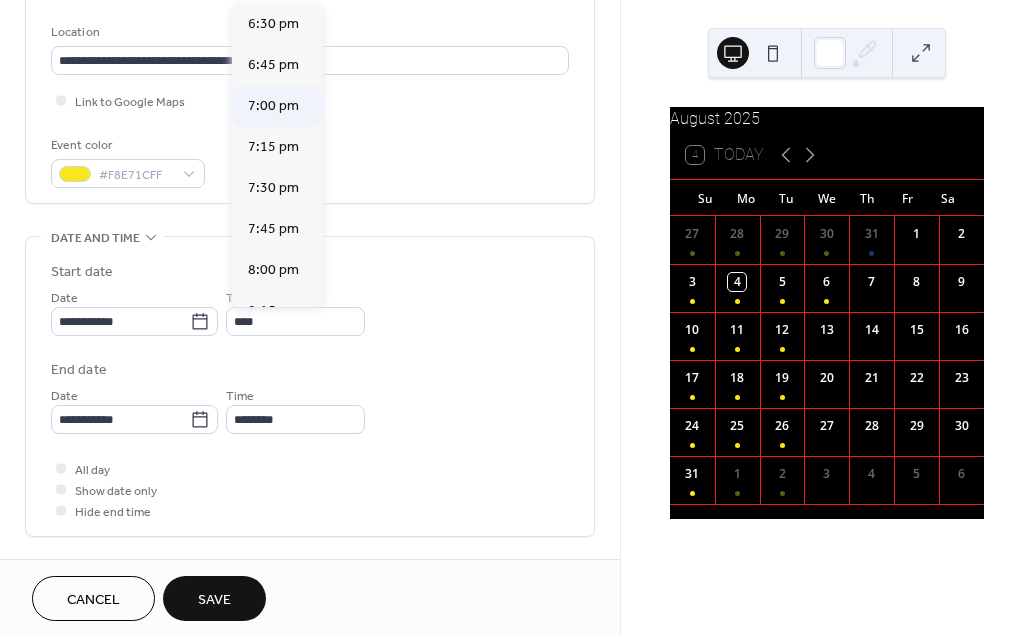 type on "*******" 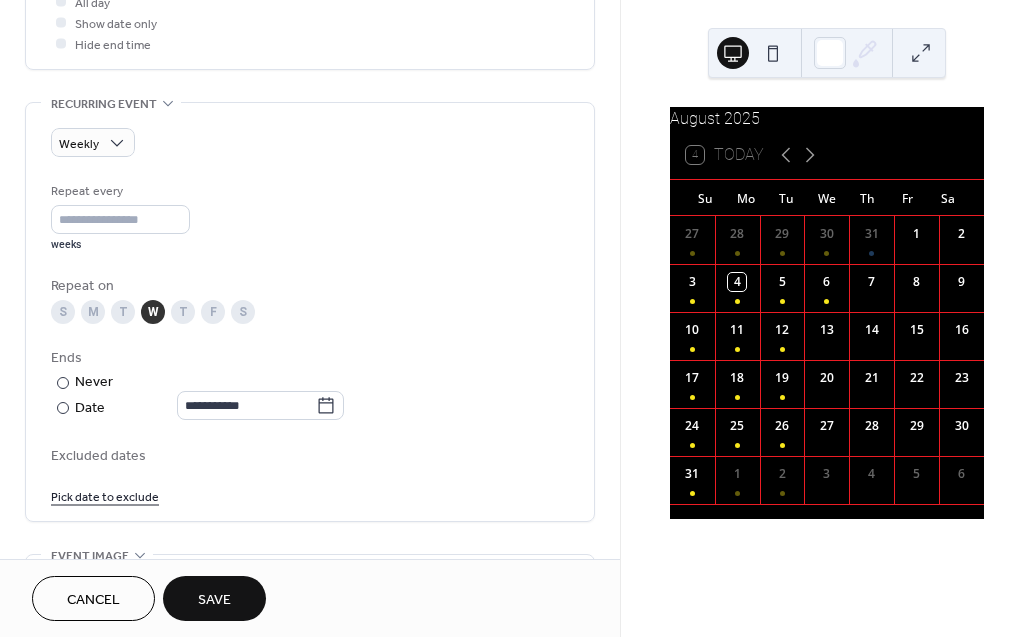 scroll, scrollTop: 897, scrollLeft: 0, axis: vertical 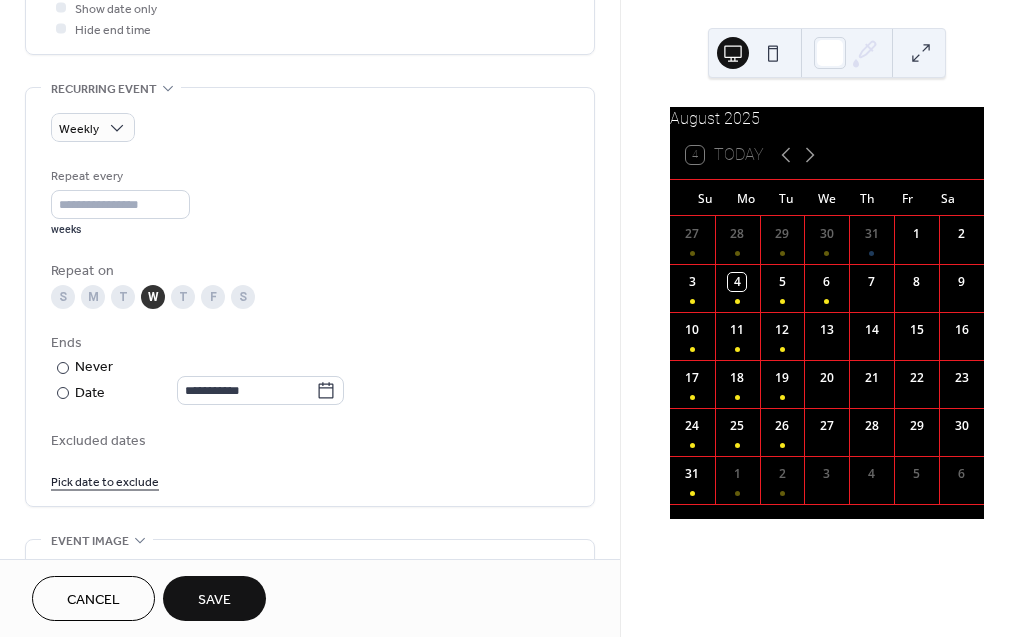 click on "Pick date to exclude" at bounding box center (105, 480) 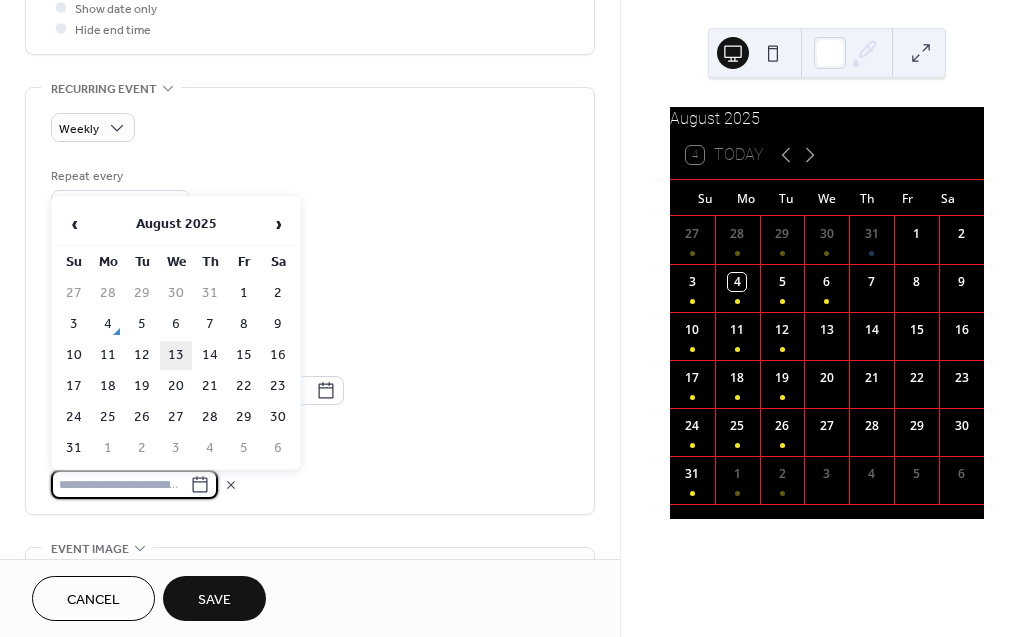 click on "13" at bounding box center [176, 355] 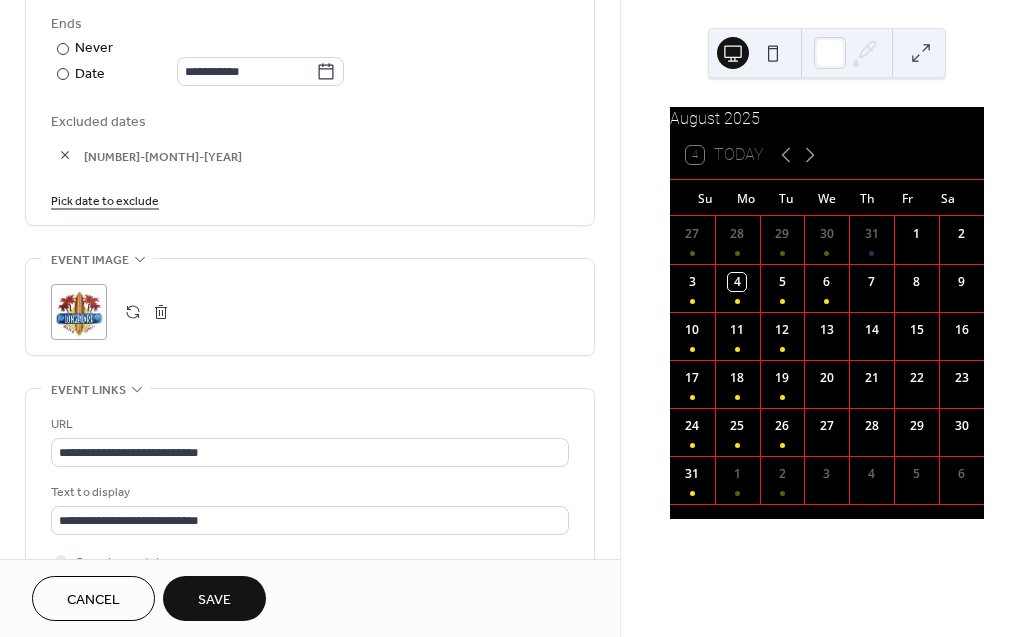 scroll, scrollTop: 971, scrollLeft: 0, axis: vertical 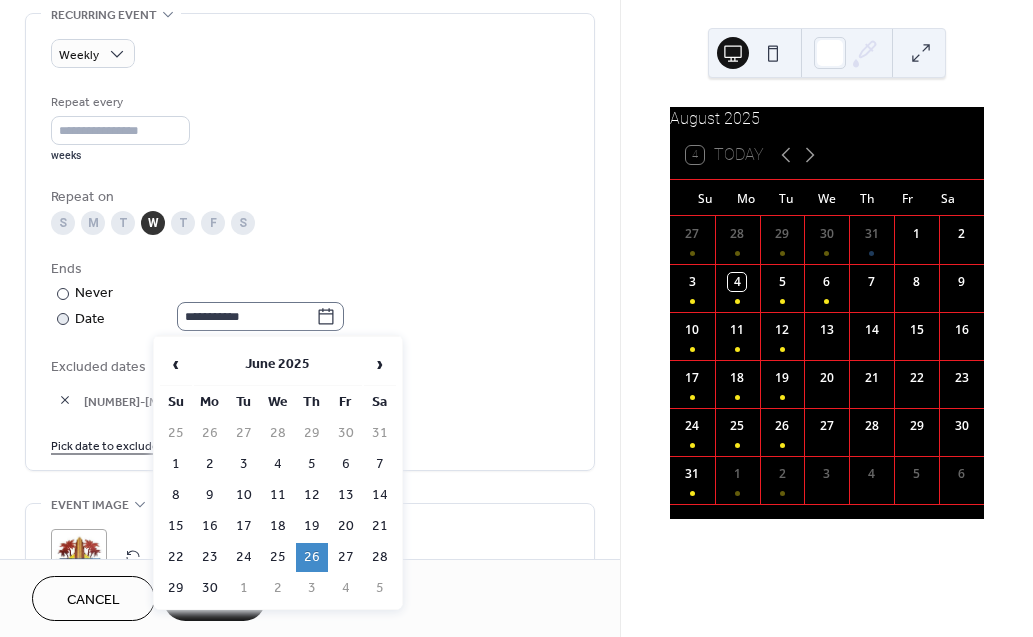 click 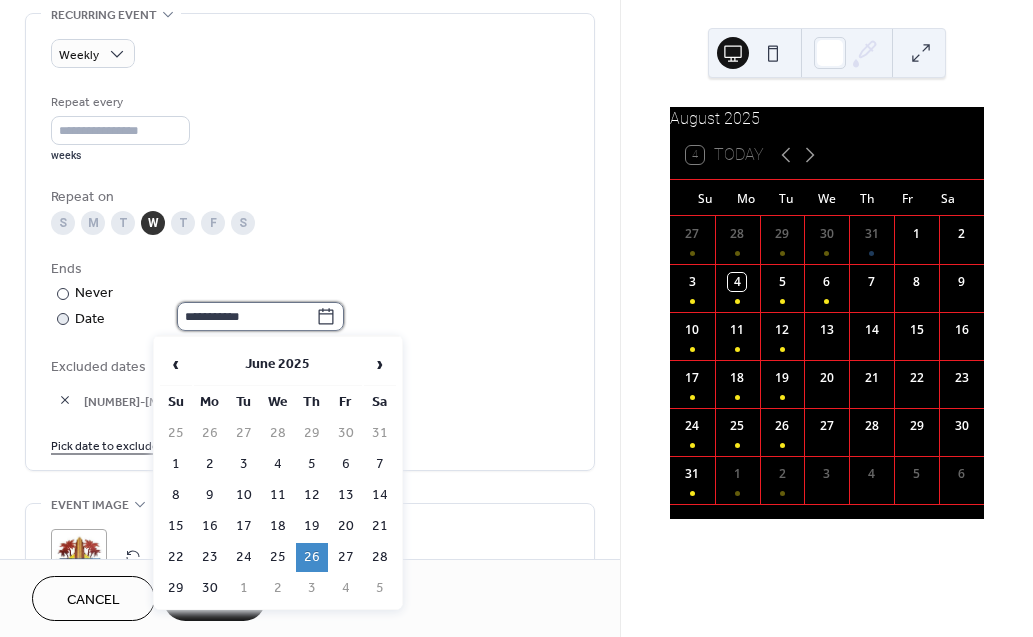 click on "**********" at bounding box center (246, 316) 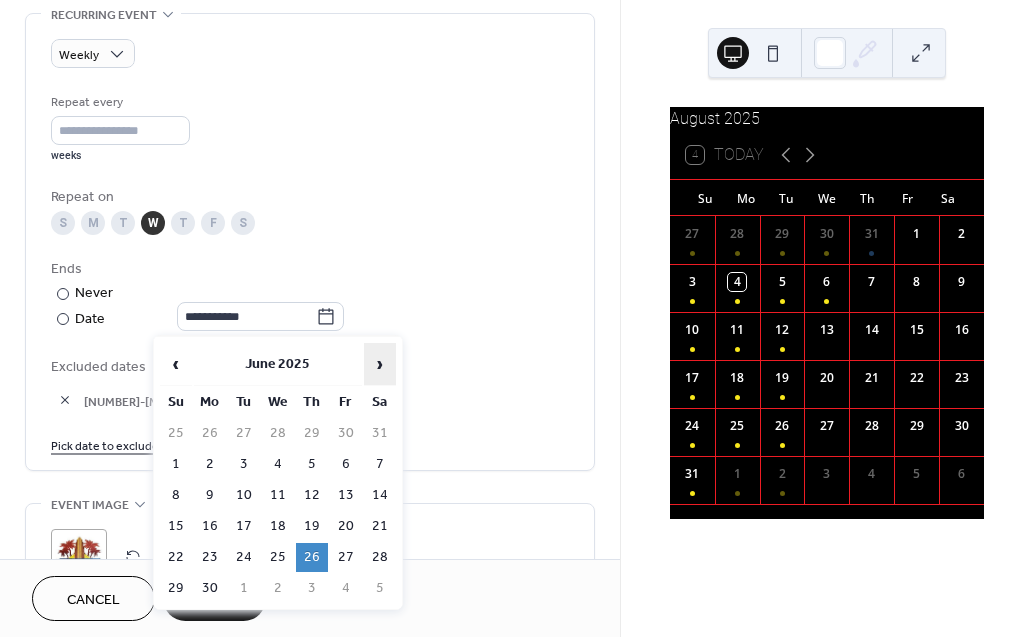 click on "›" at bounding box center [380, 364] 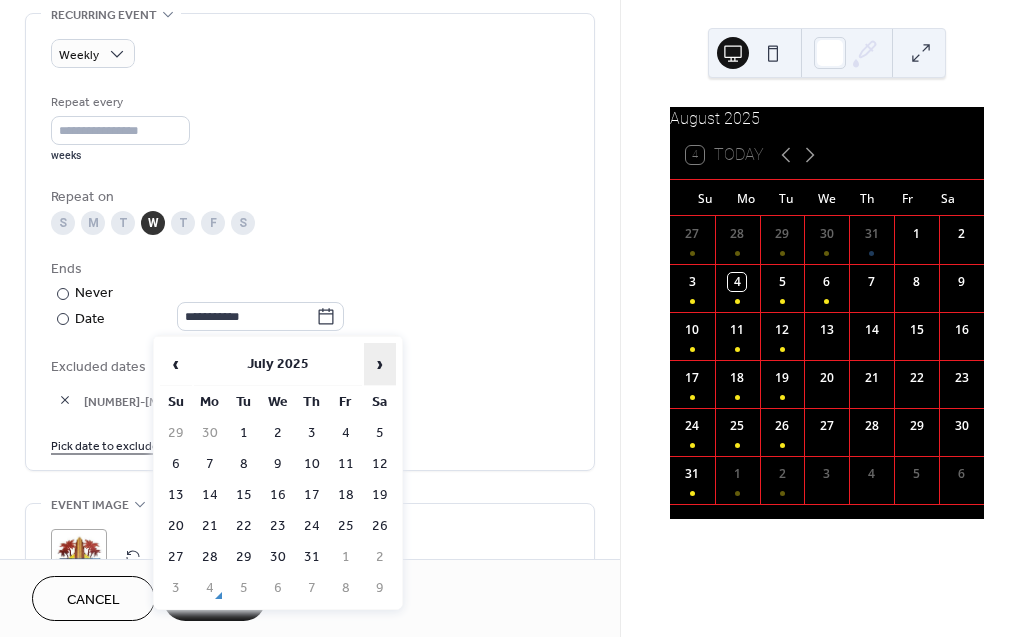 click on "›" at bounding box center [380, 364] 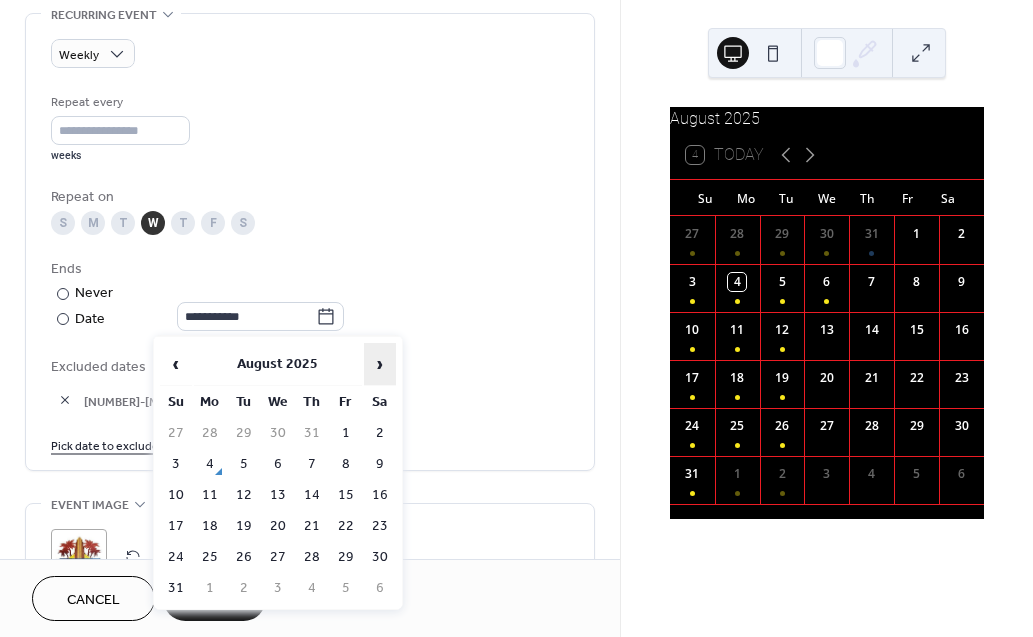 click on "›" at bounding box center (380, 364) 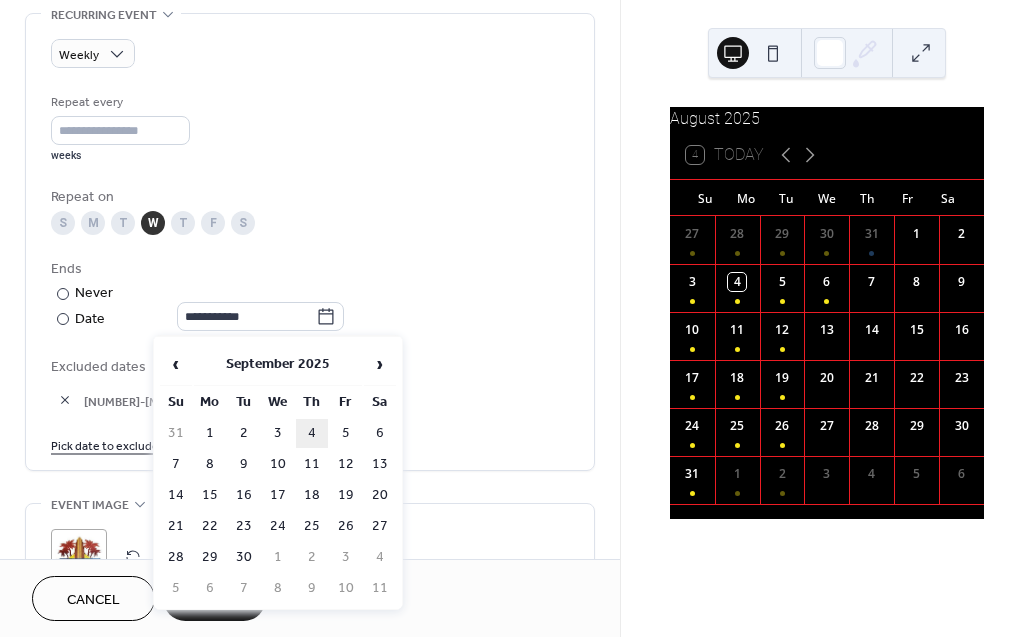 click on "4" at bounding box center (312, 433) 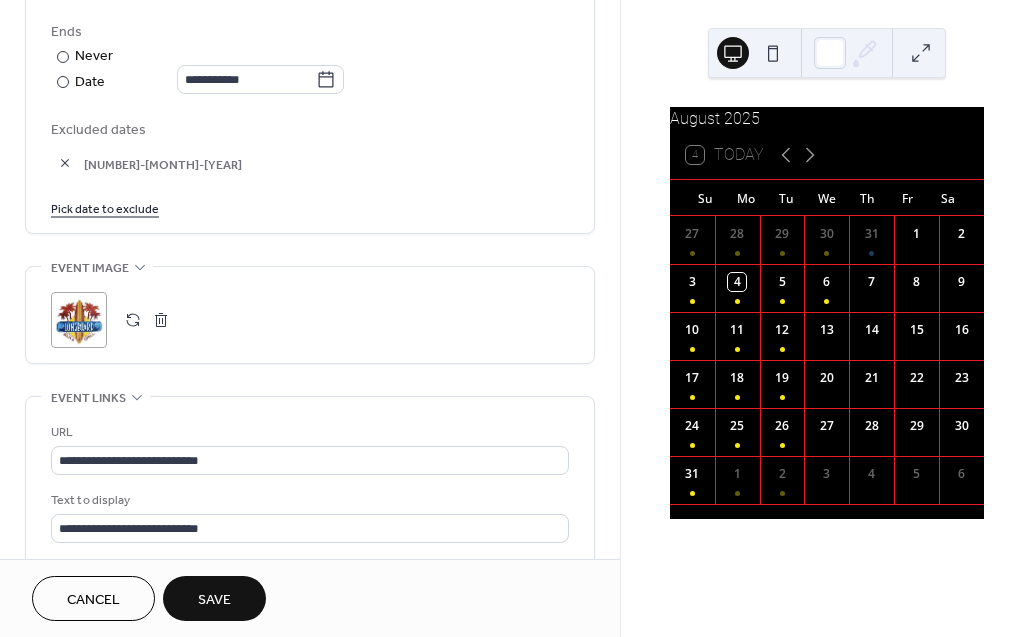 scroll, scrollTop: 1267, scrollLeft: 0, axis: vertical 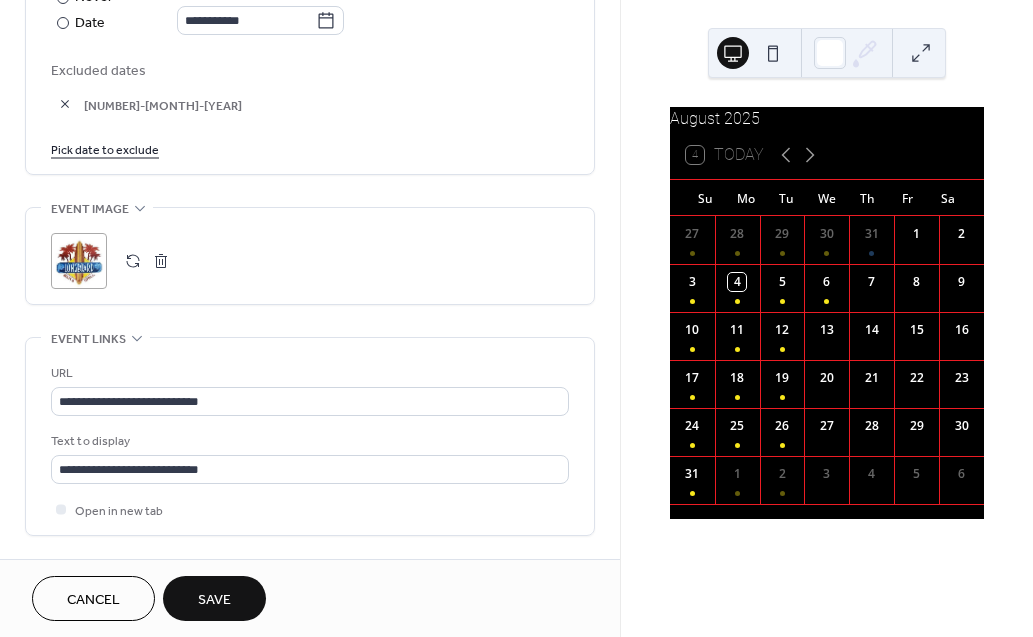 click on "Save" at bounding box center (214, 600) 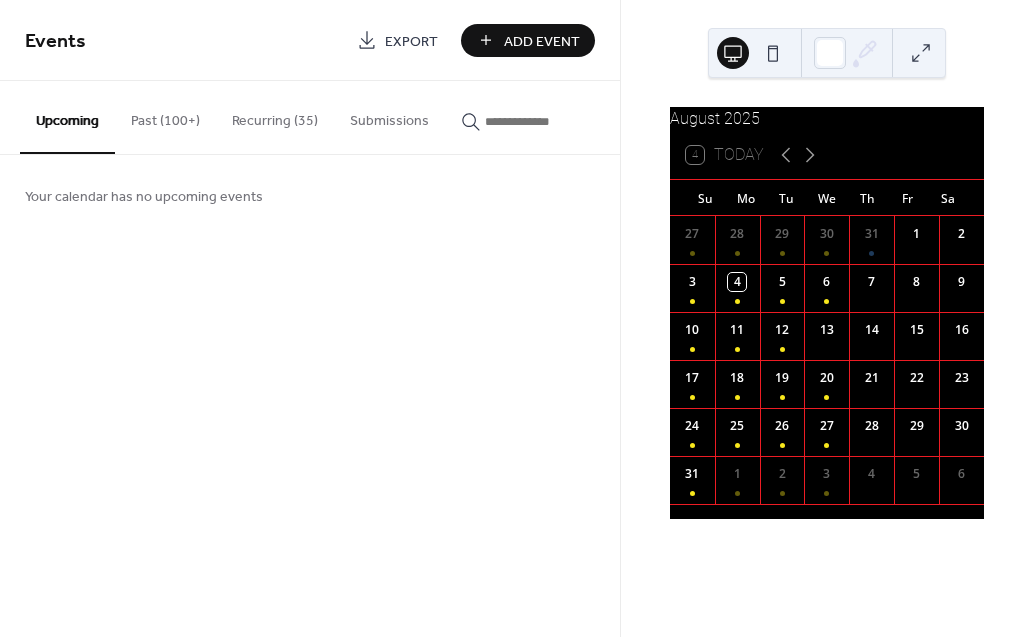 click on "Recurring (35)" at bounding box center [275, 116] 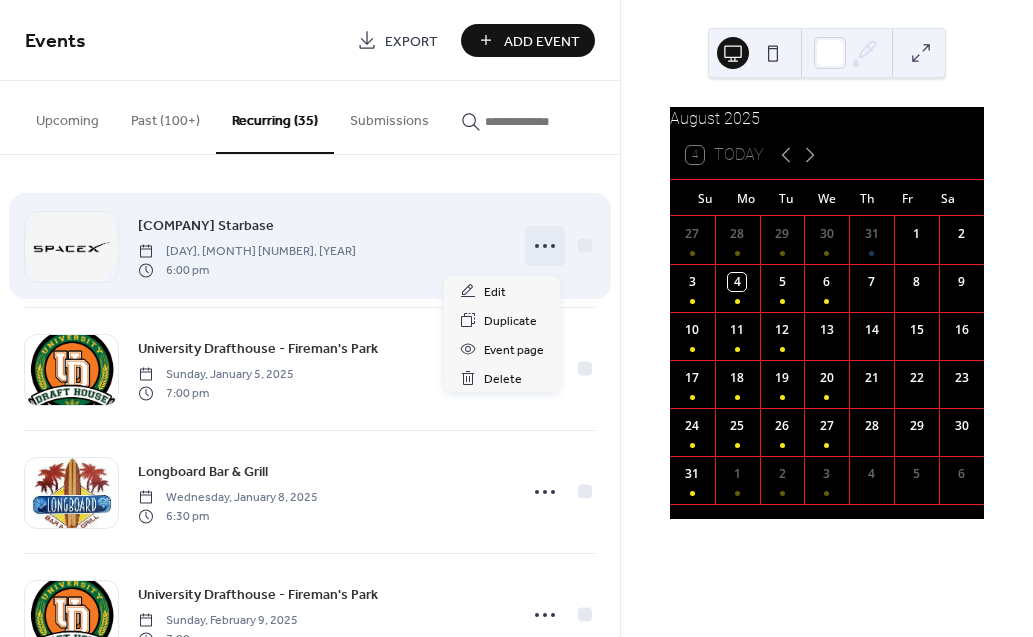 click 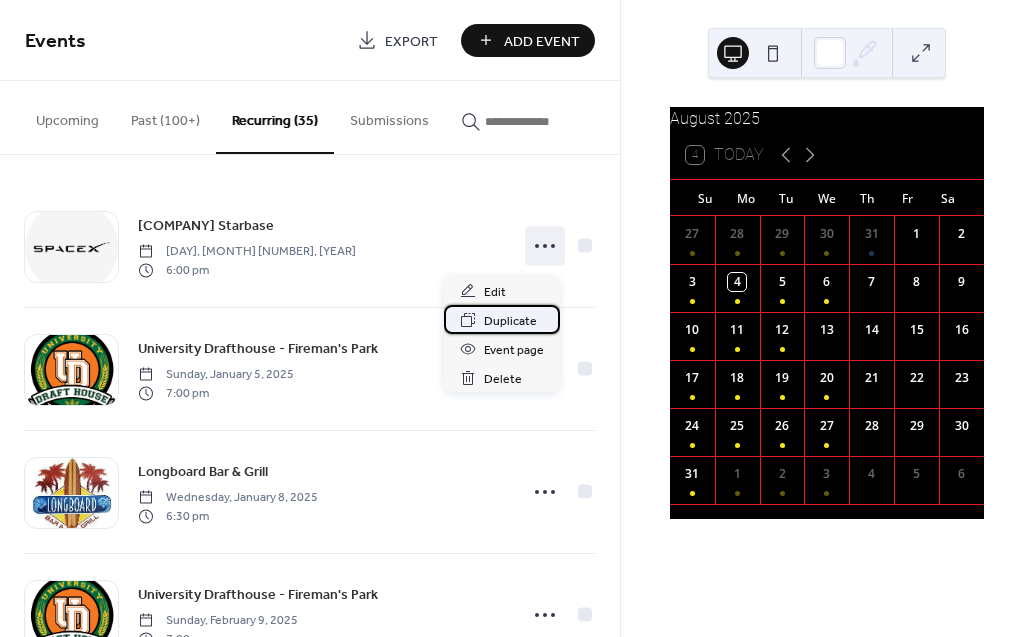 click on "Duplicate" at bounding box center [510, 321] 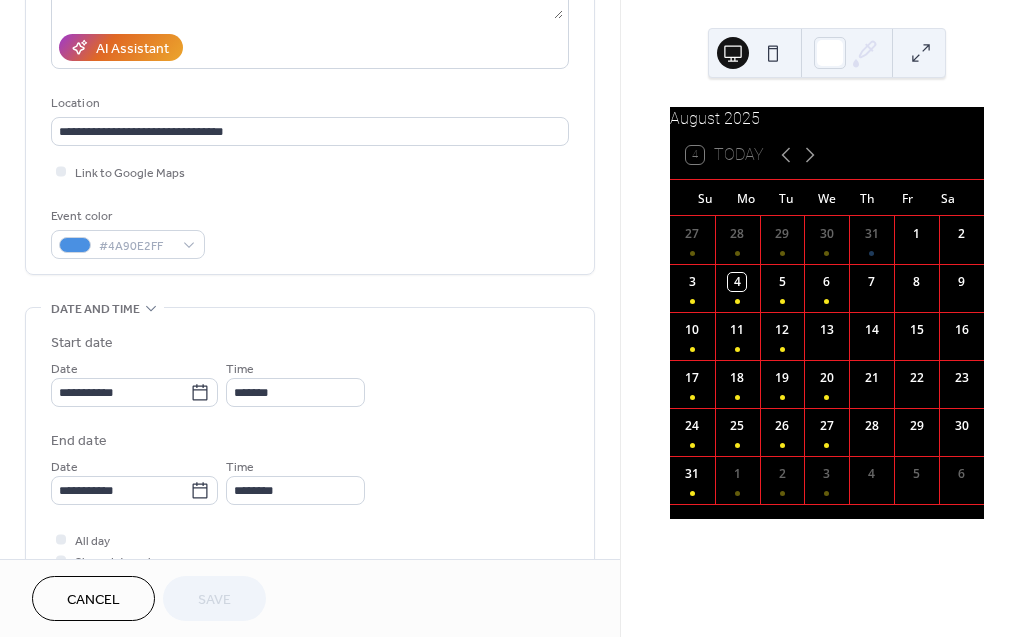 scroll, scrollTop: 367, scrollLeft: 0, axis: vertical 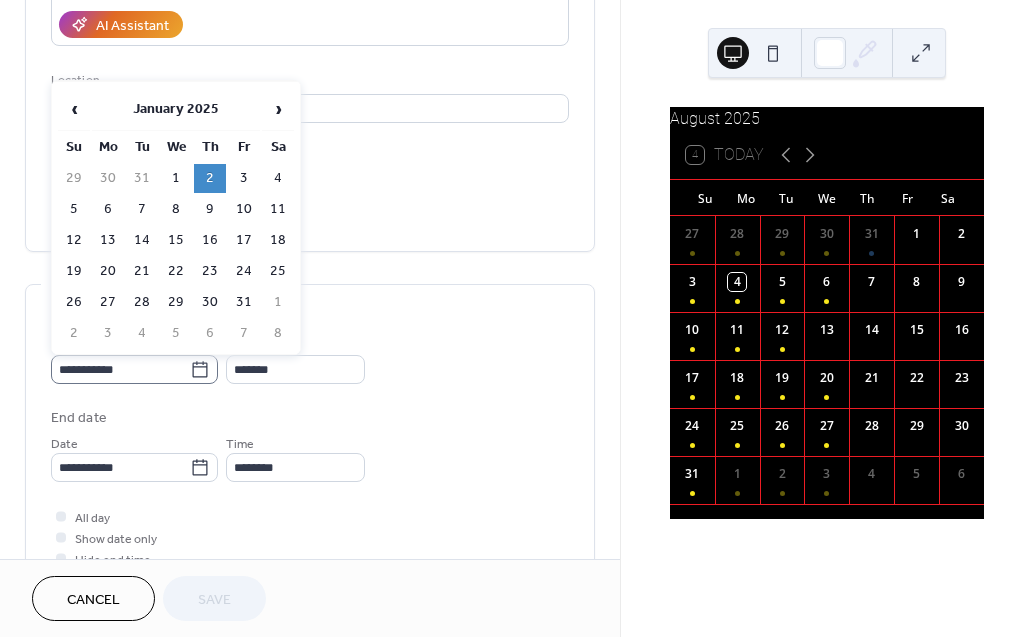click 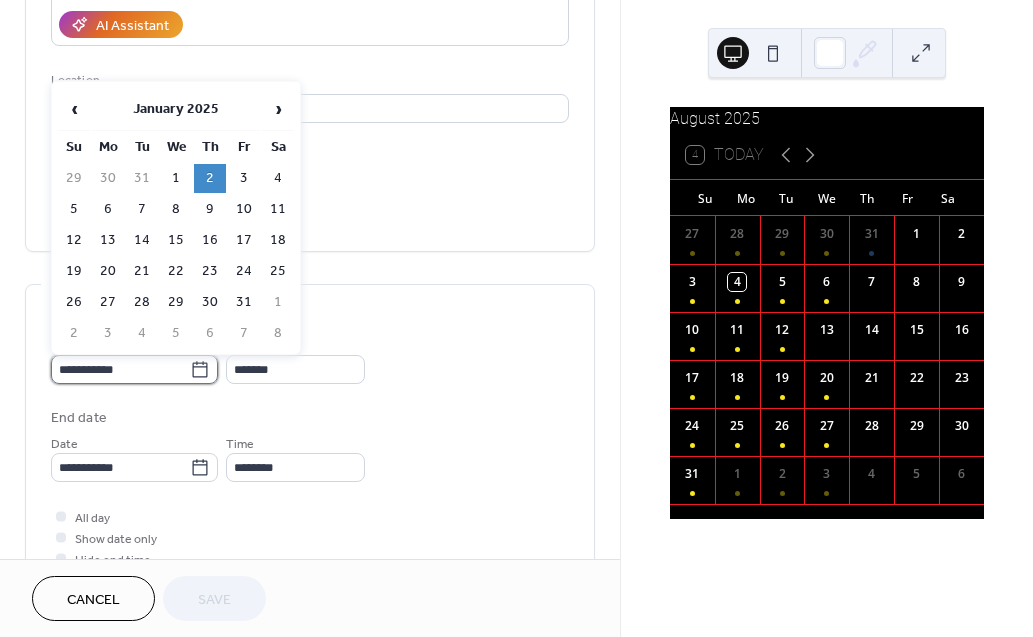 click on "**********" at bounding box center (120, 369) 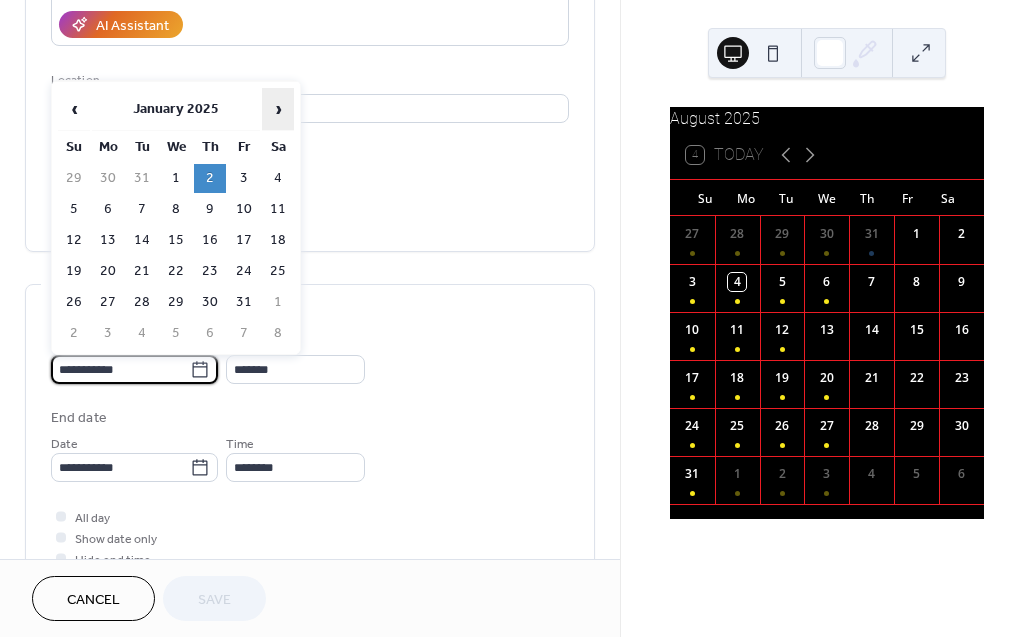 click on "›" at bounding box center [278, 109] 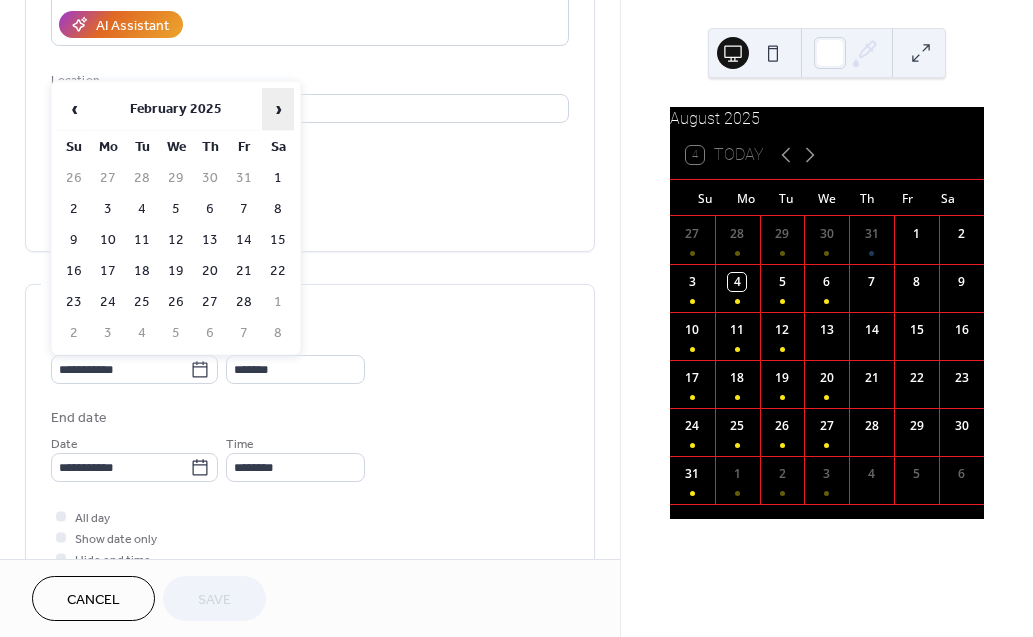 click on "›" at bounding box center [278, 109] 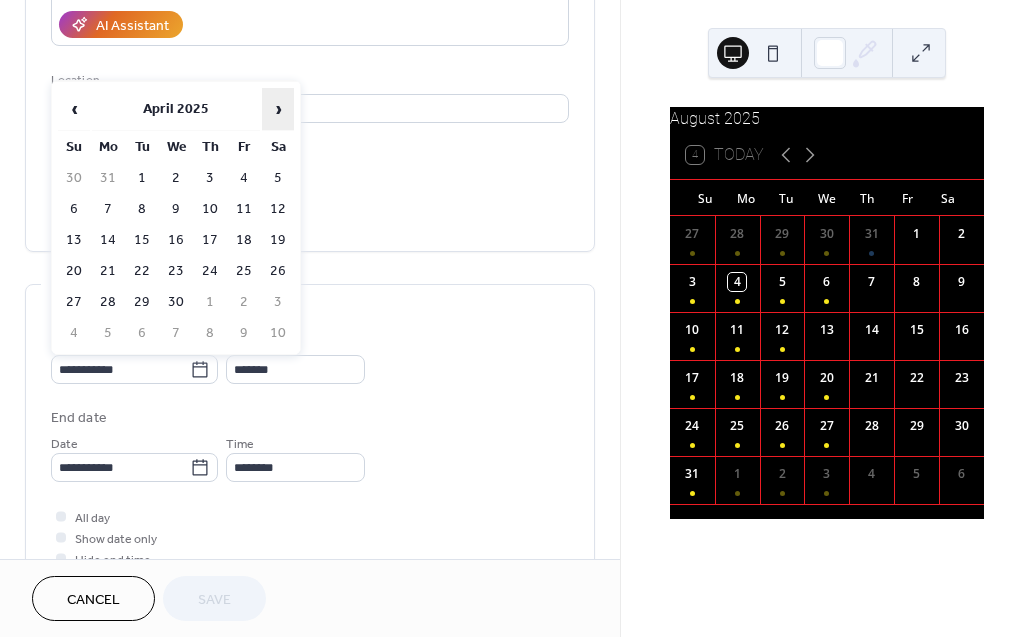 click on "›" at bounding box center [278, 109] 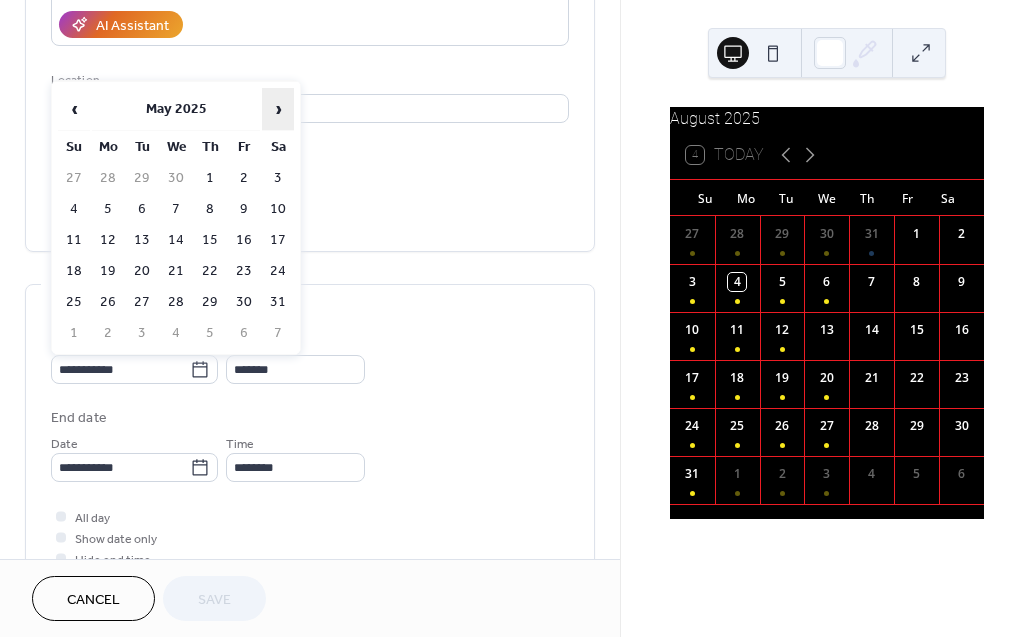 click on "›" at bounding box center [278, 109] 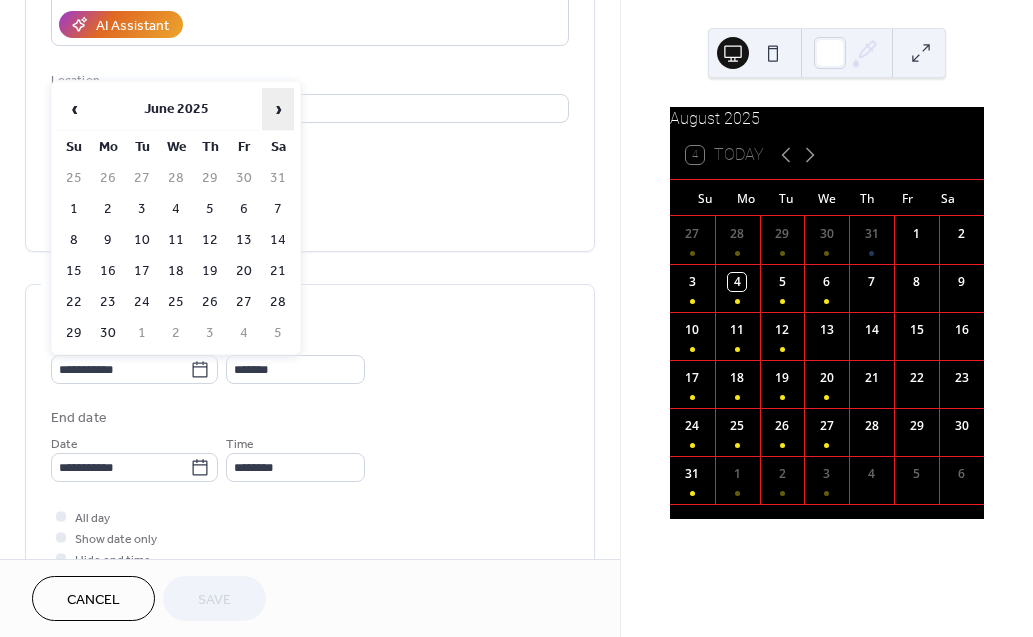 click on "›" at bounding box center (278, 109) 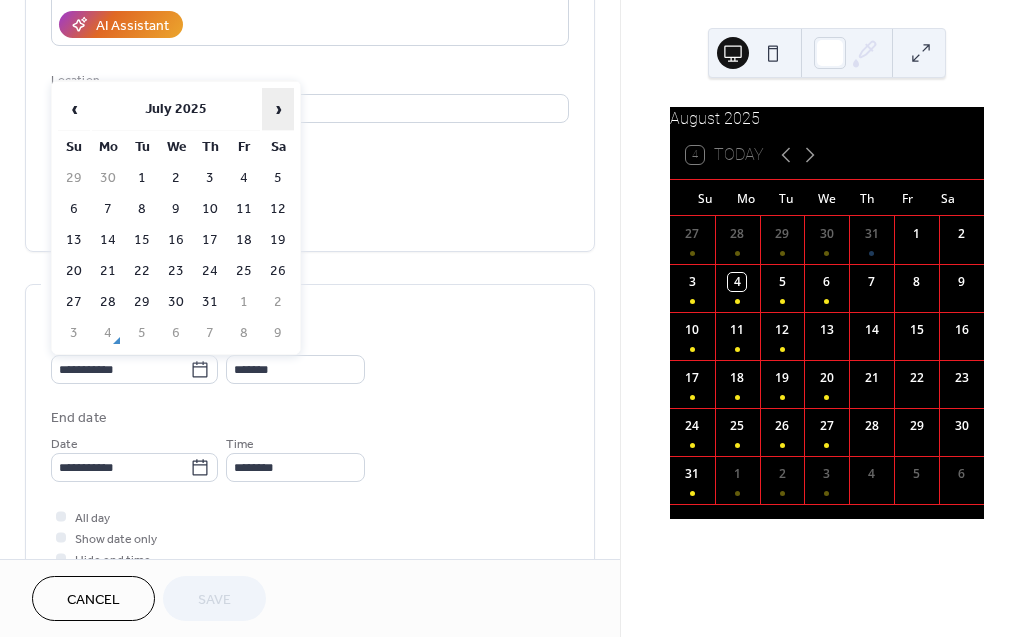 click on "›" at bounding box center [278, 109] 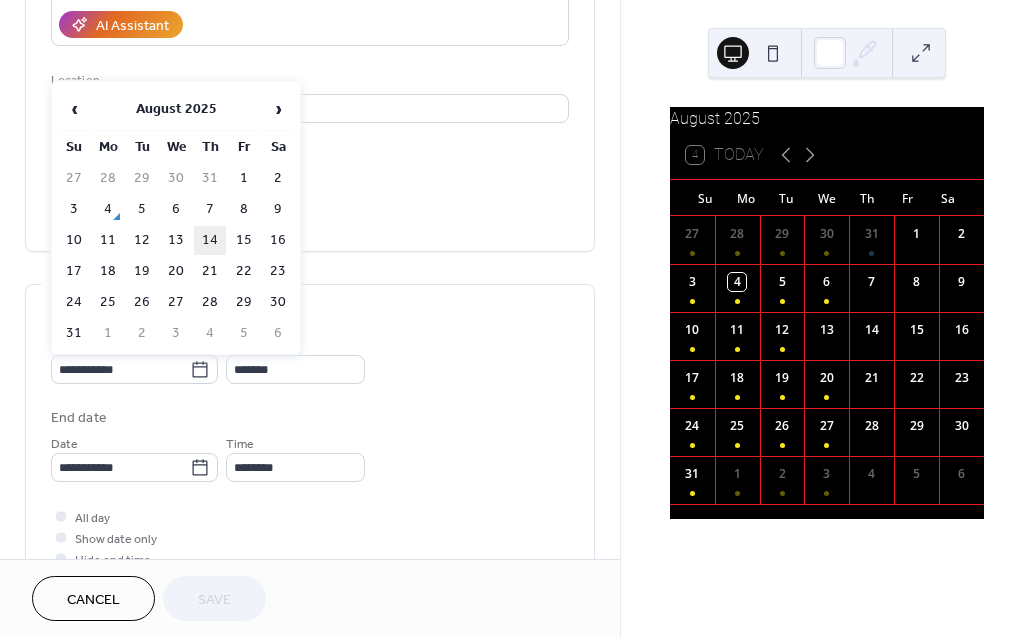 click on "14" at bounding box center [210, 240] 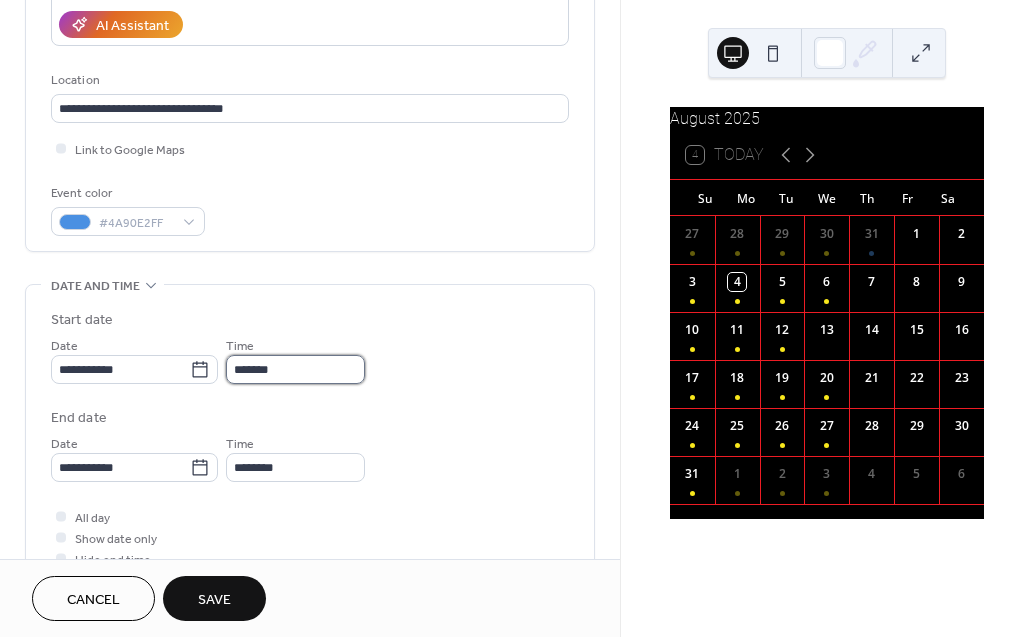 click on "*******" at bounding box center (295, 369) 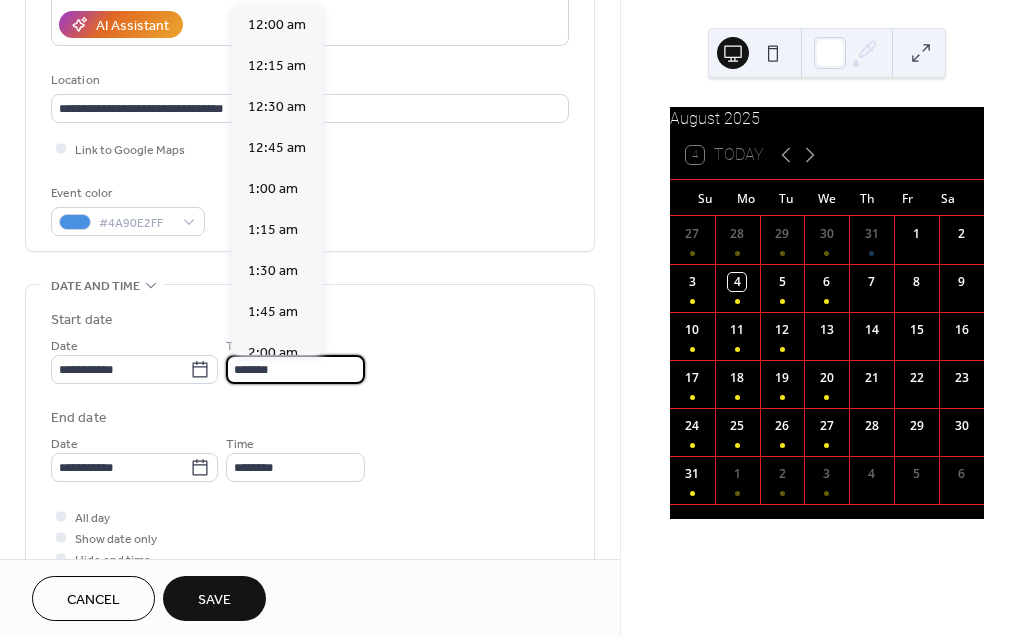 scroll, scrollTop: 2952, scrollLeft: 0, axis: vertical 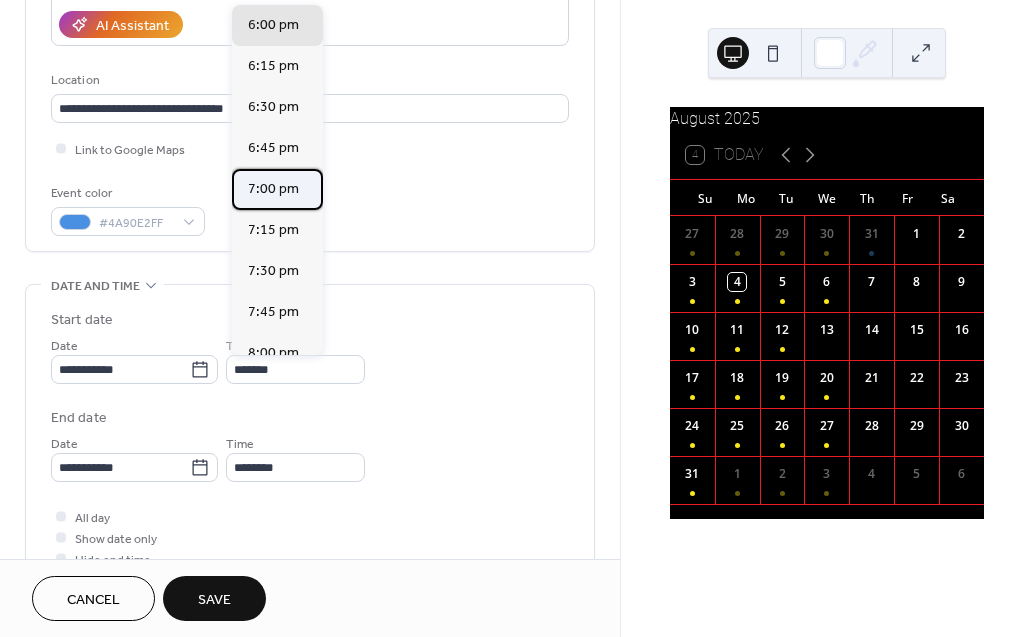 click on "7:00 pm" at bounding box center [273, 189] 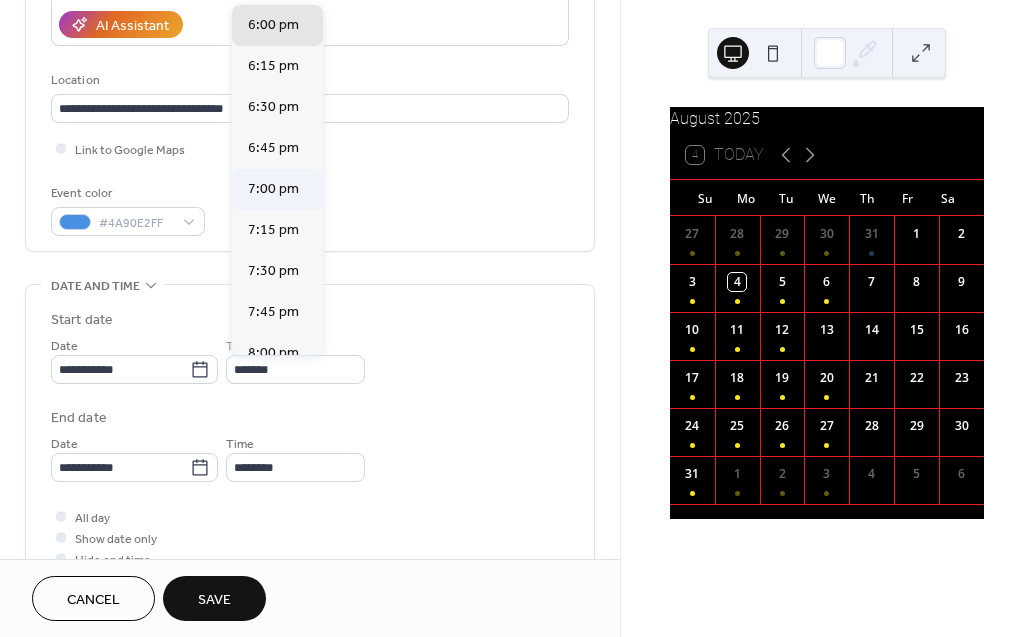 type on "*******" 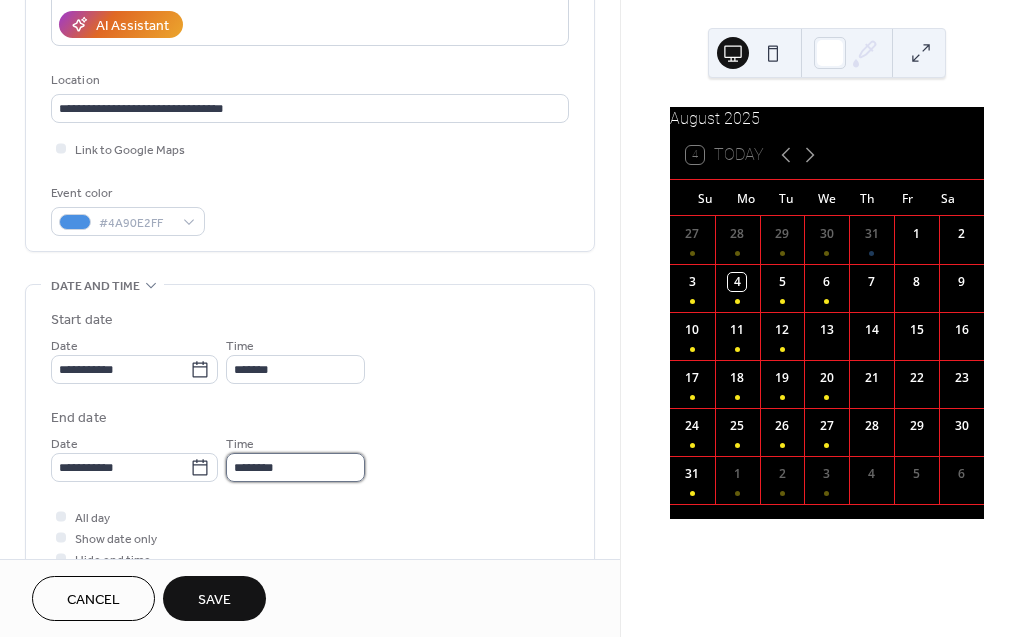 click on "********" at bounding box center (295, 467) 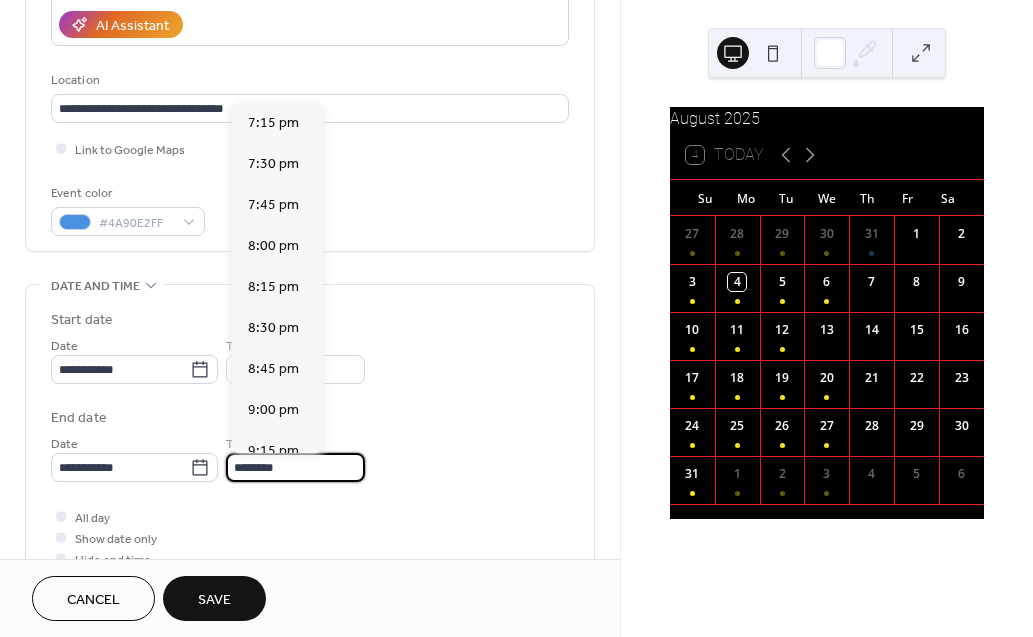 scroll, scrollTop: 429, scrollLeft: 0, axis: vertical 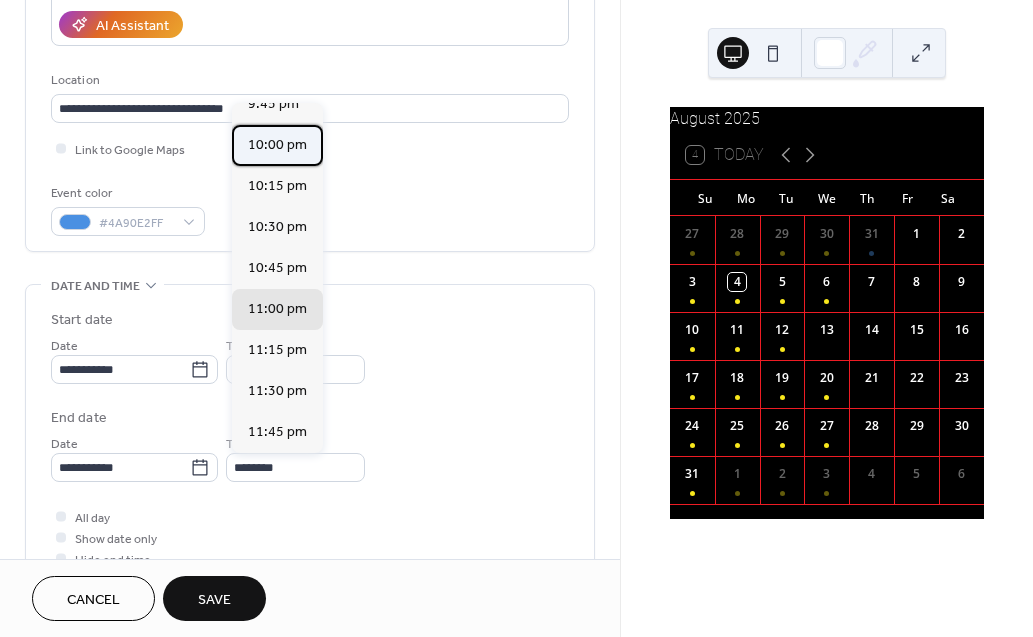 click on "10:00 pm" at bounding box center (277, 145) 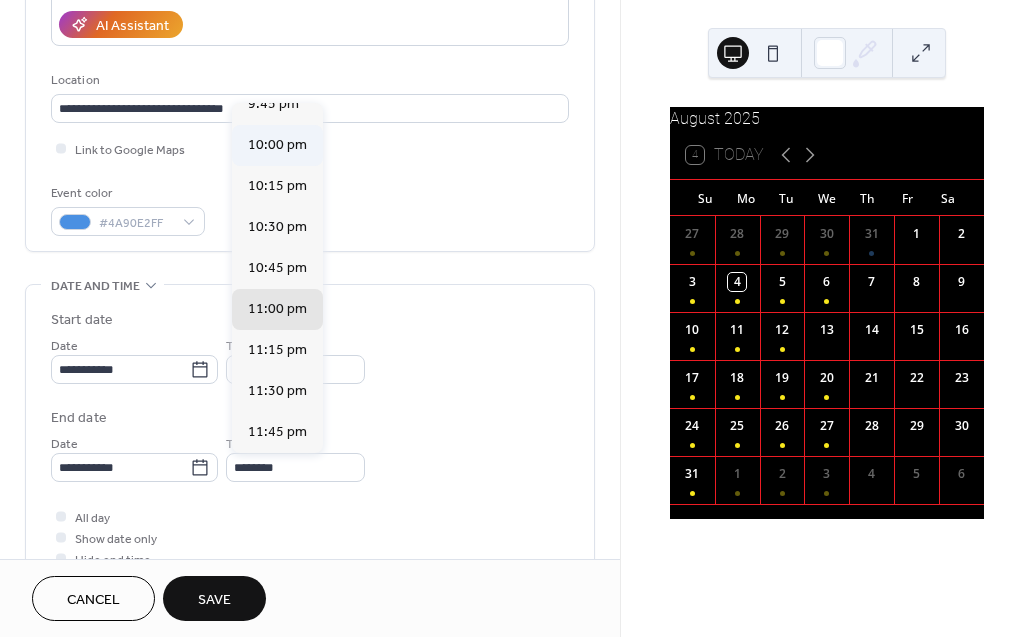 type on "********" 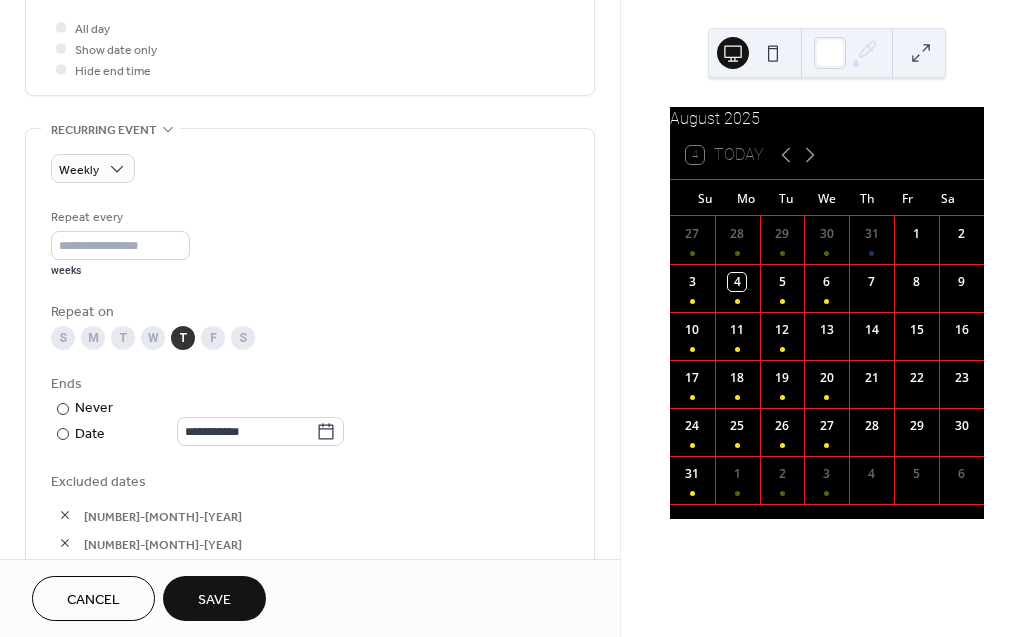 scroll, scrollTop: 857, scrollLeft: 0, axis: vertical 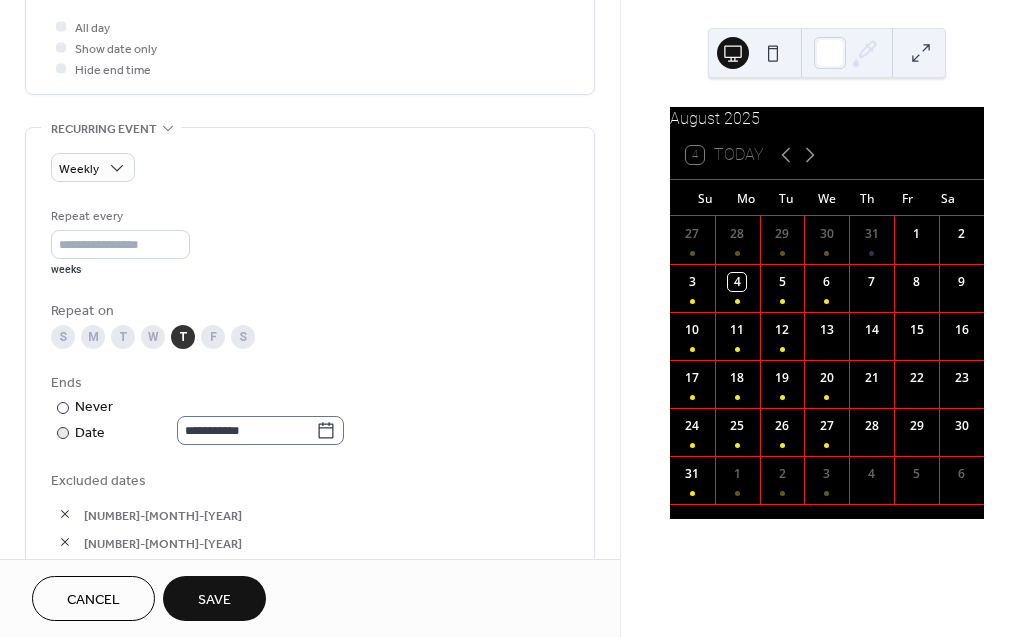 click 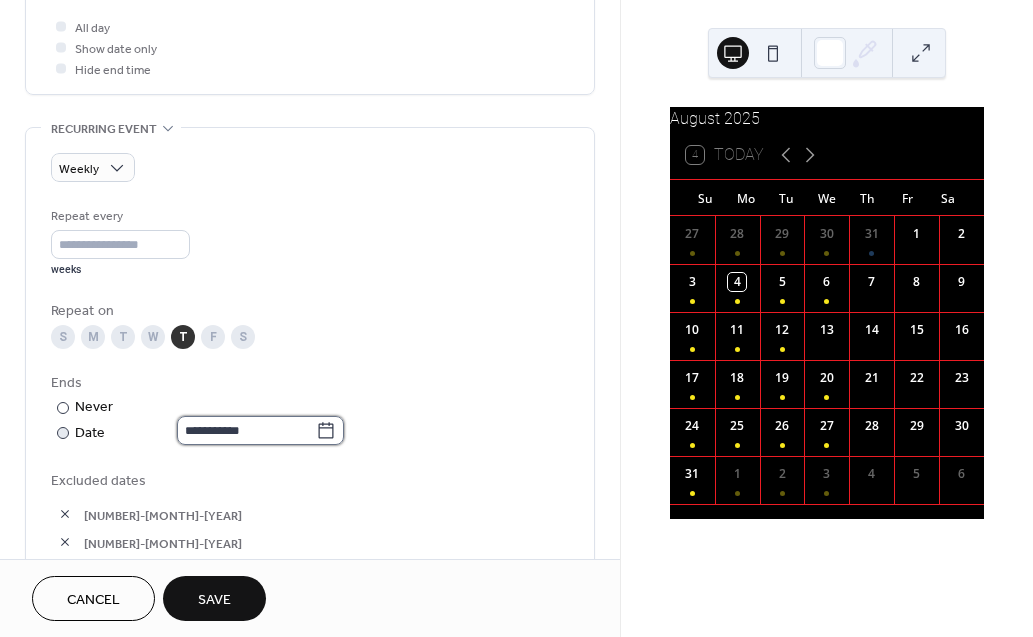 click on "**********" at bounding box center [246, 430] 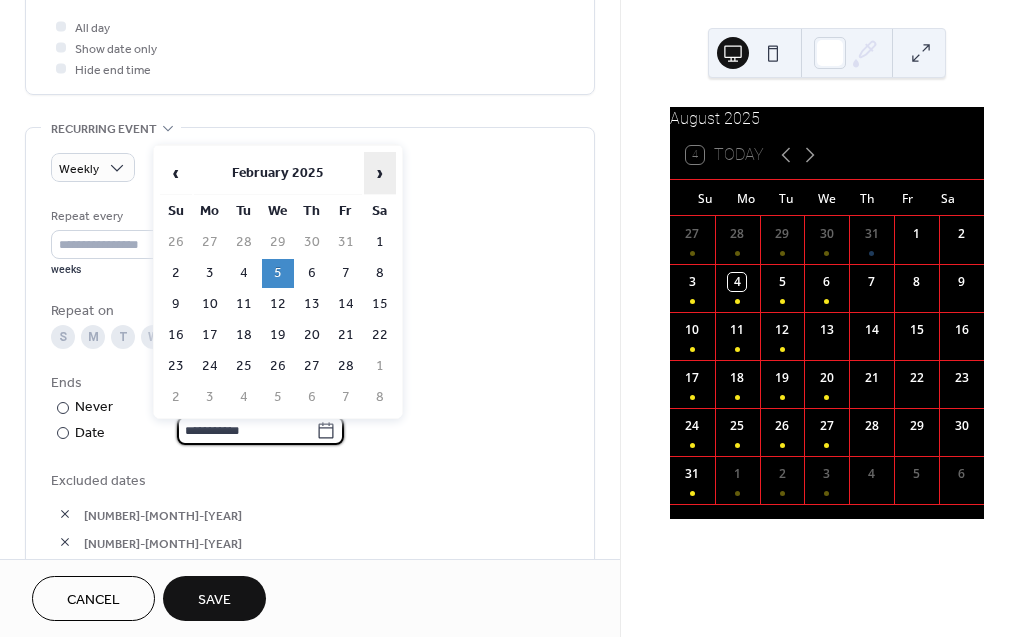 click on "›" at bounding box center [380, 173] 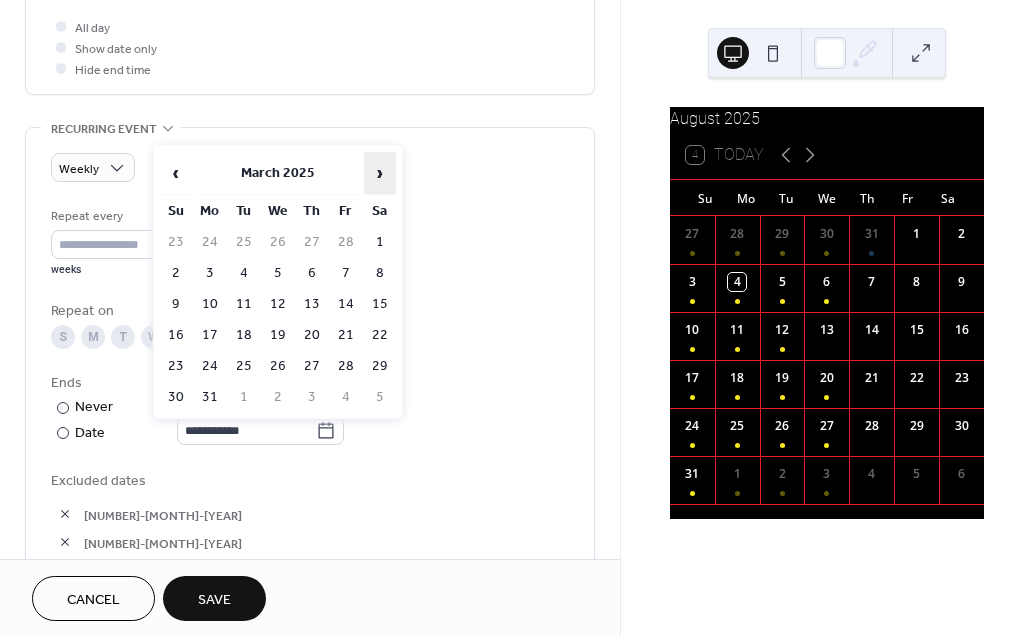 click on "›" at bounding box center [380, 173] 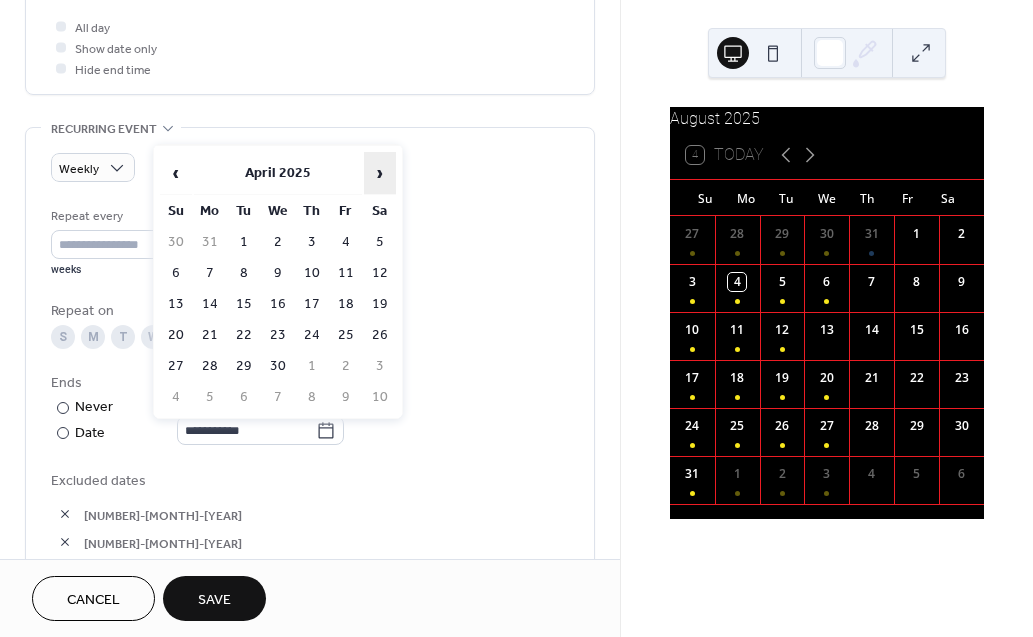 click on "›" at bounding box center (380, 173) 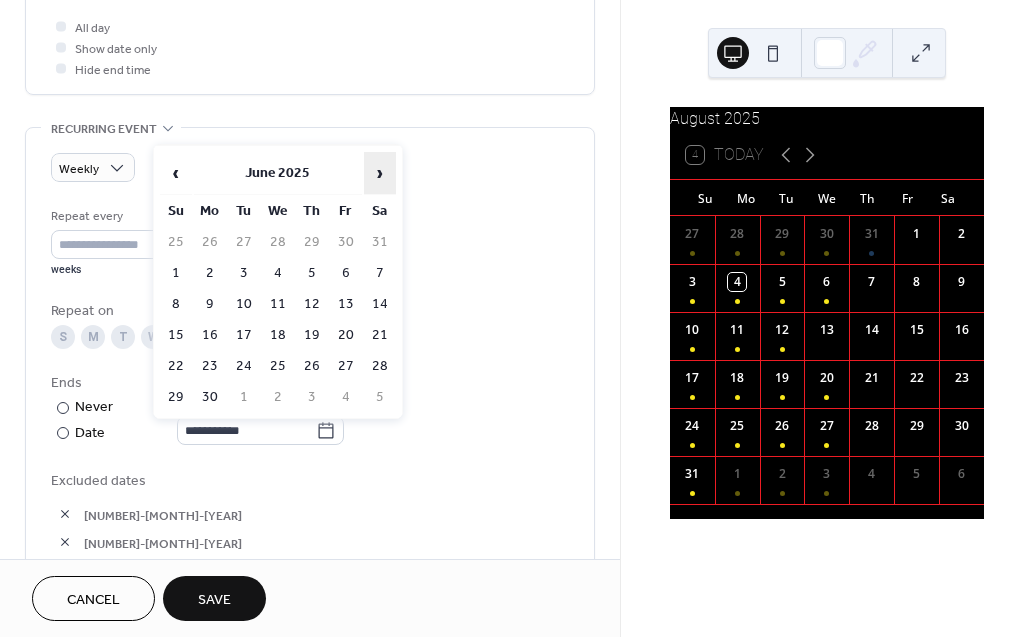 click on "›" at bounding box center [380, 173] 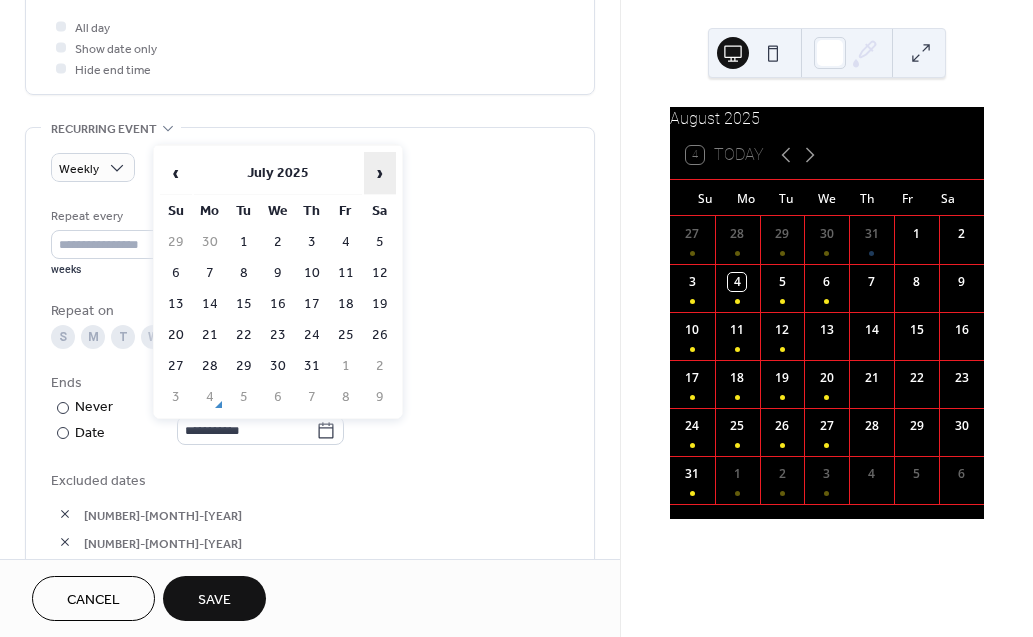 click on "›" at bounding box center (380, 173) 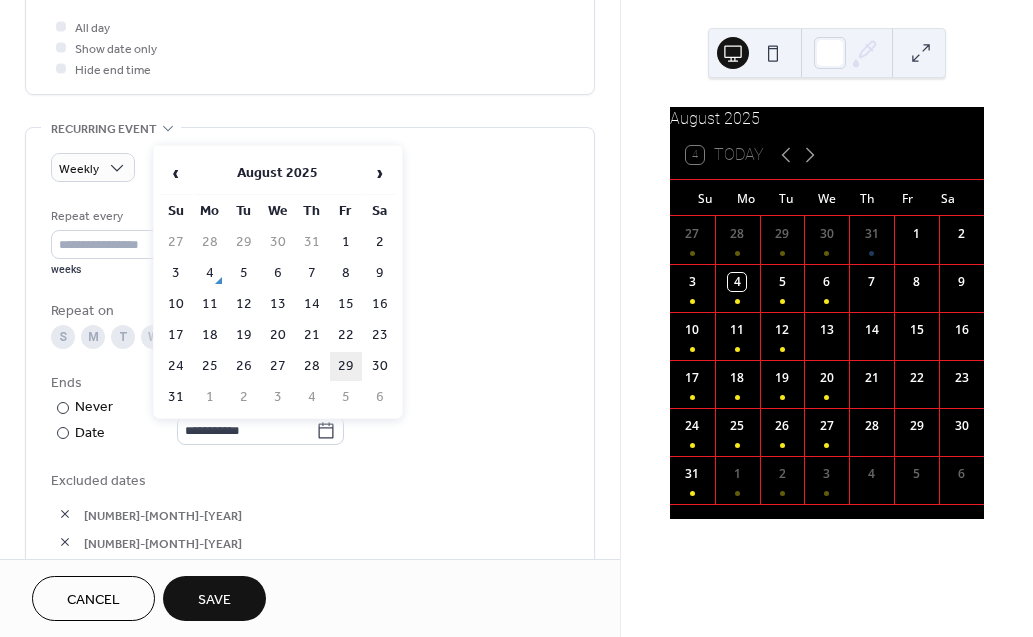 click on "29" at bounding box center (346, 366) 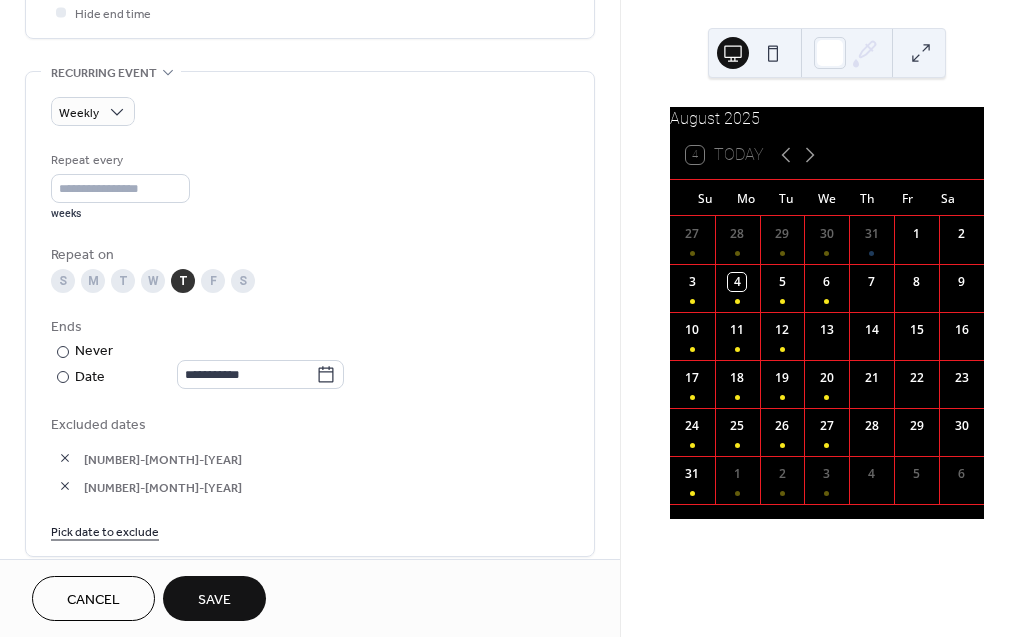 scroll, scrollTop: 972, scrollLeft: 0, axis: vertical 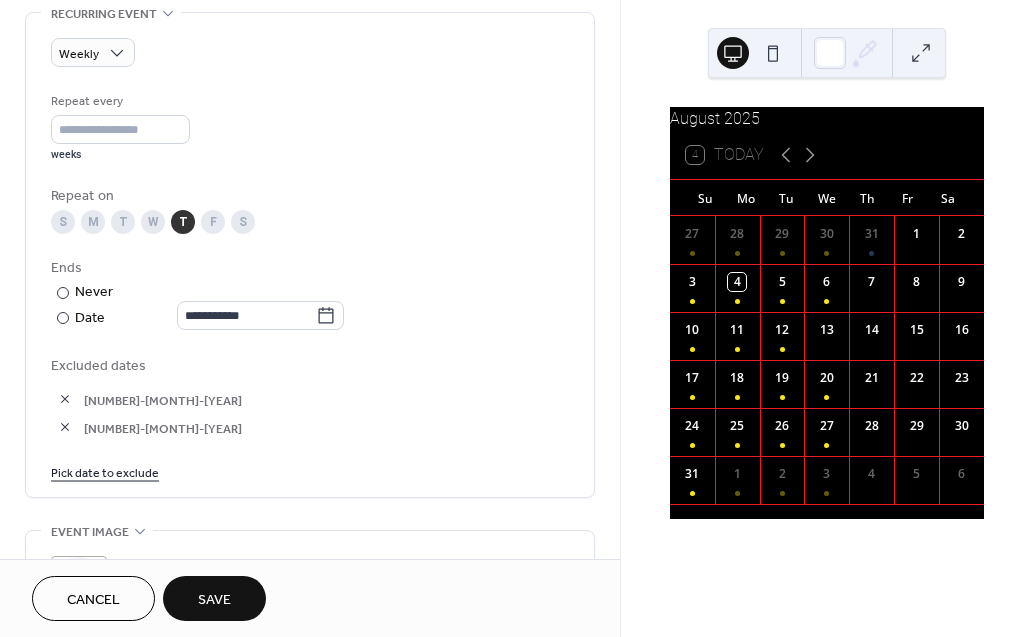 click at bounding box center (65, 427) 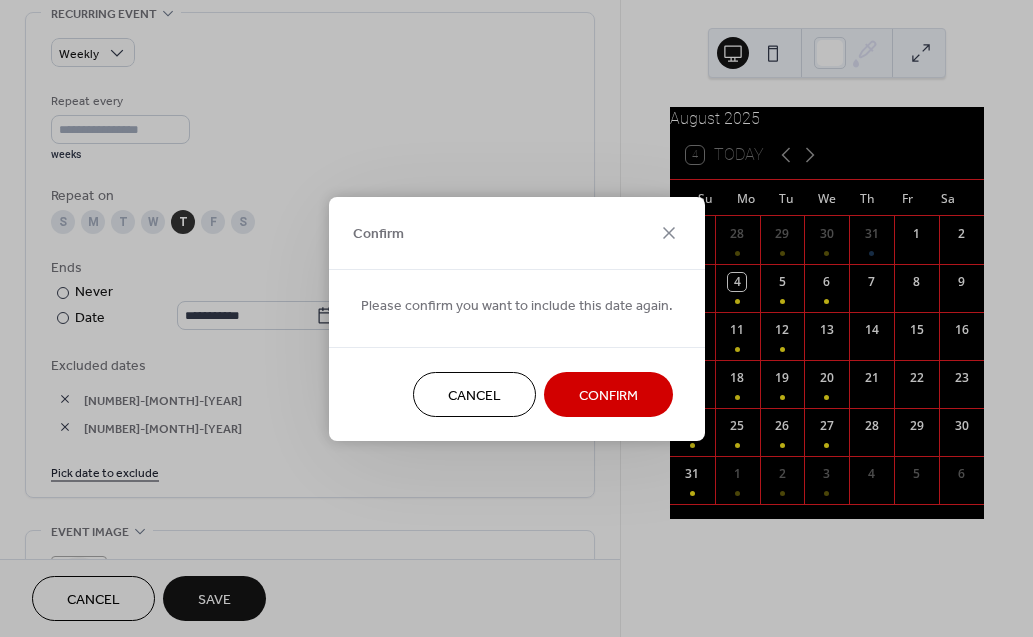 click on "Cancel" at bounding box center [474, 395] 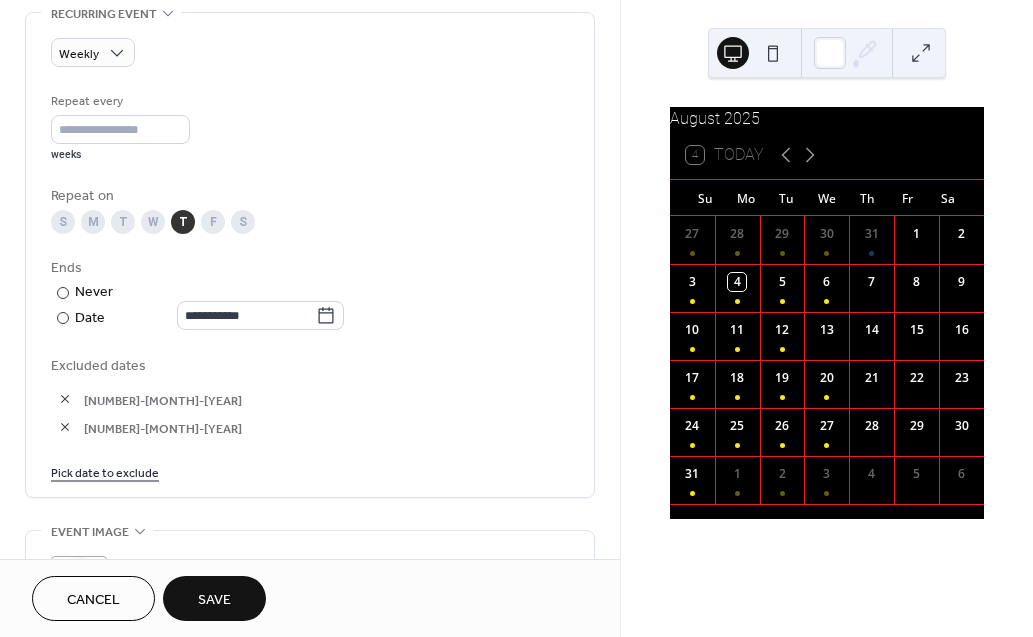 click on "Pick date to exclude" at bounding box center [105, 471] 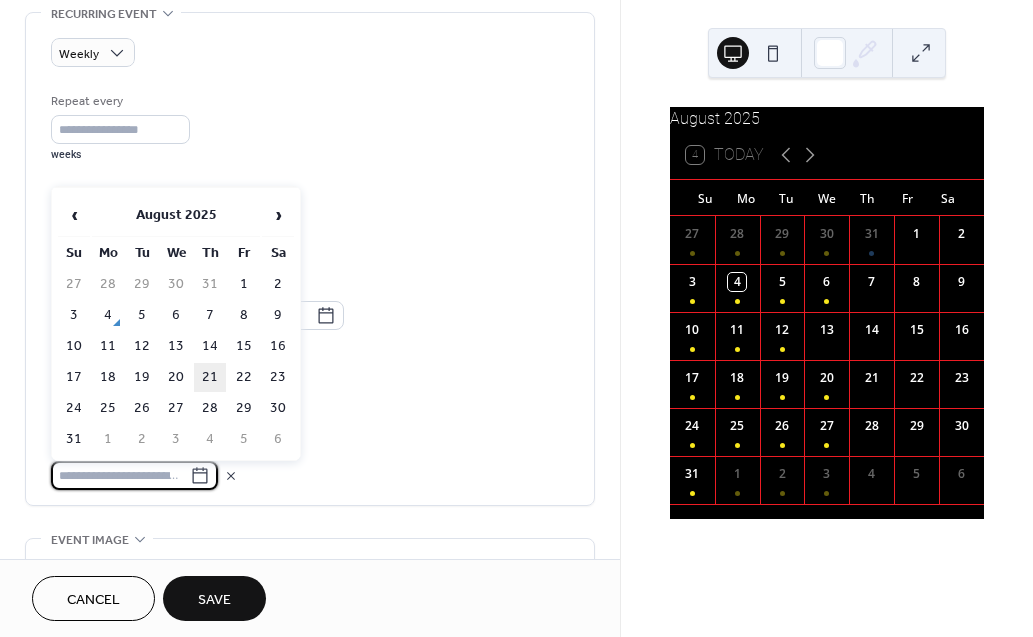 click on "21" at bounding box center [210, 377] 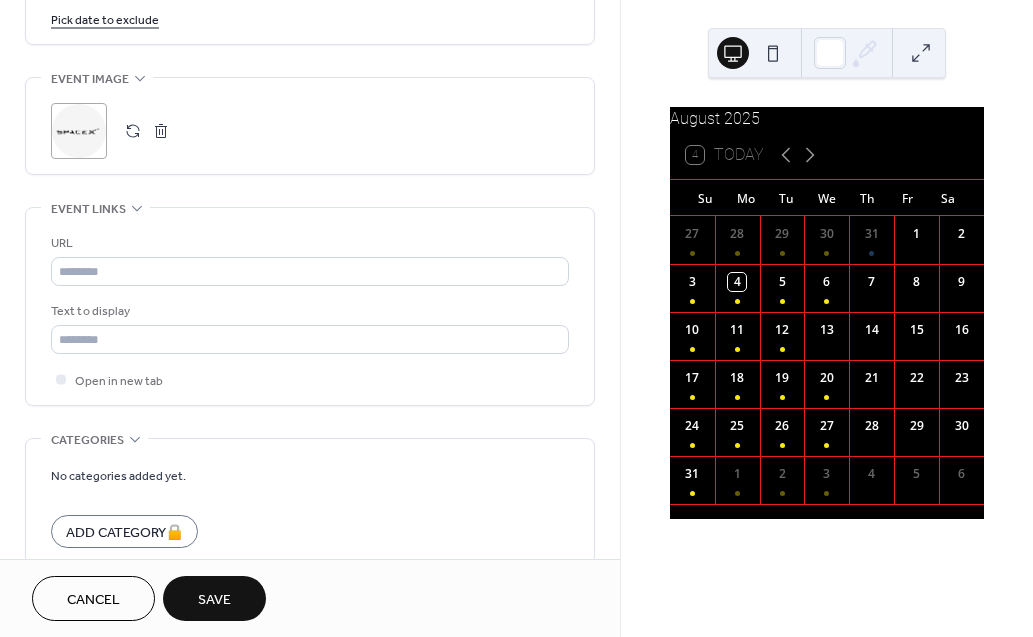 scroll, scrollTop: 1478, scrollLeft: 0, axis: vertical 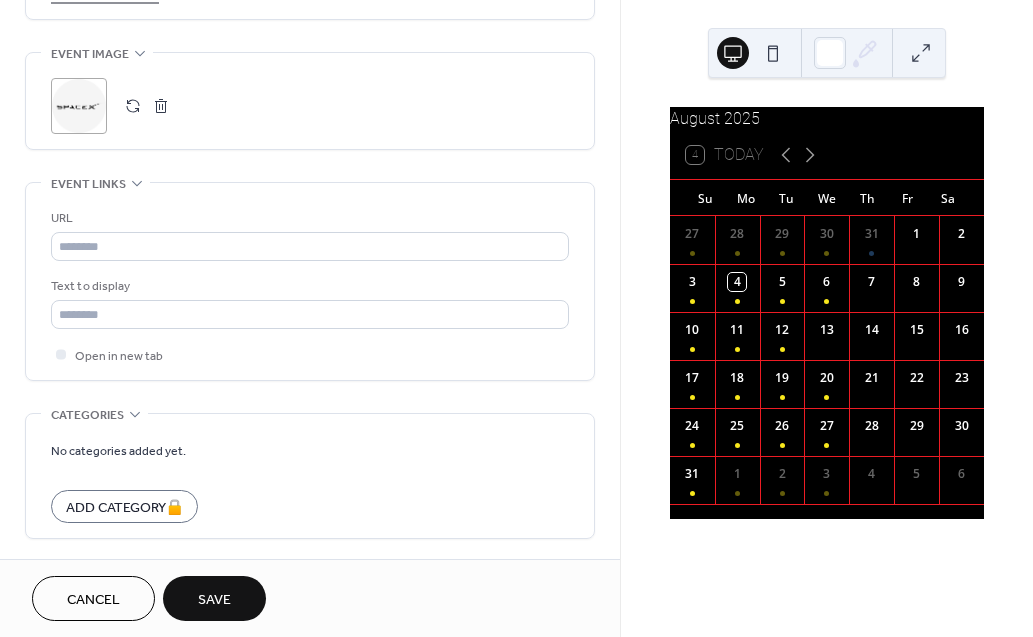 click on "Save" at bounding box center [214, 600] 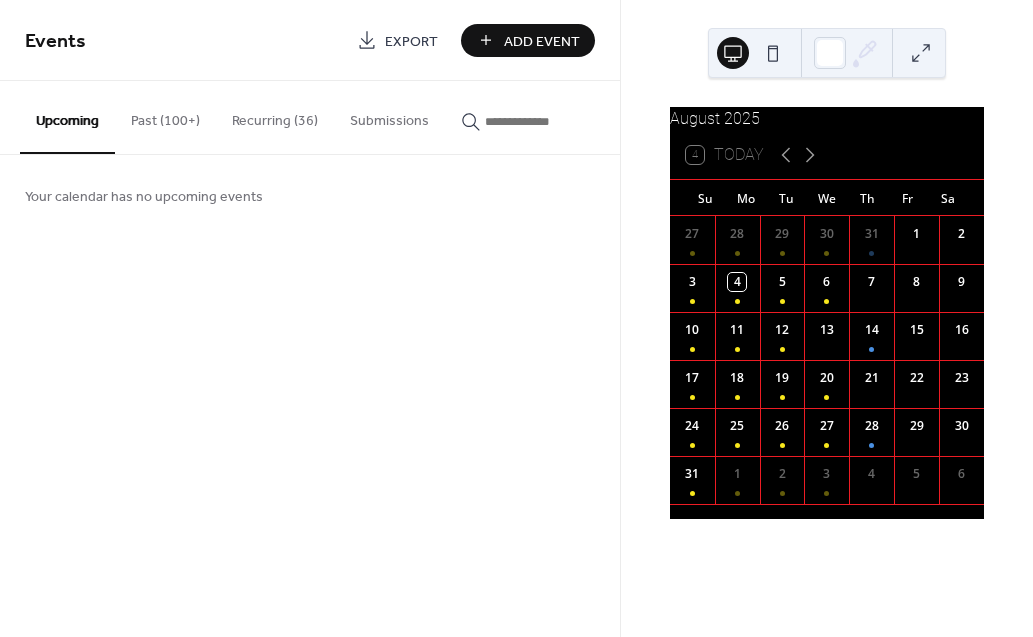 click on "Past (100+)" at bounding box center (165, 116) 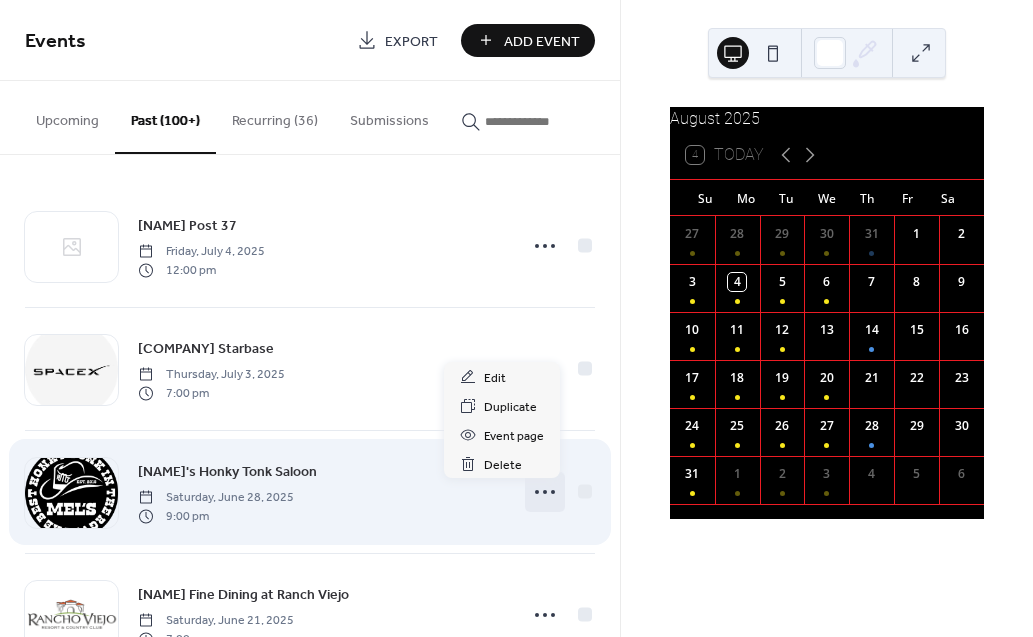 click 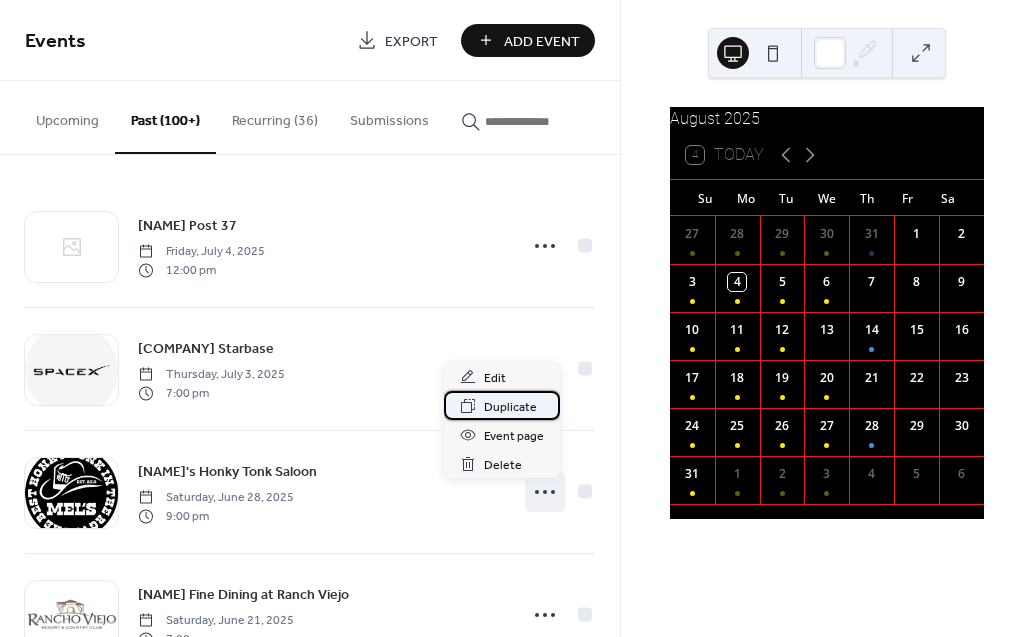 click on "Duplicate" at bounding box center [510, 407] 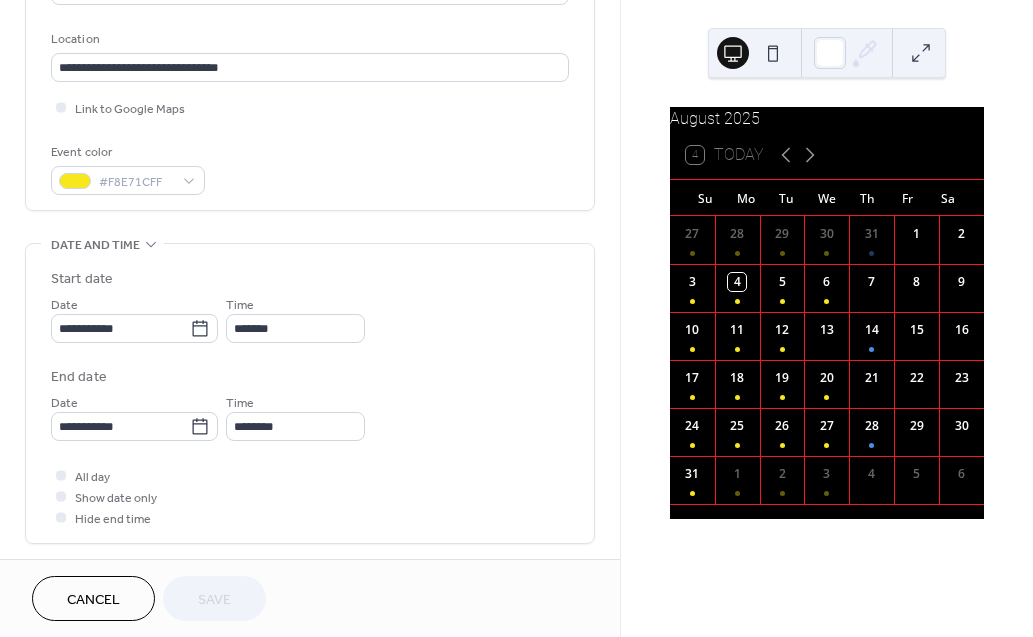 scroll, scrollTop: 429, scrollLeft: 0, axis: vertical 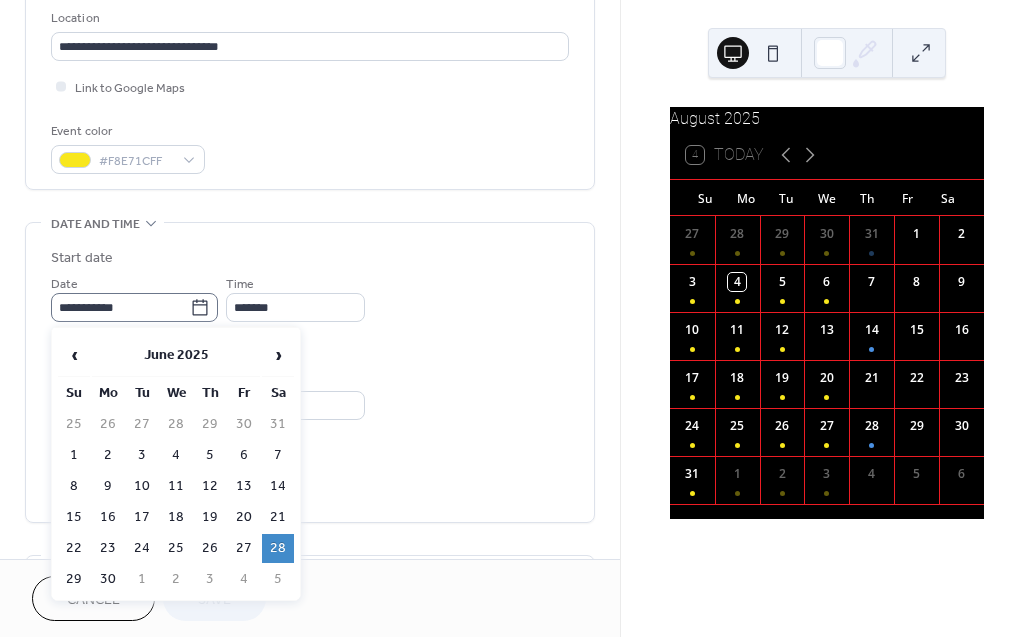 click 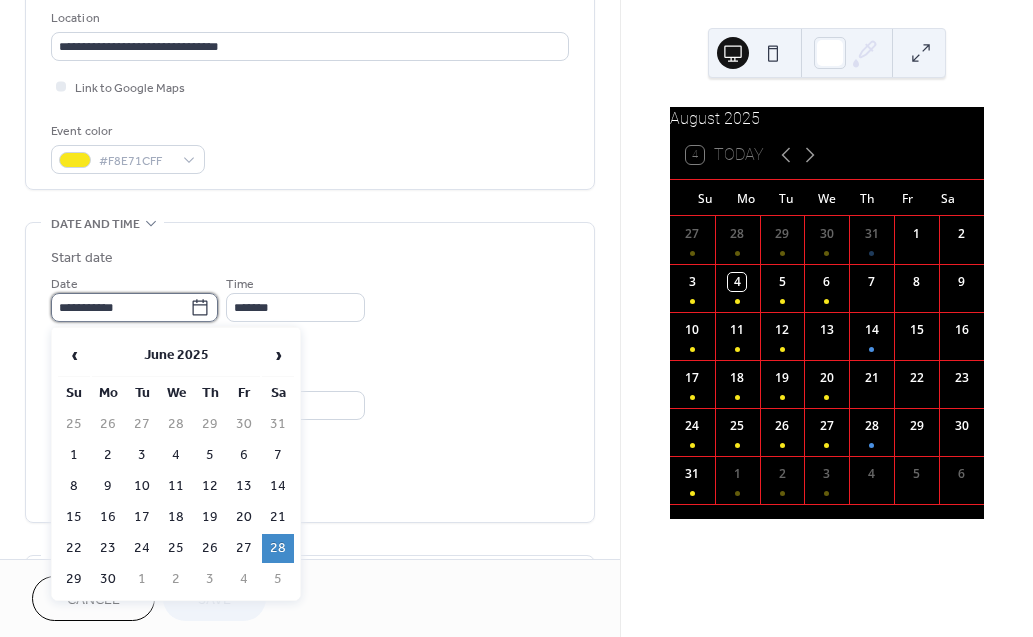 click on "**********" at bounding box center [120, 307] 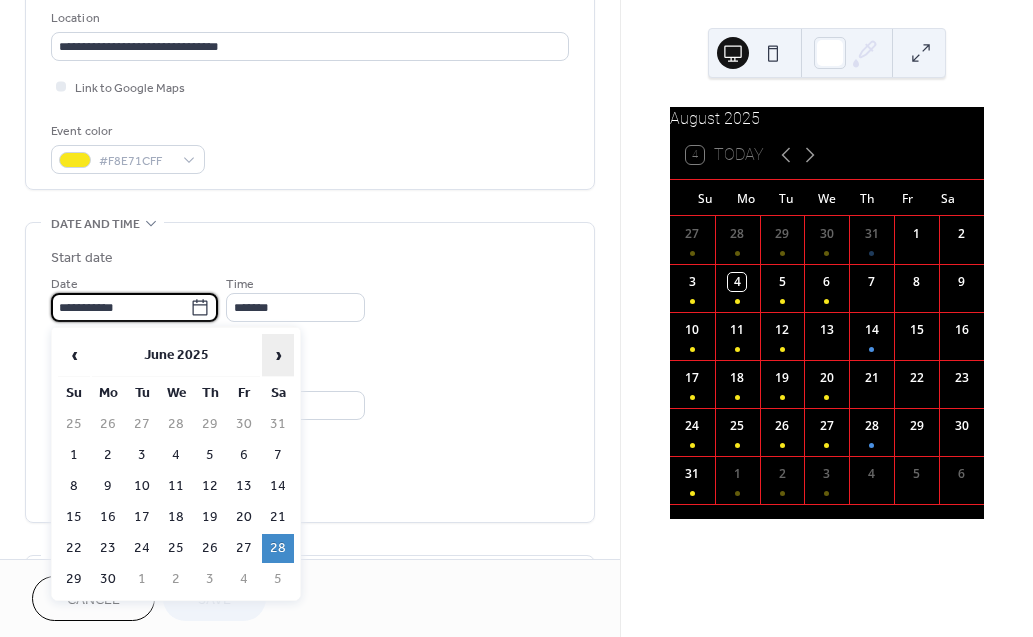 click on "›" at bounding box center (278, 355) 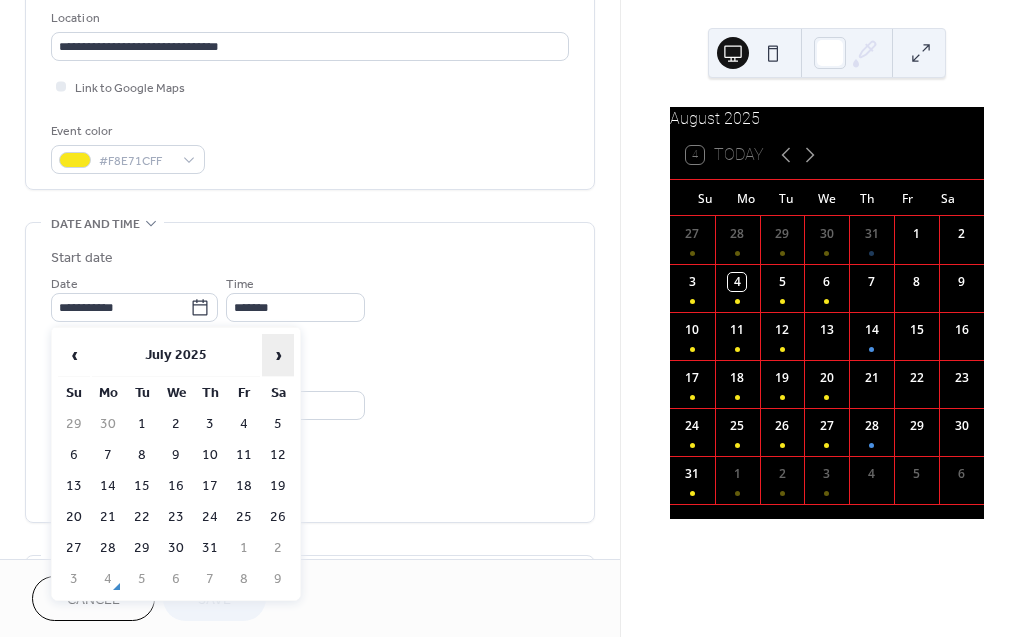 click on "›" at bounding box center (278, 355) 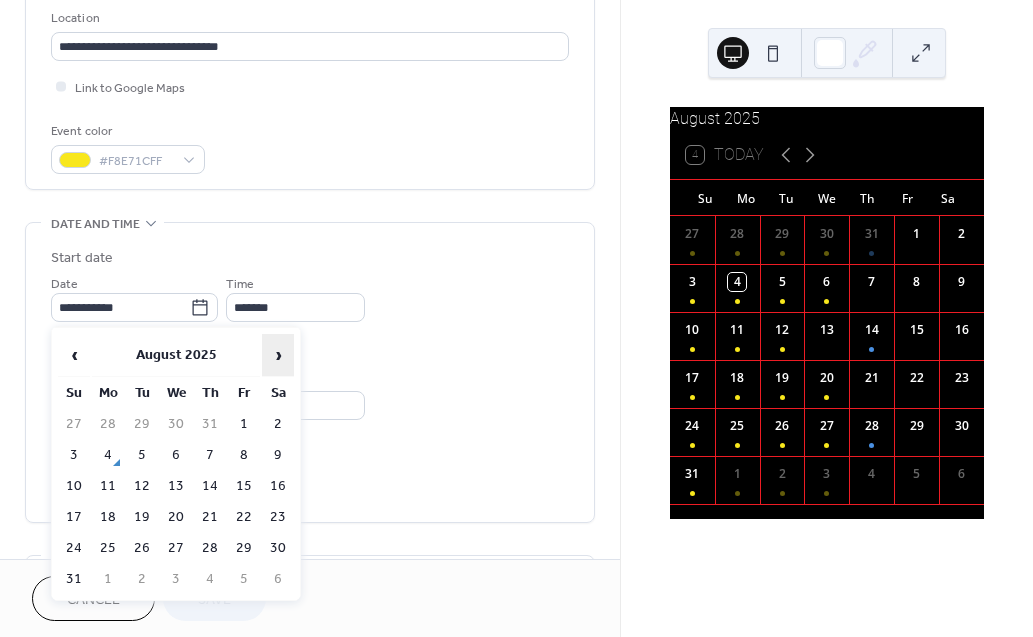 click on "›" at bounding box center [278, 355] 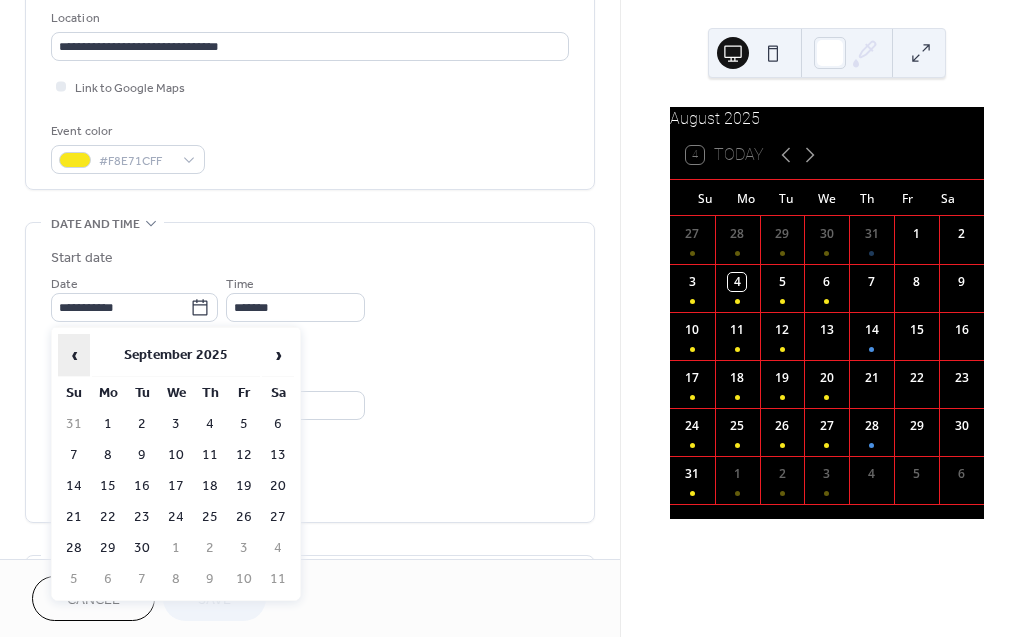 click on "‹" at bounding box center (74, 355) 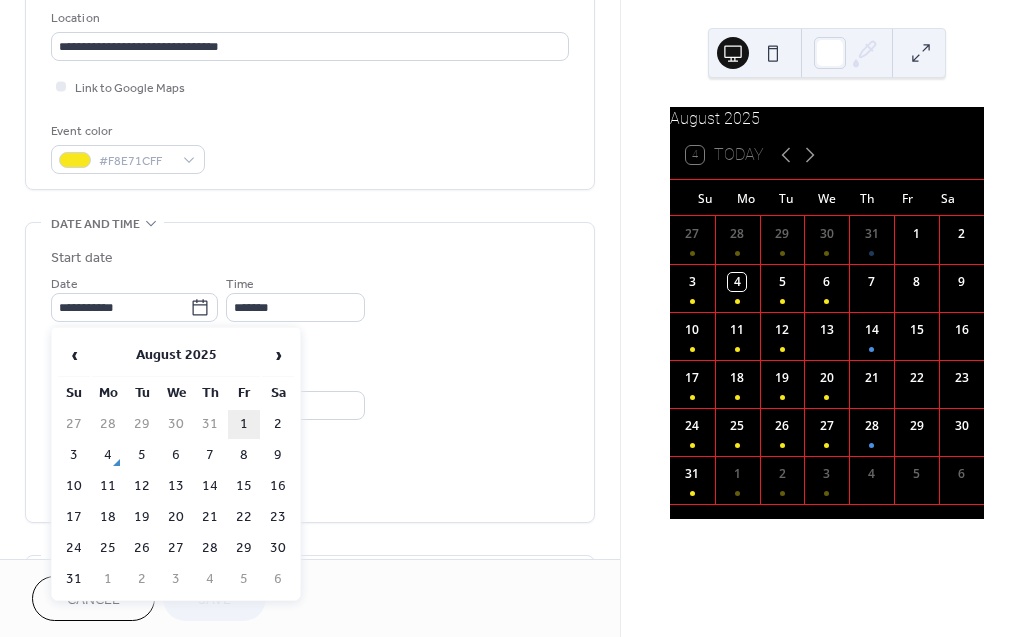 click on "1" at bounding box center (244, 424) 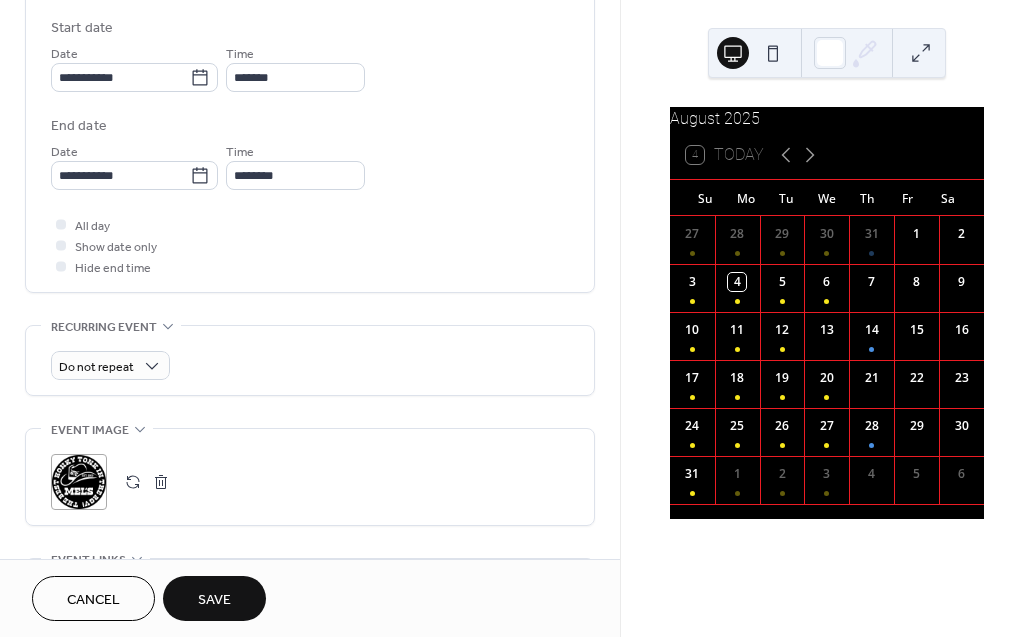 scroll, scrollTop: 1109, scrollLeft: 0, axis: vertical 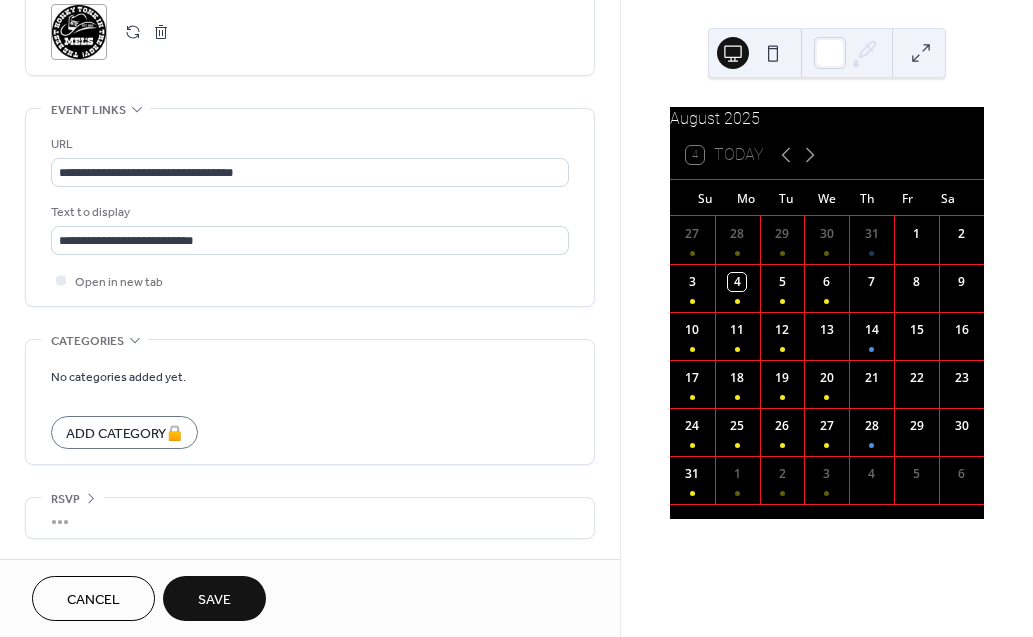 click on "Save" at bounding box center (214, 600) 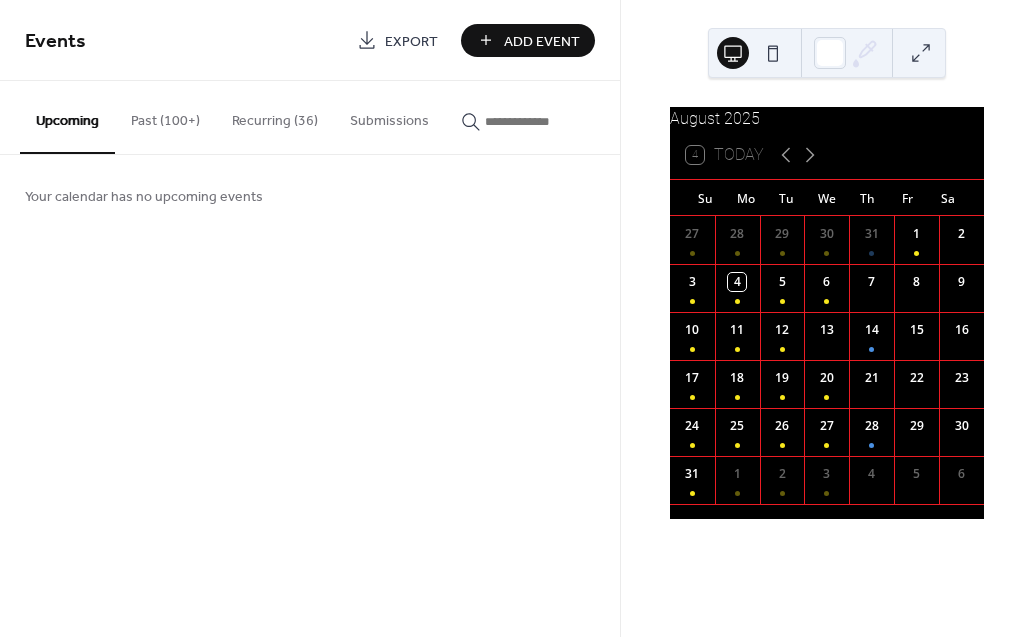 click on "Past (100+)" at bounding box center (165, 116) 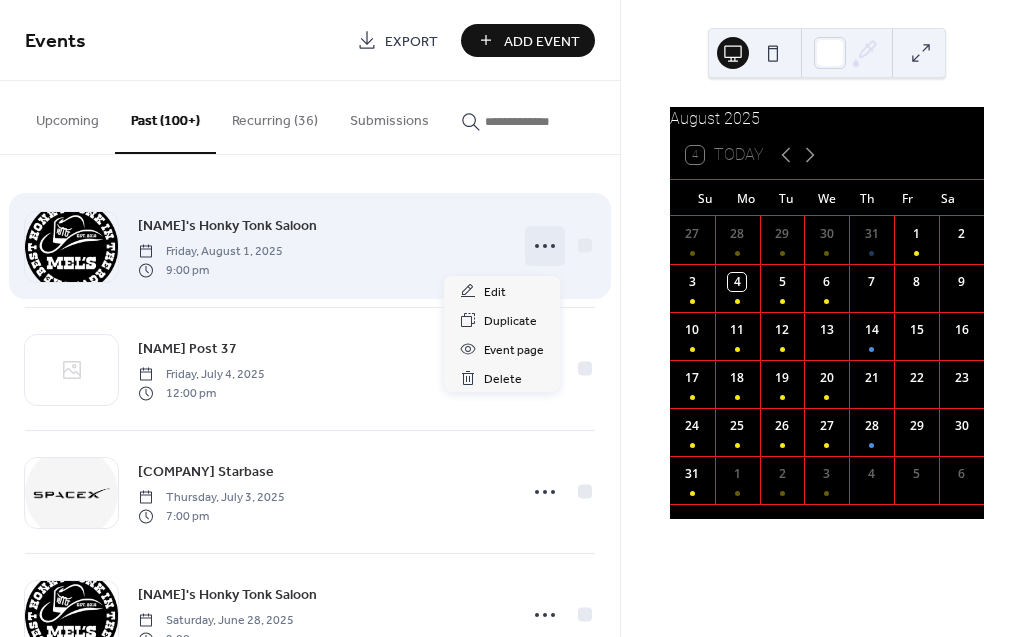 click 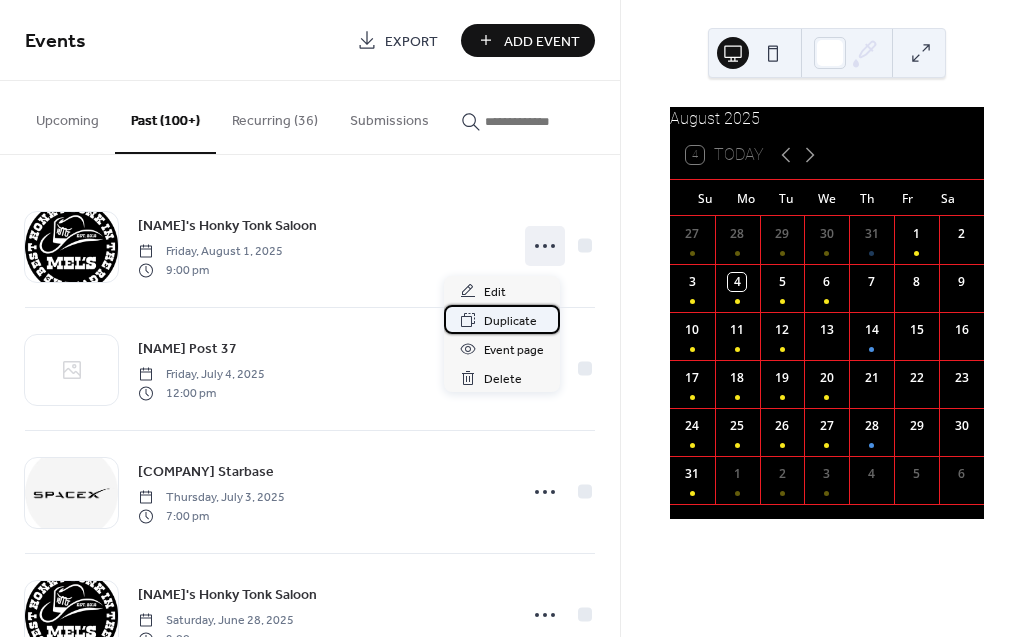 click on "Duplicate" at bounding box center (510, 321) 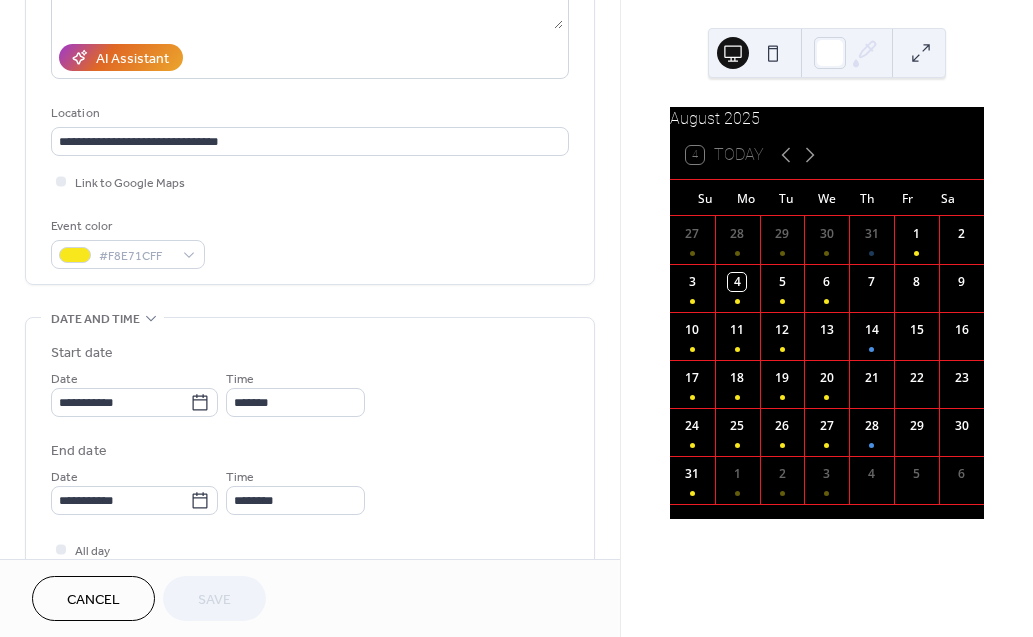 scroll, scrollTop: 389, scrollLeft: 0, axis: vertical 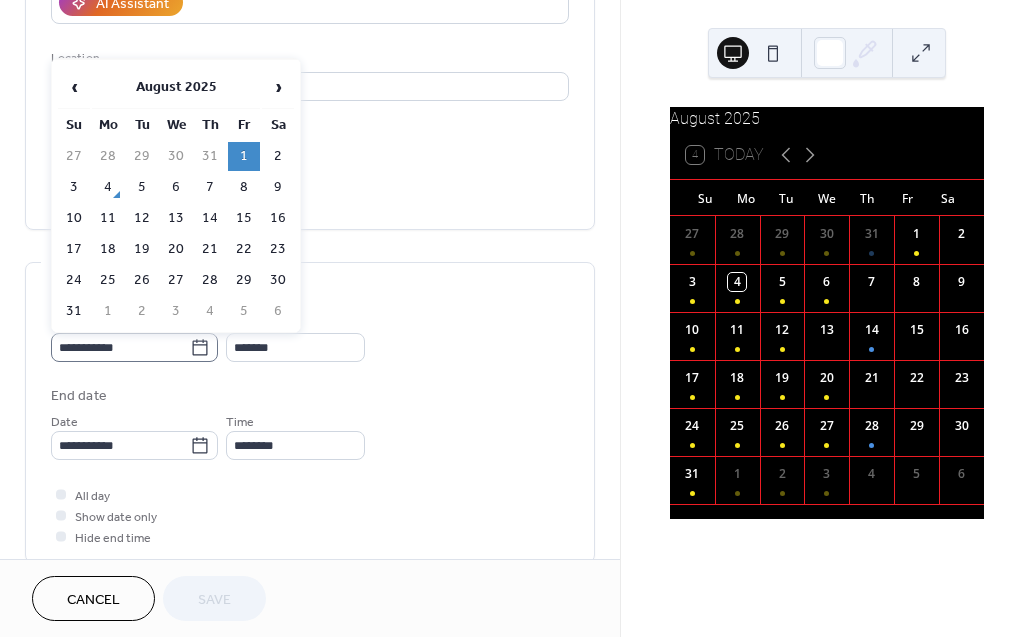 click 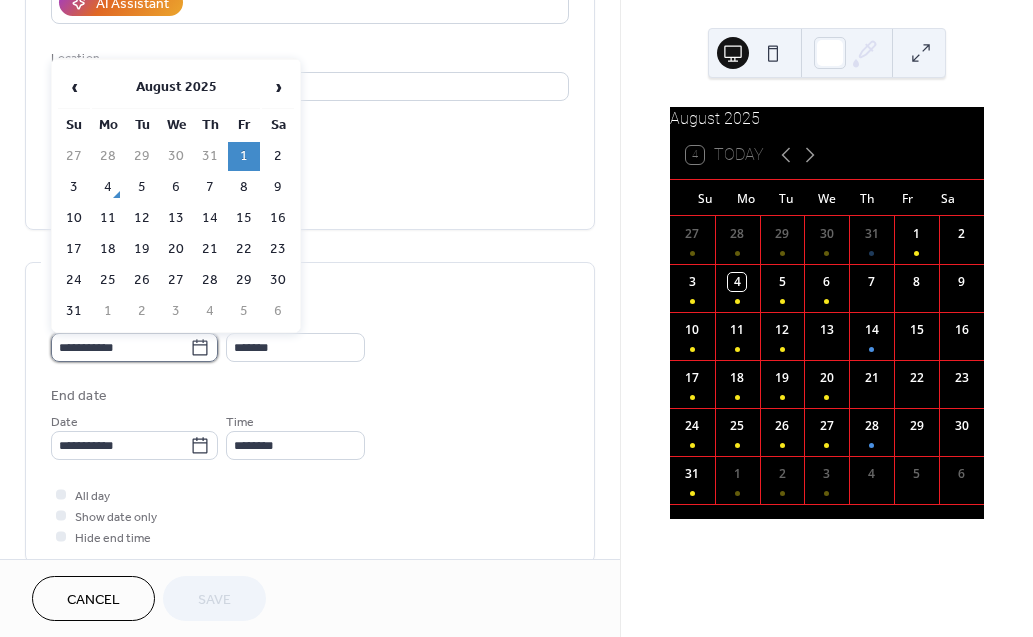 click on "**********" at bounding box center (120, 347) 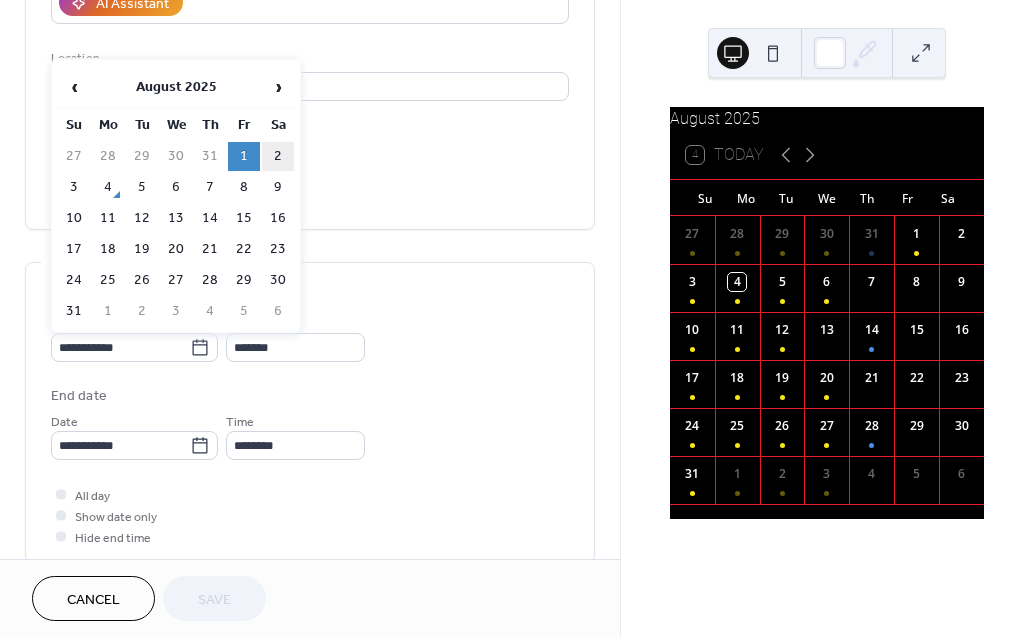 click on "2" at bounding box center [278, 156] 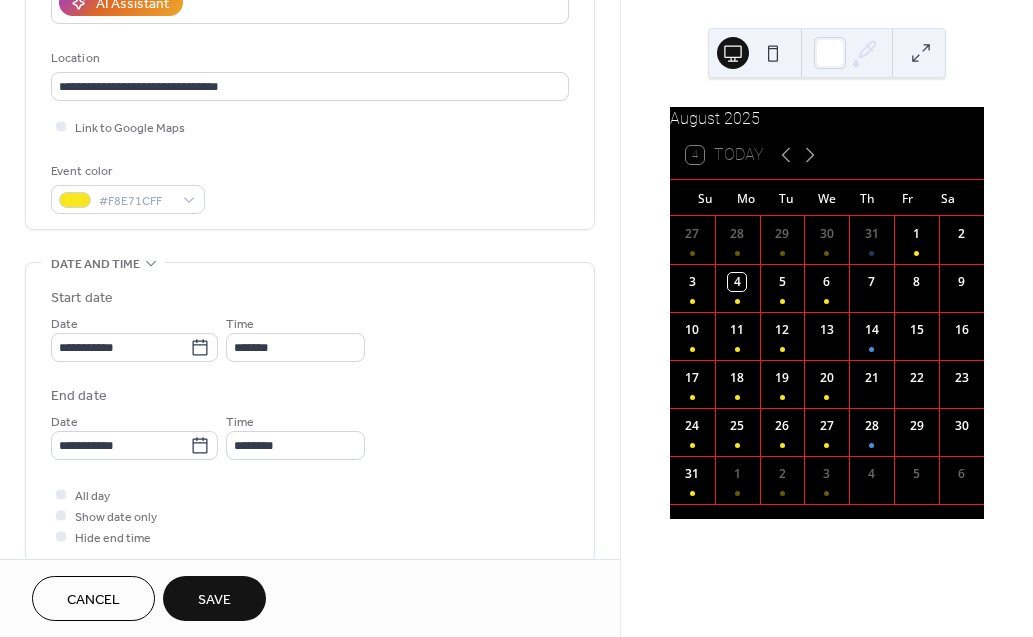 click on "Save" at bounding box center (214, 600) 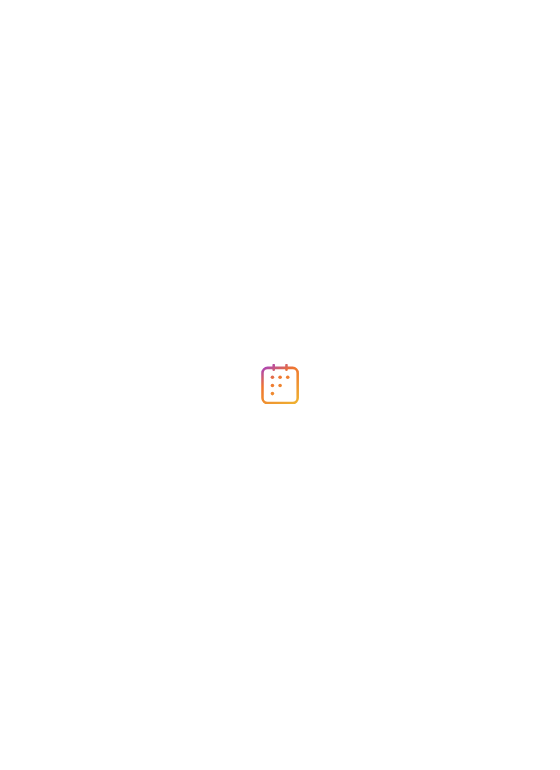 scroll, scrollTop: 0, scrollLeft: 0, axis: both 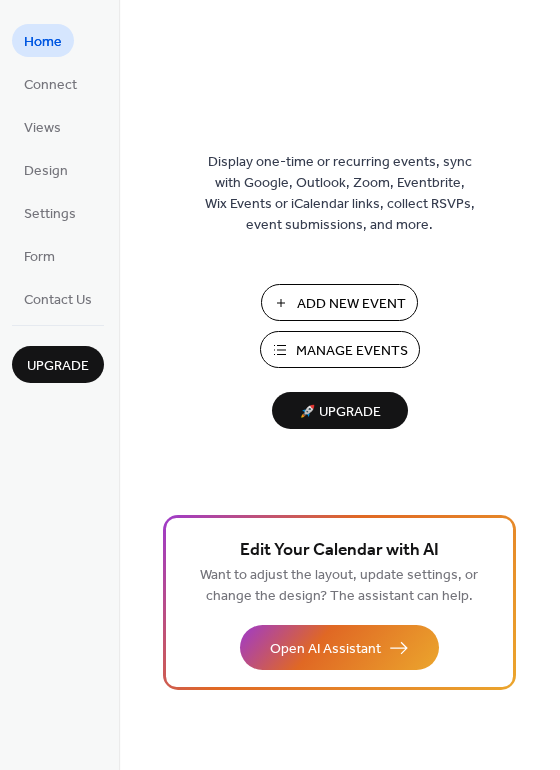 click on "Manage Events" at bounding box center (352, 351) 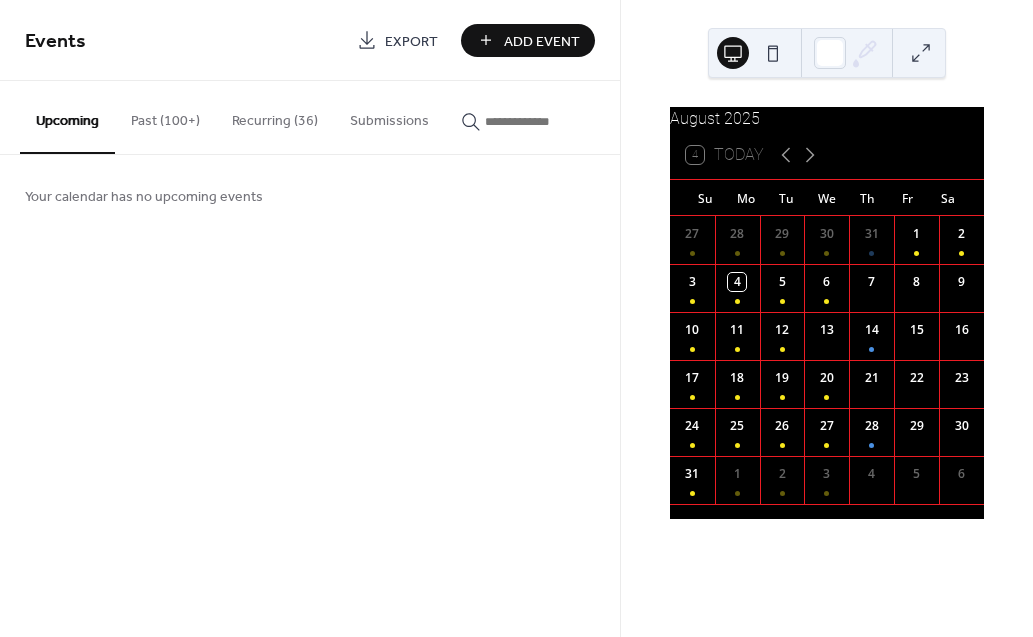 scroll, scrollTop: 0, scrollLeft: 0, axis: both 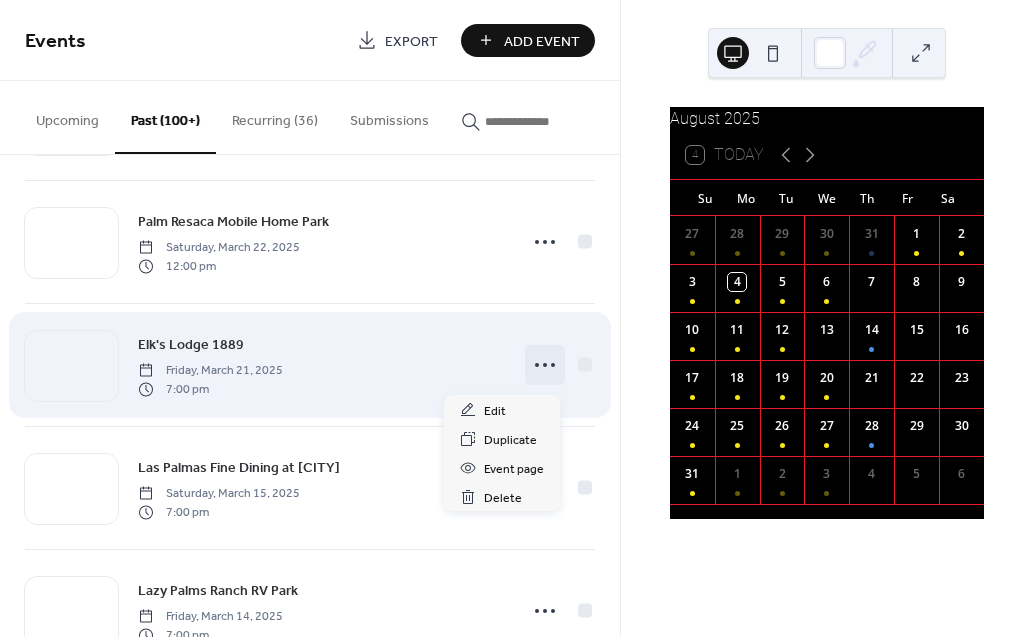 click 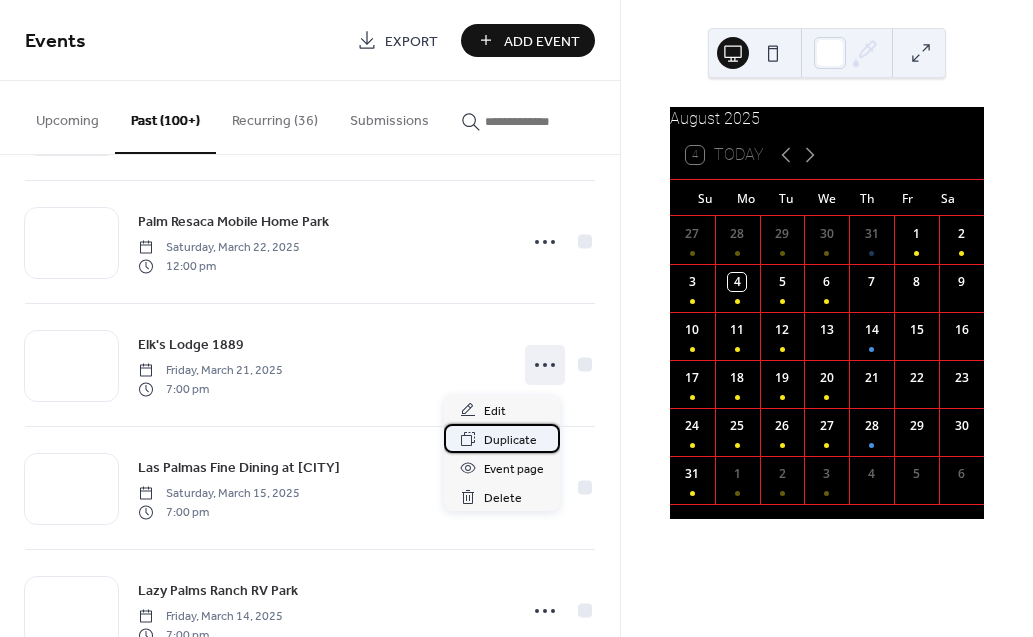 click on "Duplicate" at bounding box center [510, 440] 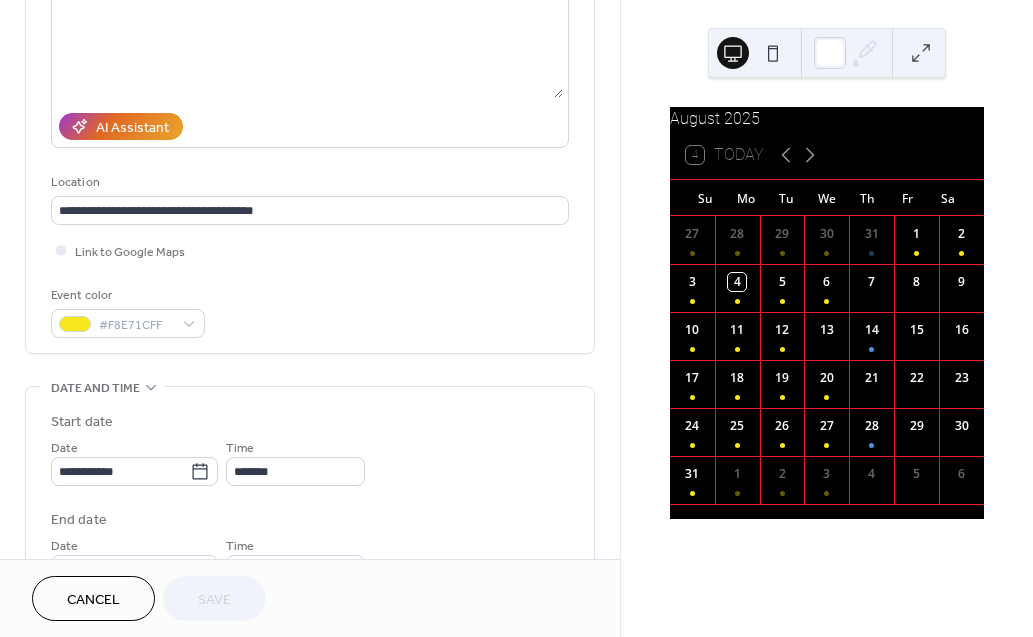scroll, scrollTop: 351, scrollLeft: 0, axis: vertical 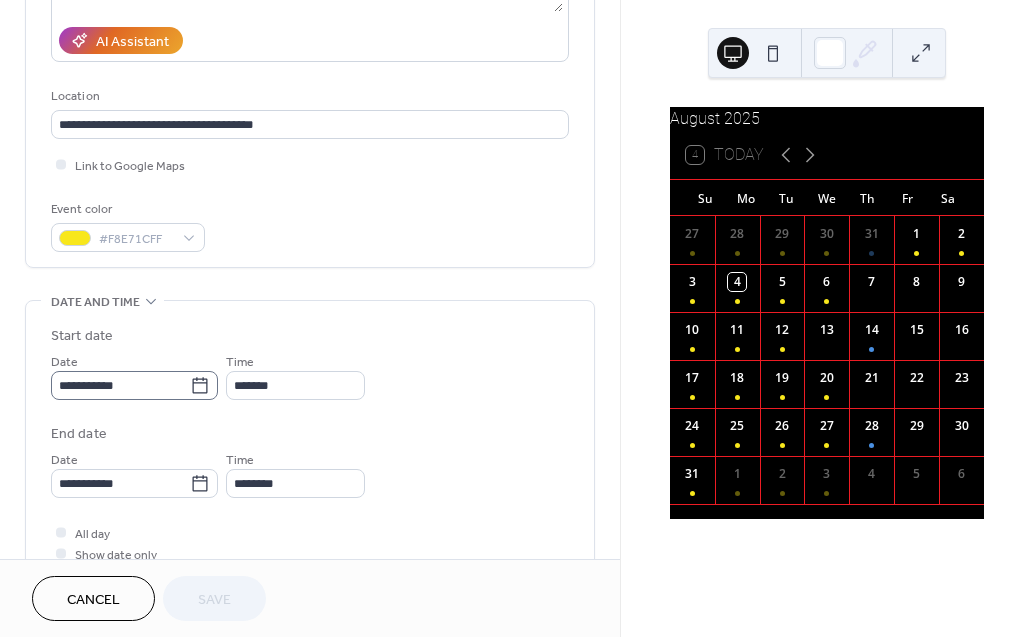 click 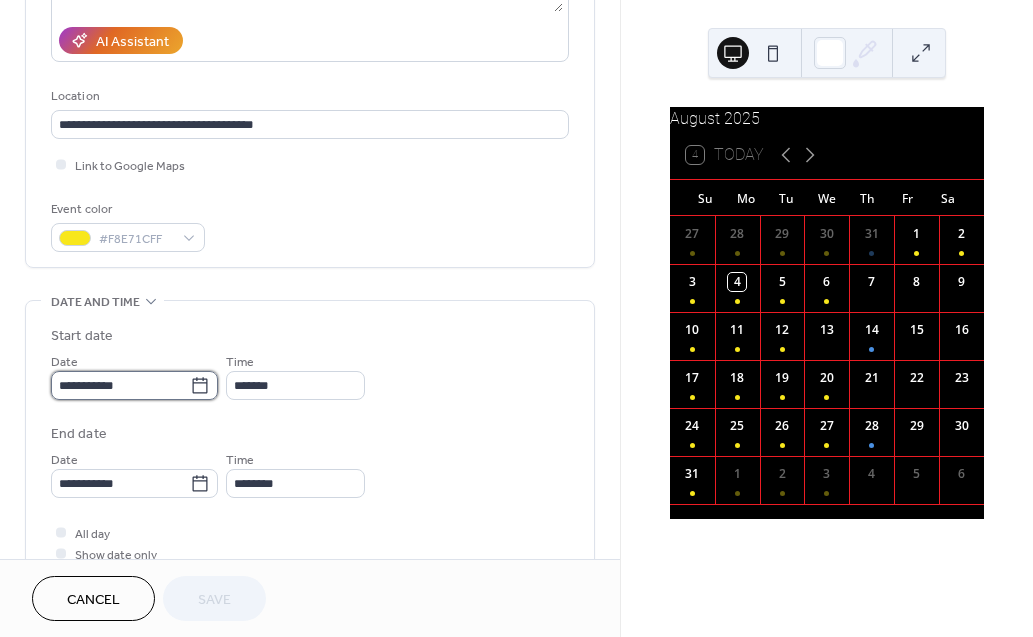 click on "**********" at bounding box center [120, 385] 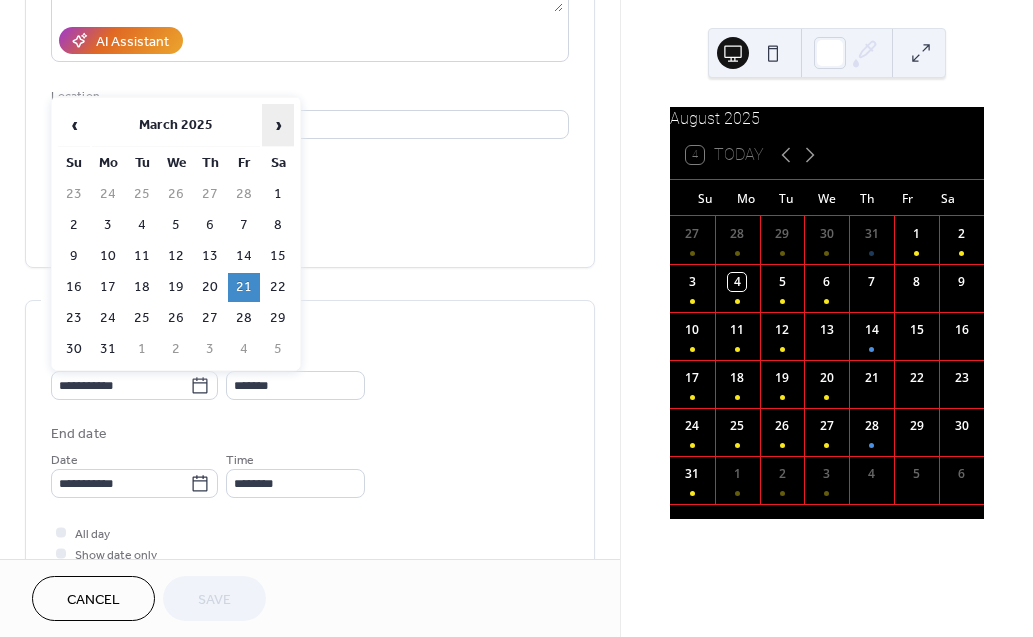 click on "›" at bounding box center [278, 125] 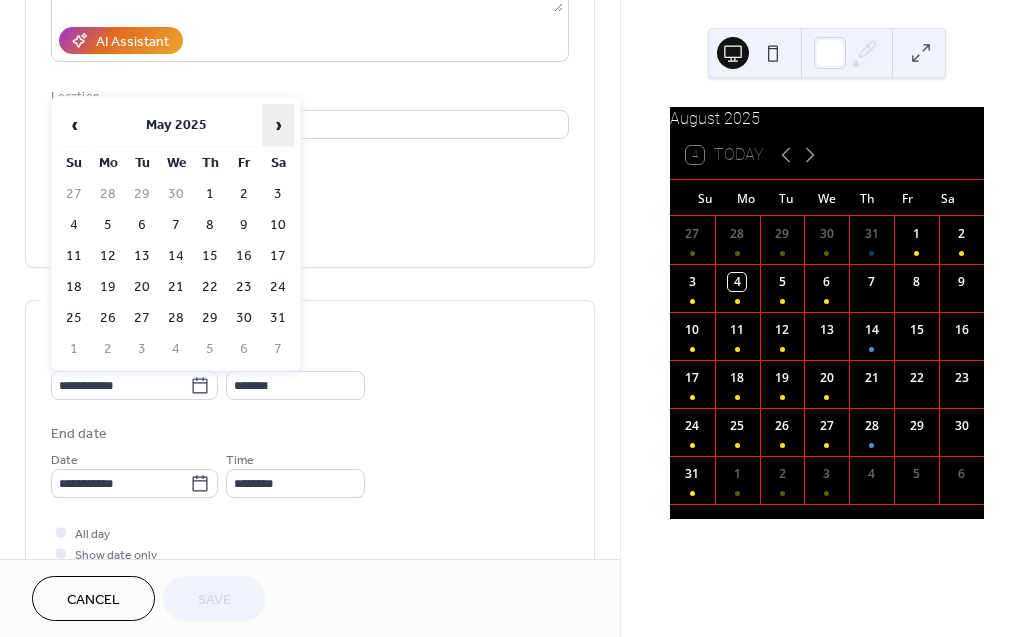 click on "›" at bounding box center (278, 125) 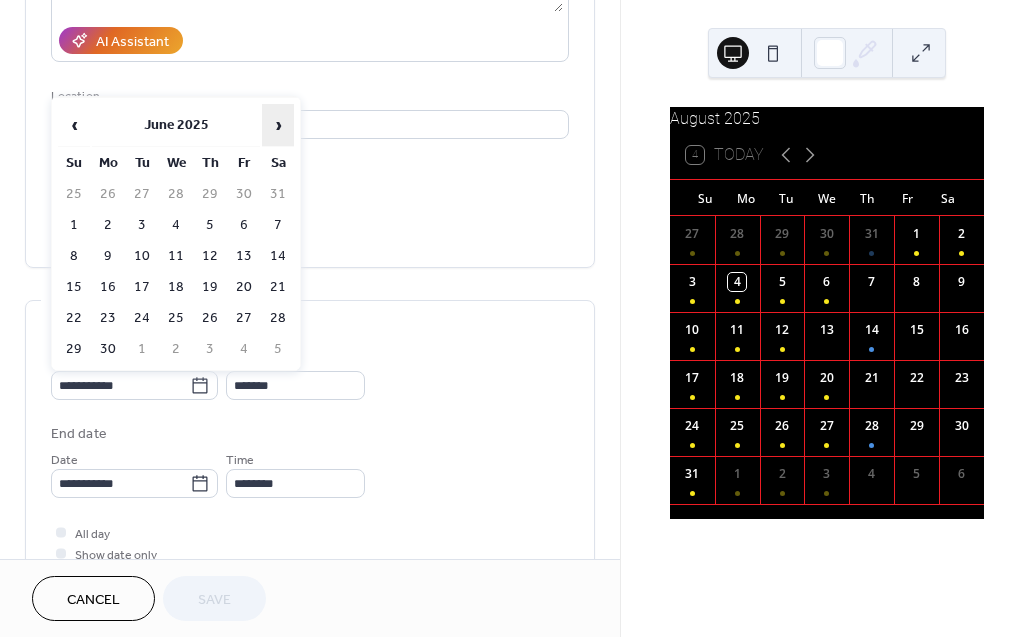 click on "›" at bounding box center (278, 125) 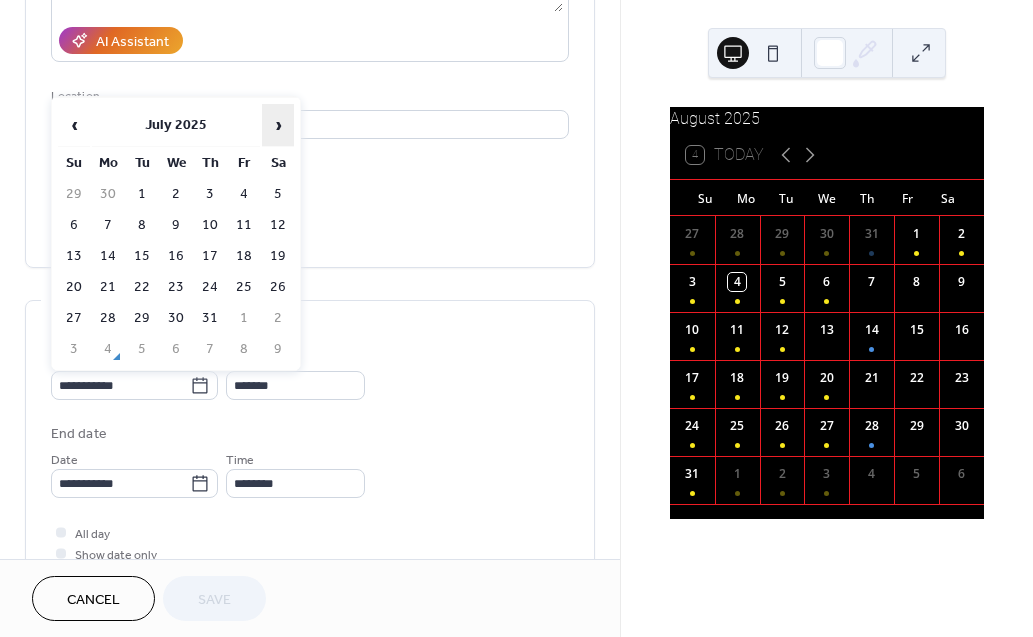 click on "›" at bounding box center [278, 125] 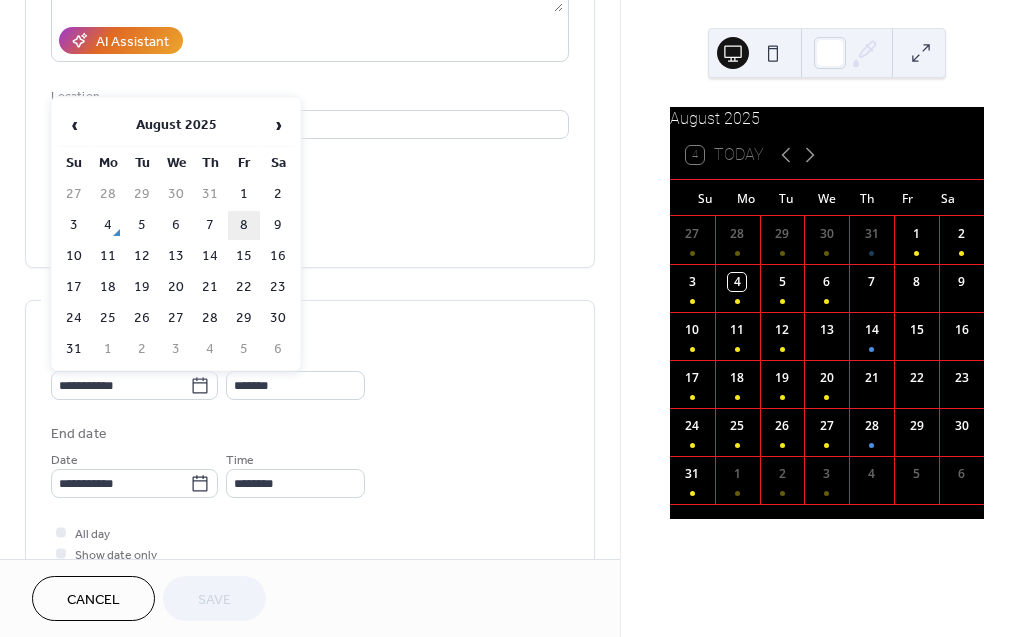 click on "8" at bounding box center (244, 225) 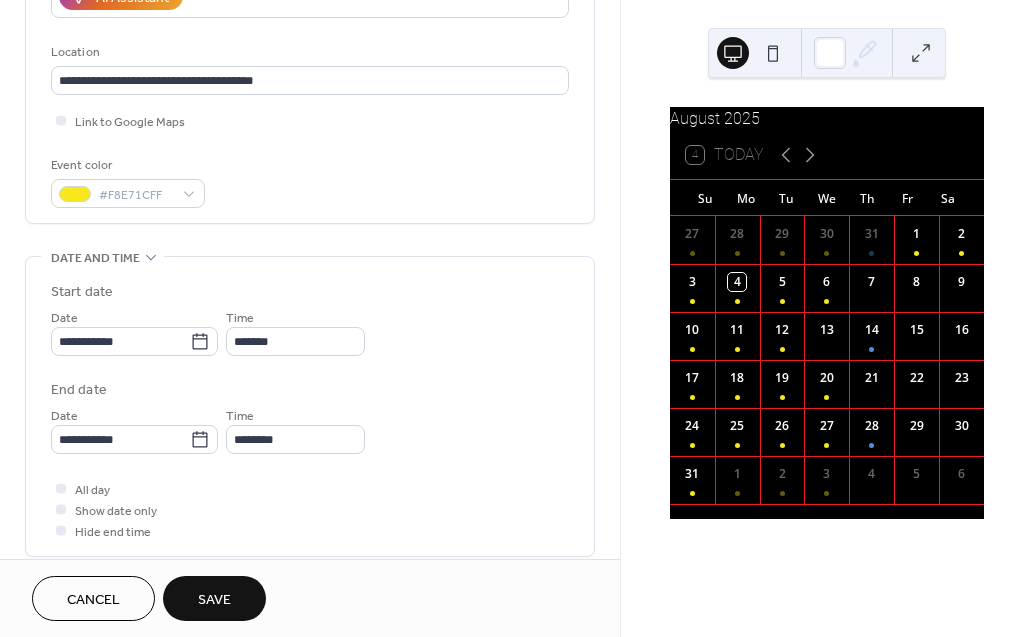 scroll, scrollTop: 466, scrollLeft: 0, axis: vertical 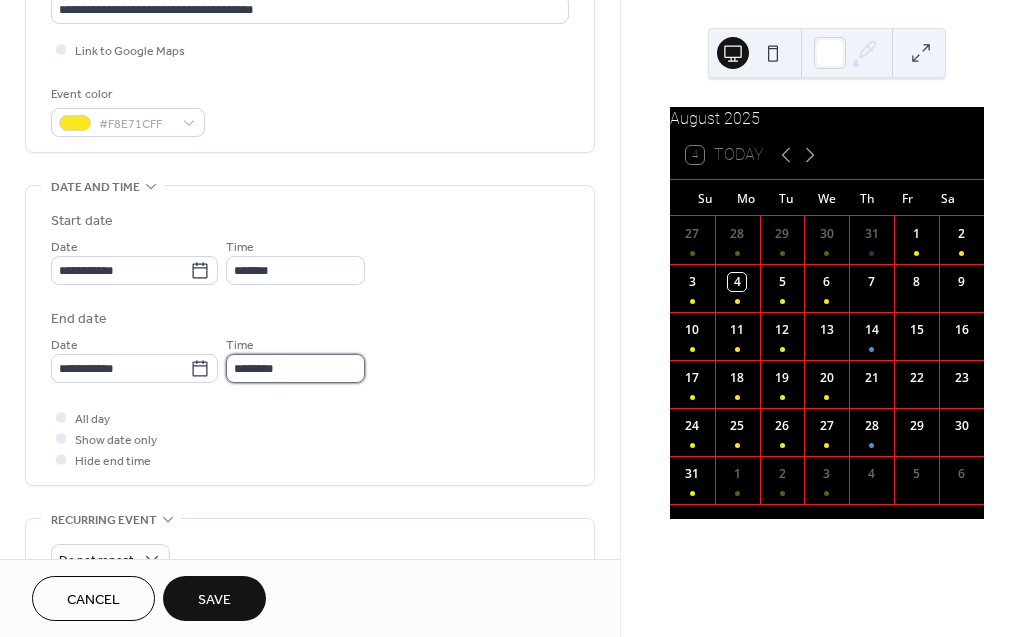click on "********" at bounding box center [295, 368] 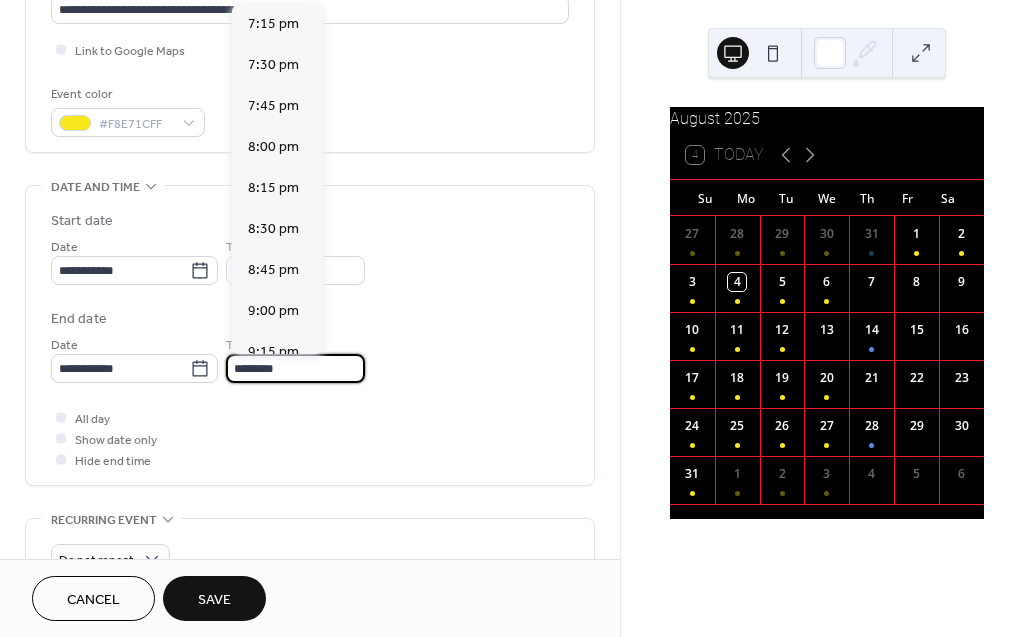 scroll, scrollTop: 429, scrollLeft: 0, axis: vertical 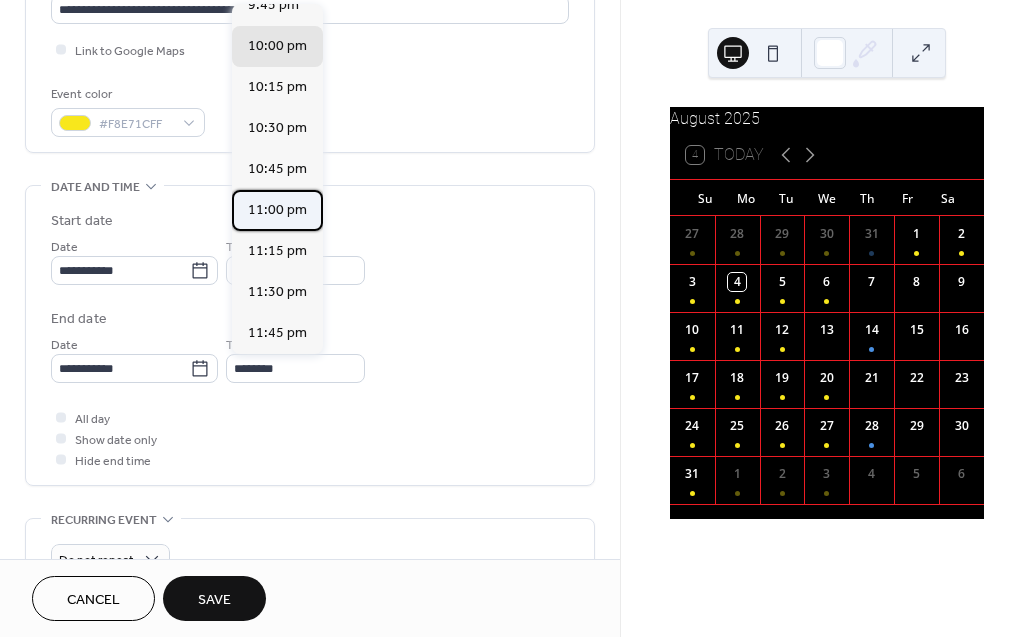 click on "11:00 pm" at bounding box center (277, 210) 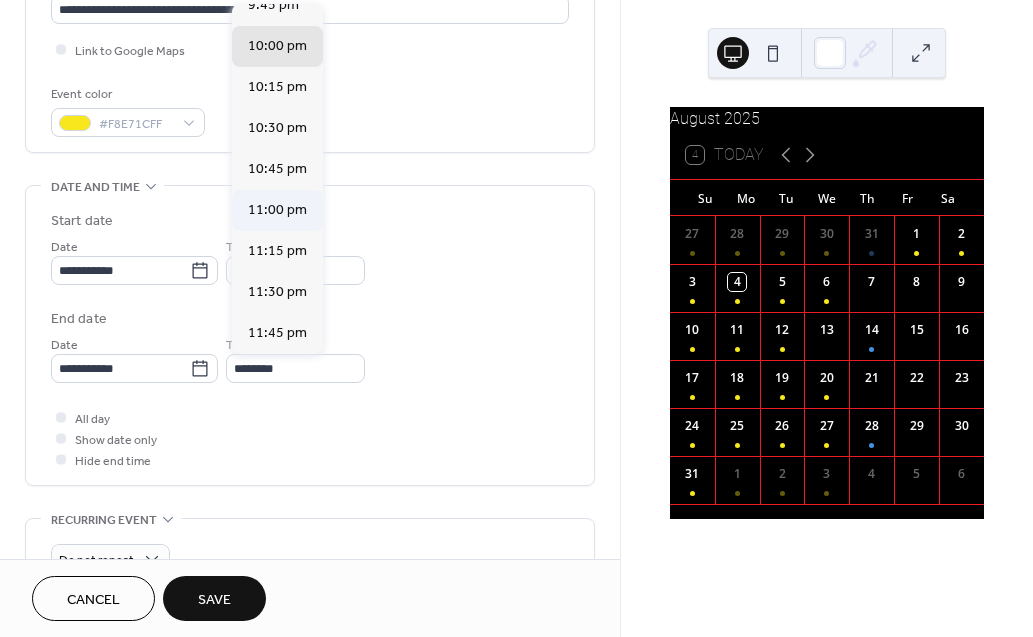 type on "********" 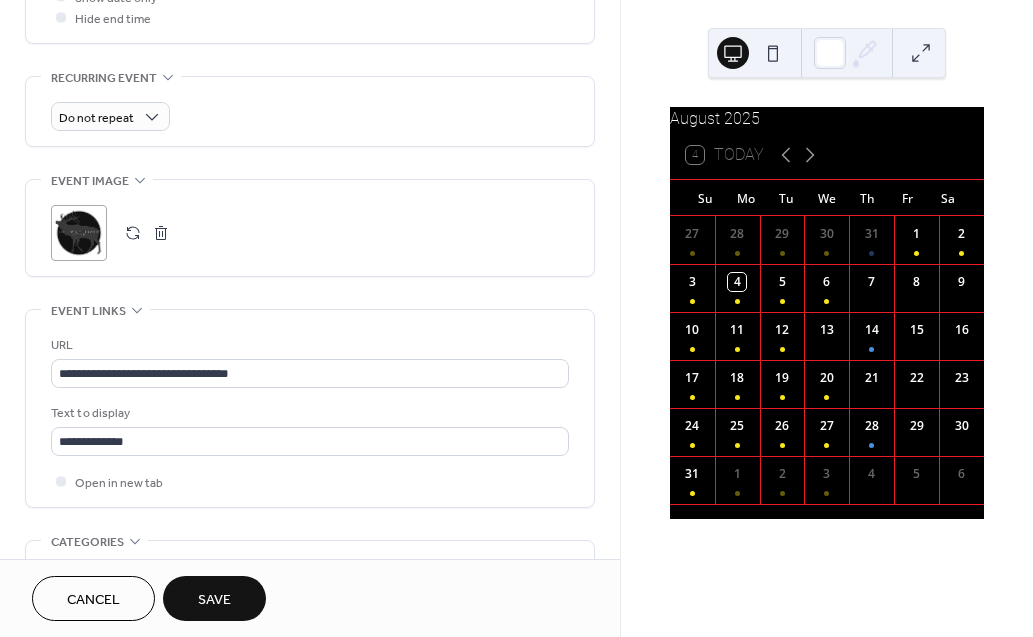scroll, scrollTop: 925, scrollLeft: 0, axis: vertical 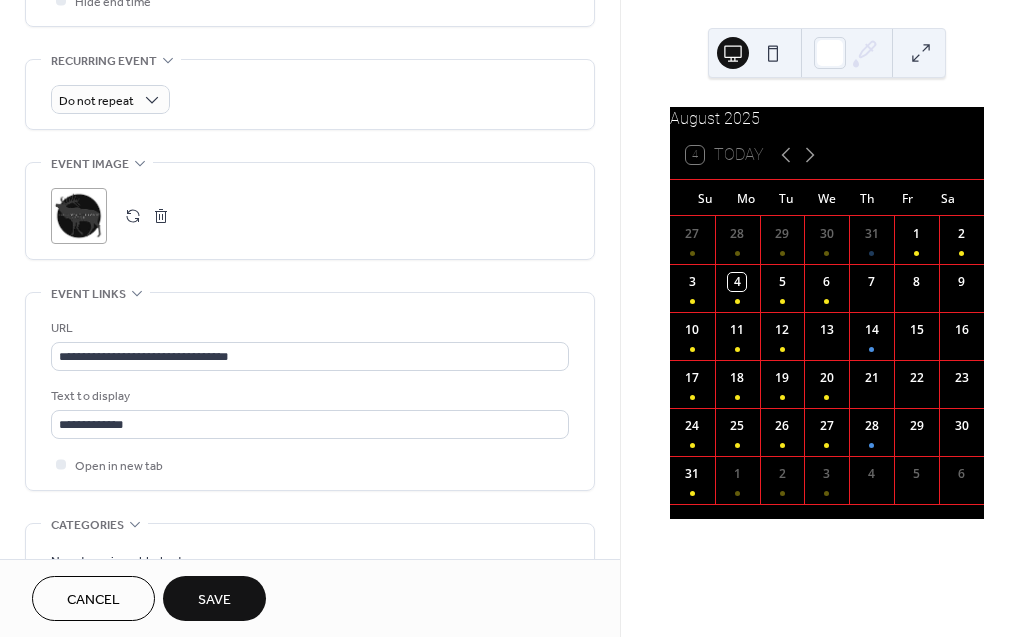 click on "Save" at bounding box center (214, 600) 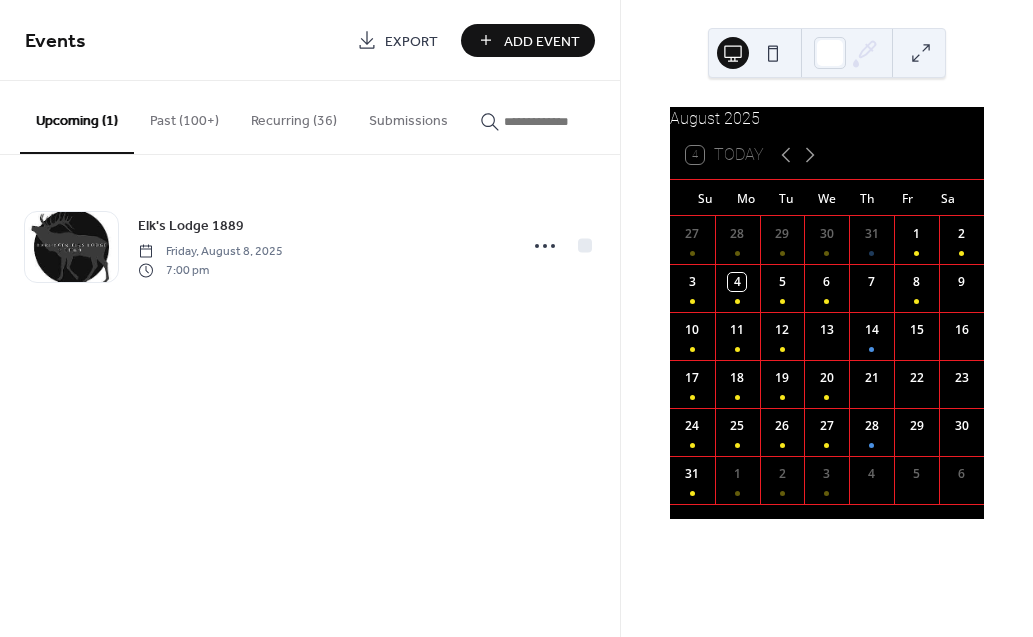 click on "Upcoming (1)" at bounding box center (77, 117) 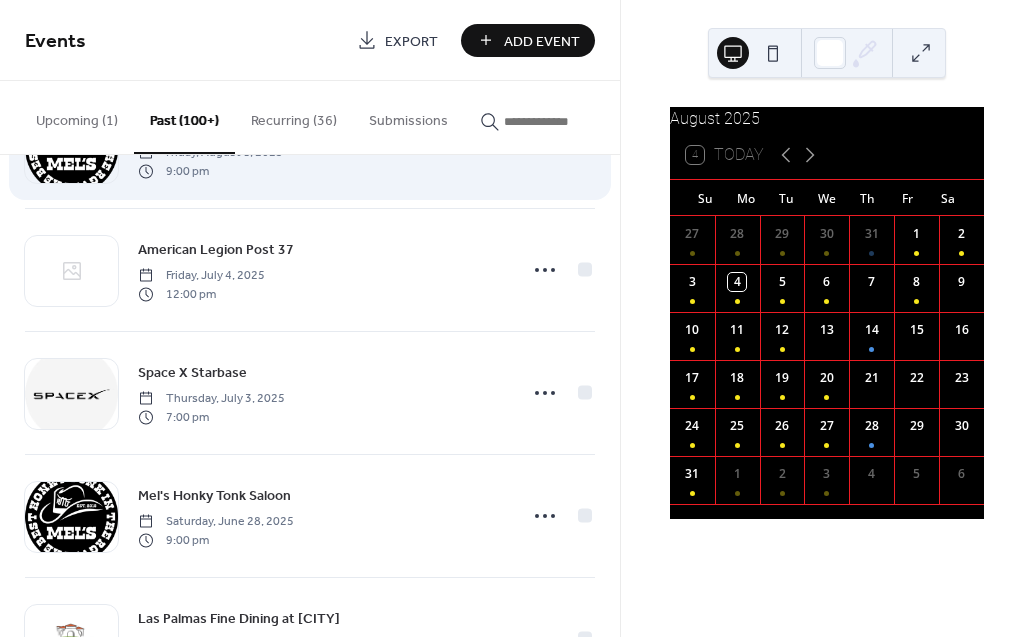 scroll, scrollTop: 243, scrollLeft: 0, axis: vertical 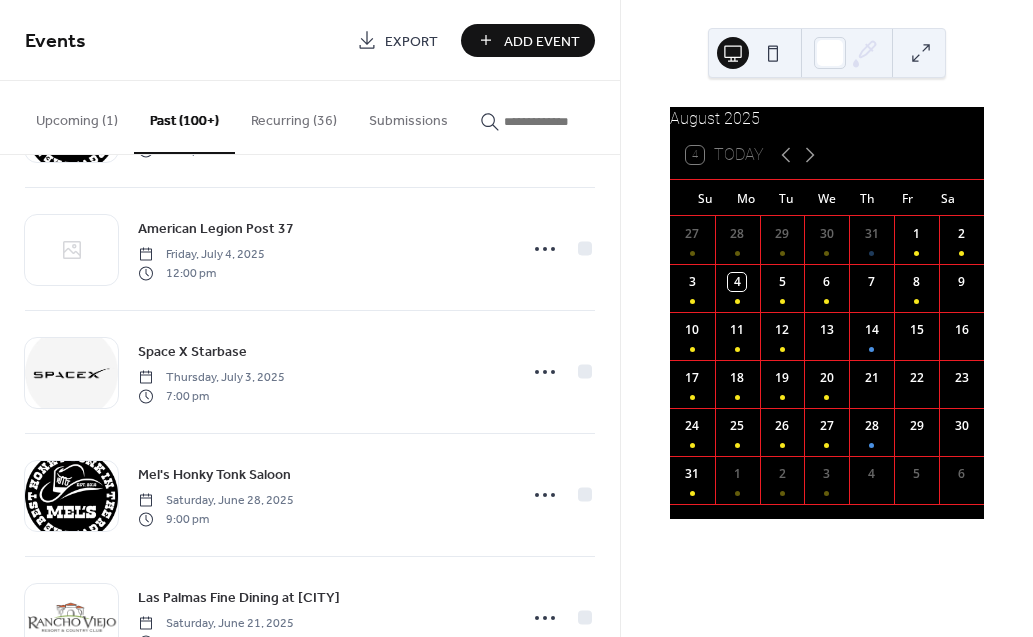 click at bounding box center [564, 121] 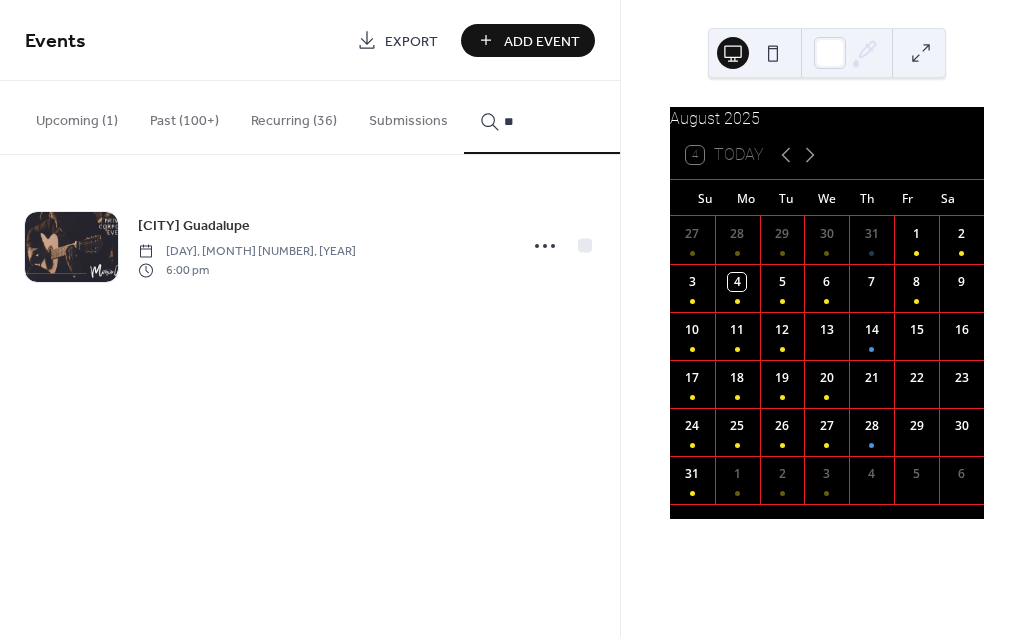 type on "*" 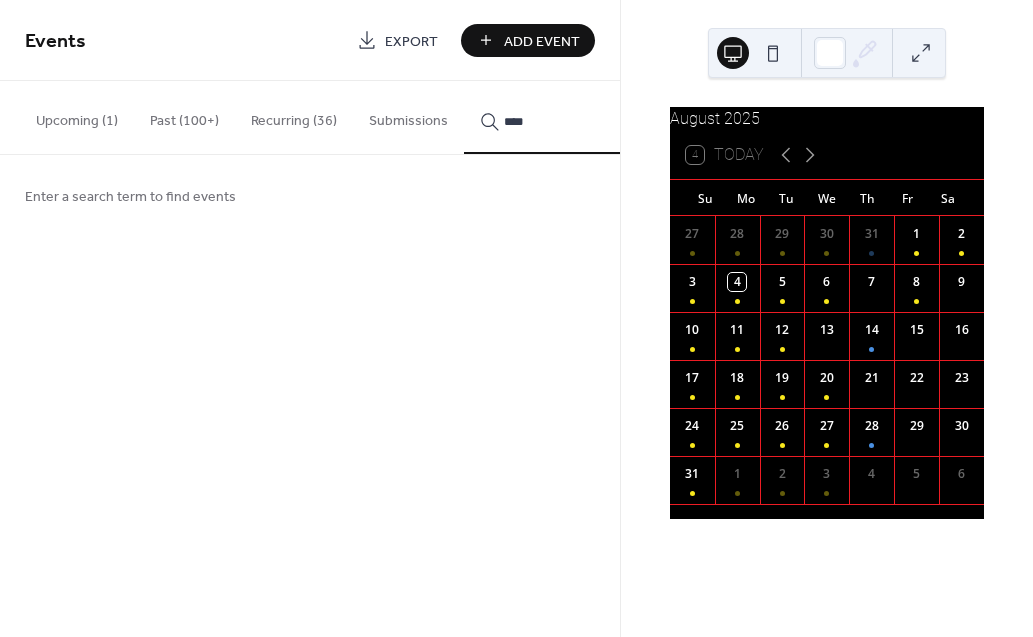click on "***" at bounding box center (552, 117) 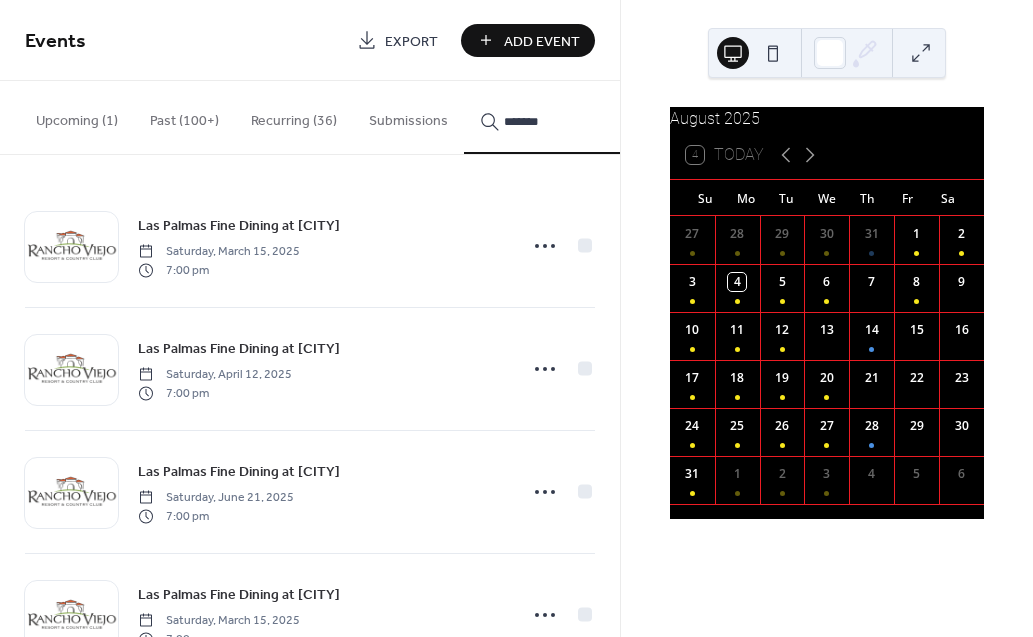 type on "*******" 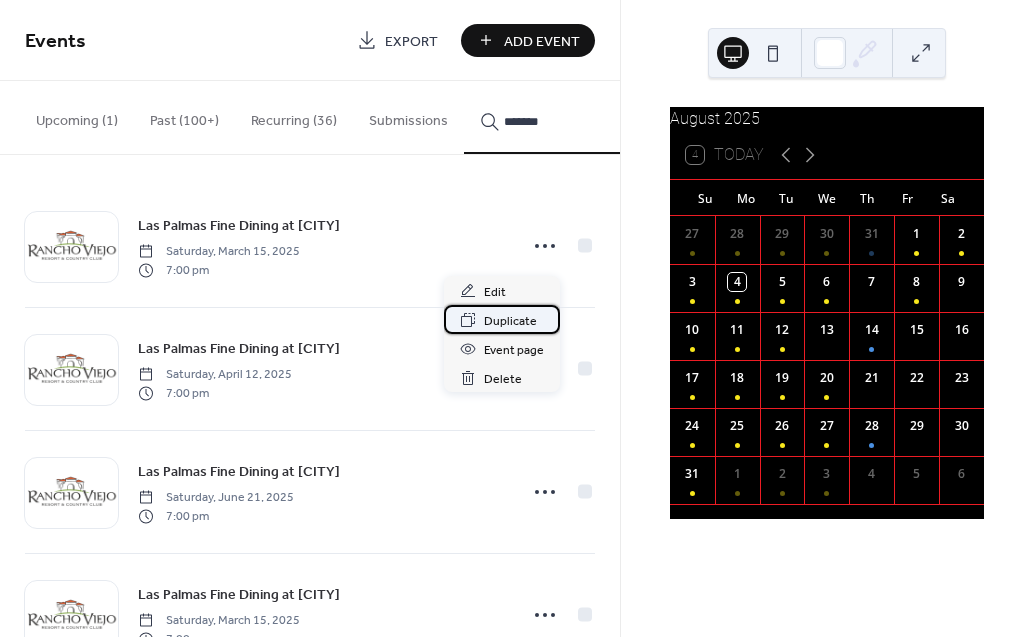 click on "Duplicate" at bounding box center [510, 321] 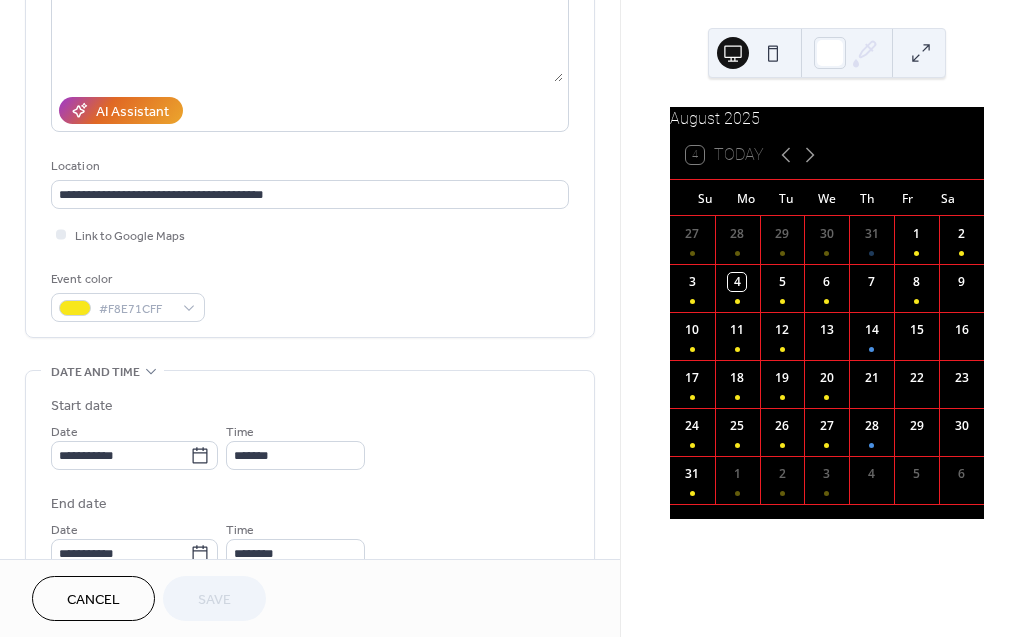 scroll, scrollTop: 345, scrollLeft: 0, axis: vertical 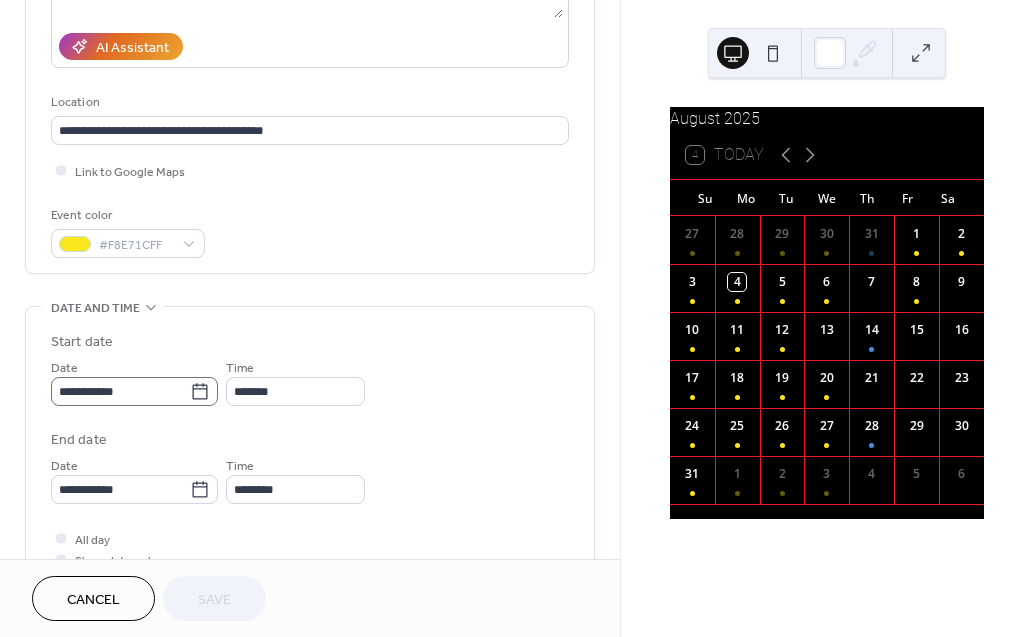 click 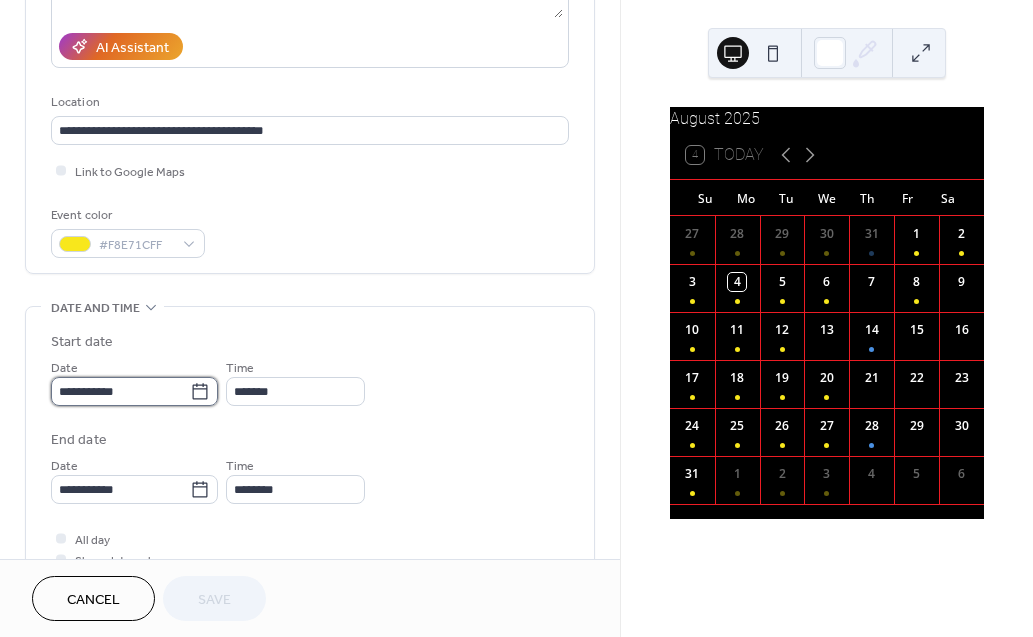 click on "**********" at bounding box center (120, 391) 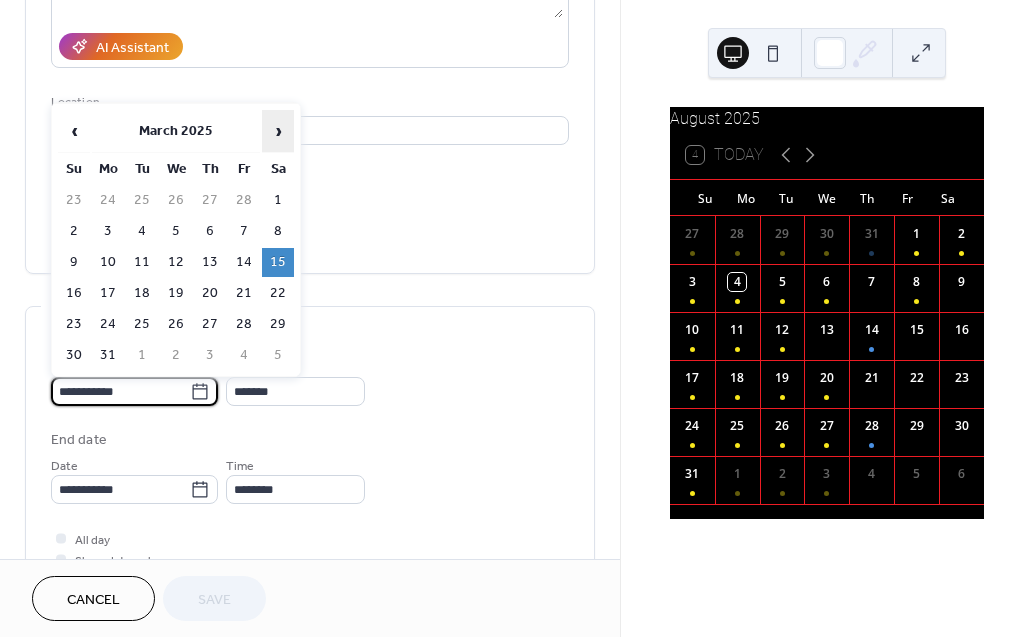 click on "›" at bounding box center [278, 131] 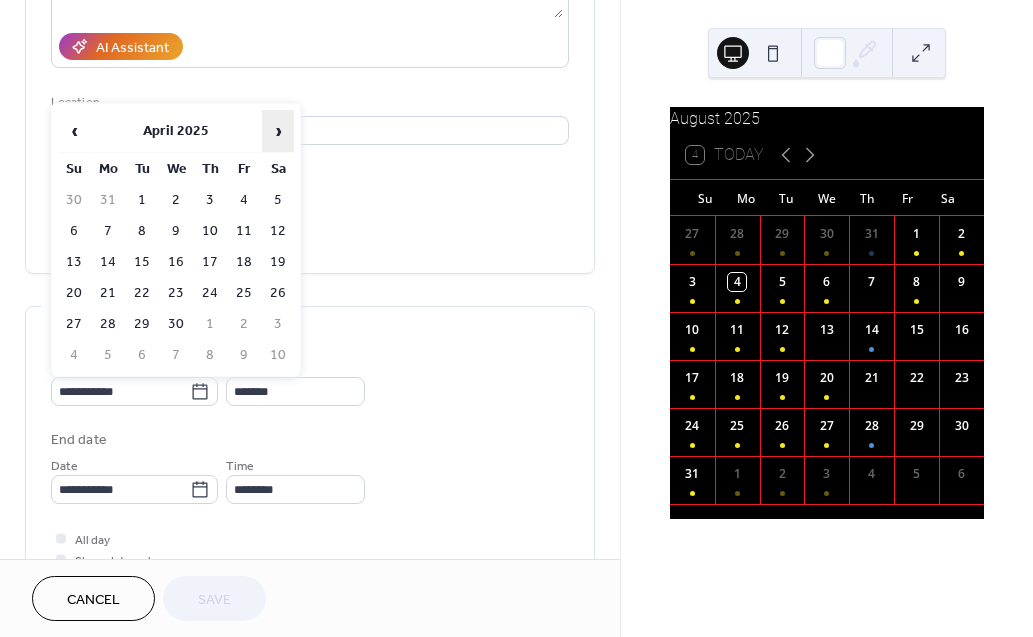 click on "›" at bounding box center [278, 131] 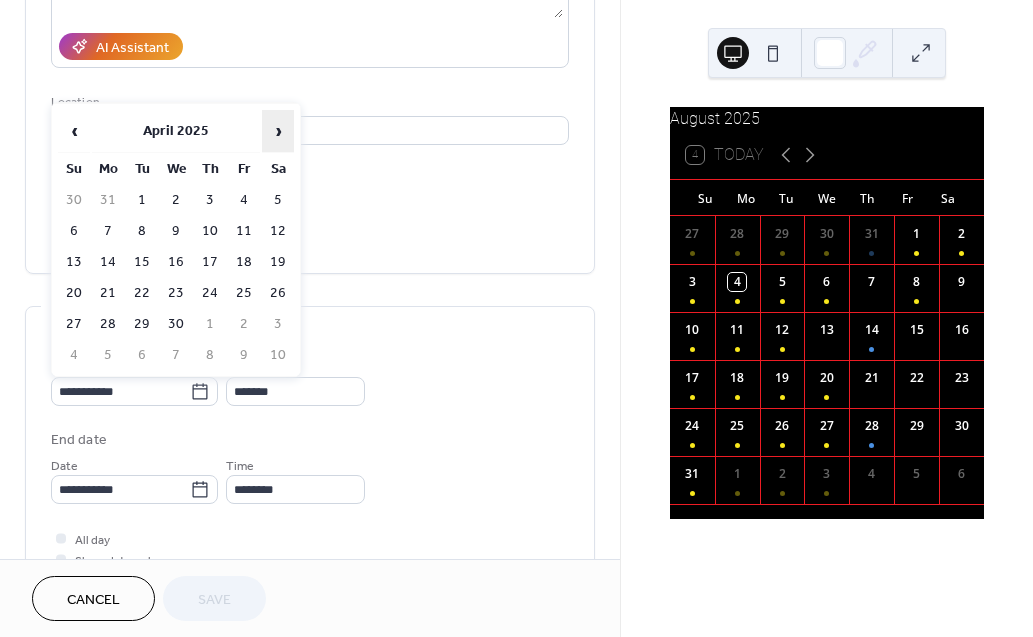 click on "›" at bounding box center (278, 131) 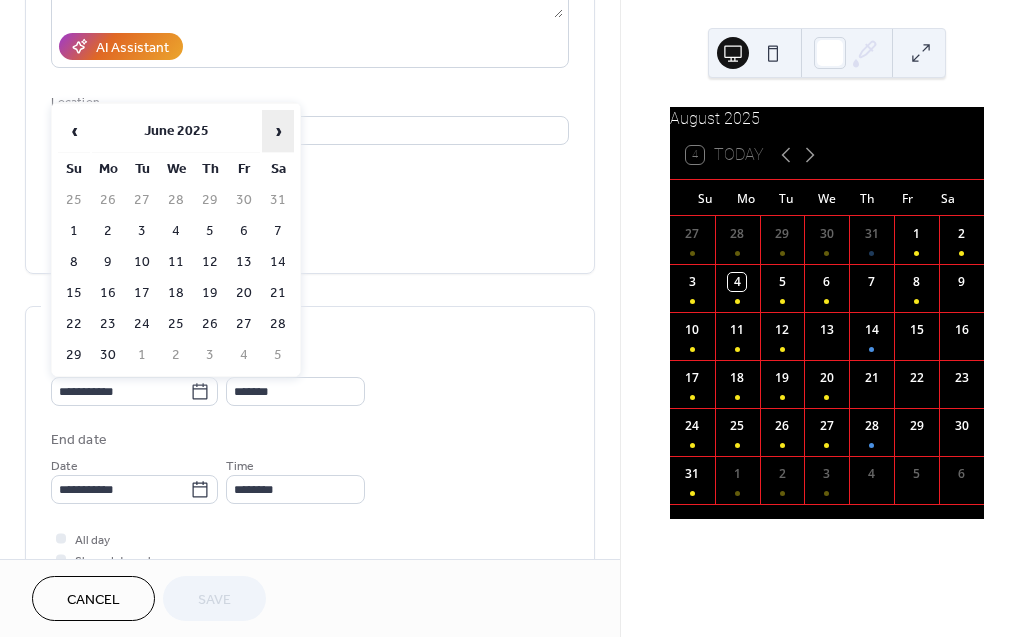 click on "›" at bounding box center [278, 131] 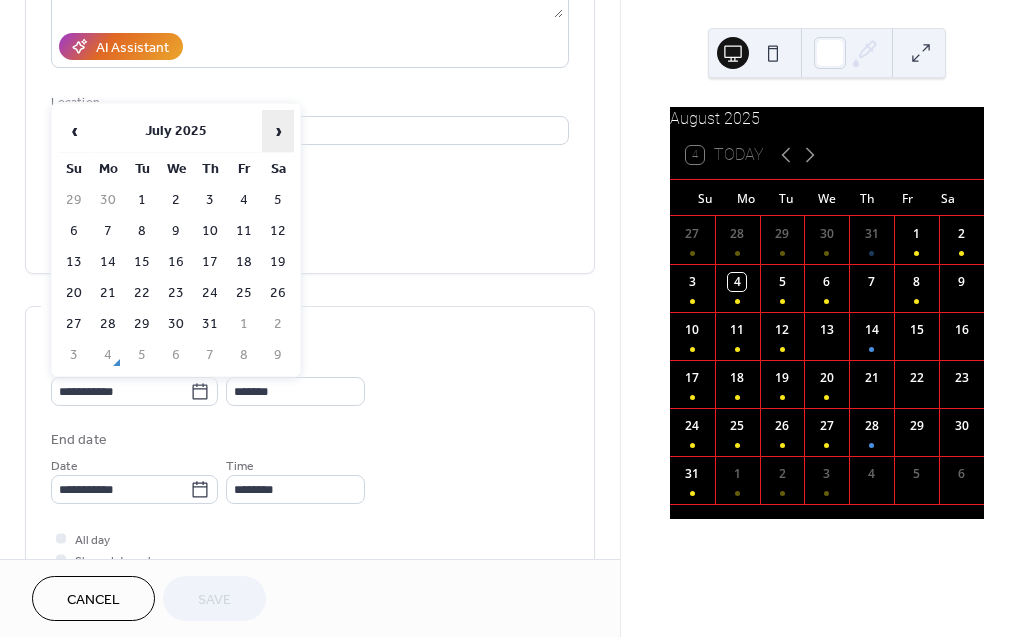 click on "›" at bounding box center (278, 131) 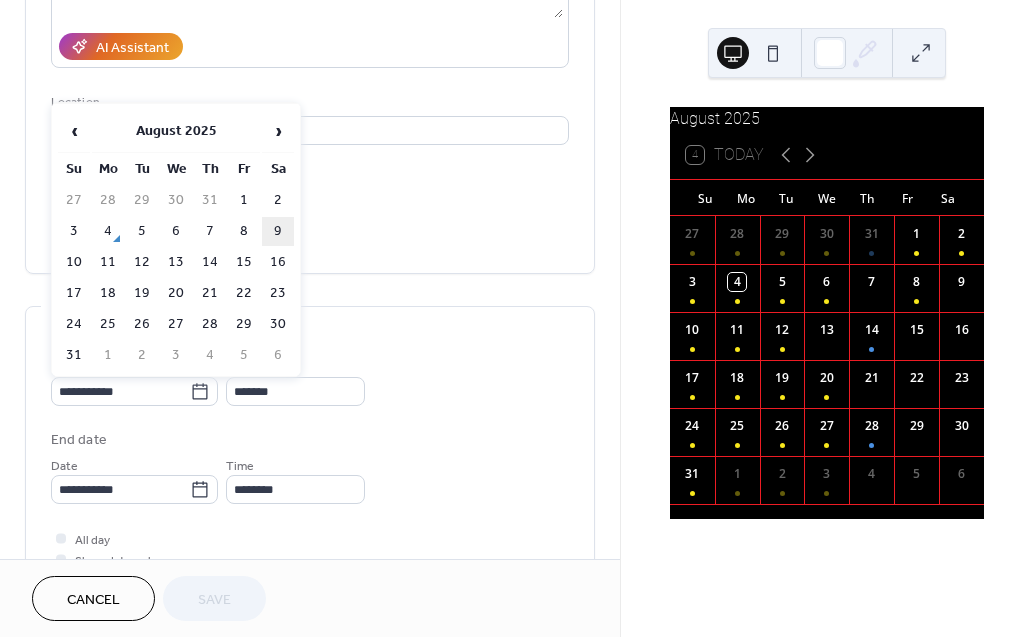 click on "9" at bounding box center [278, 231] 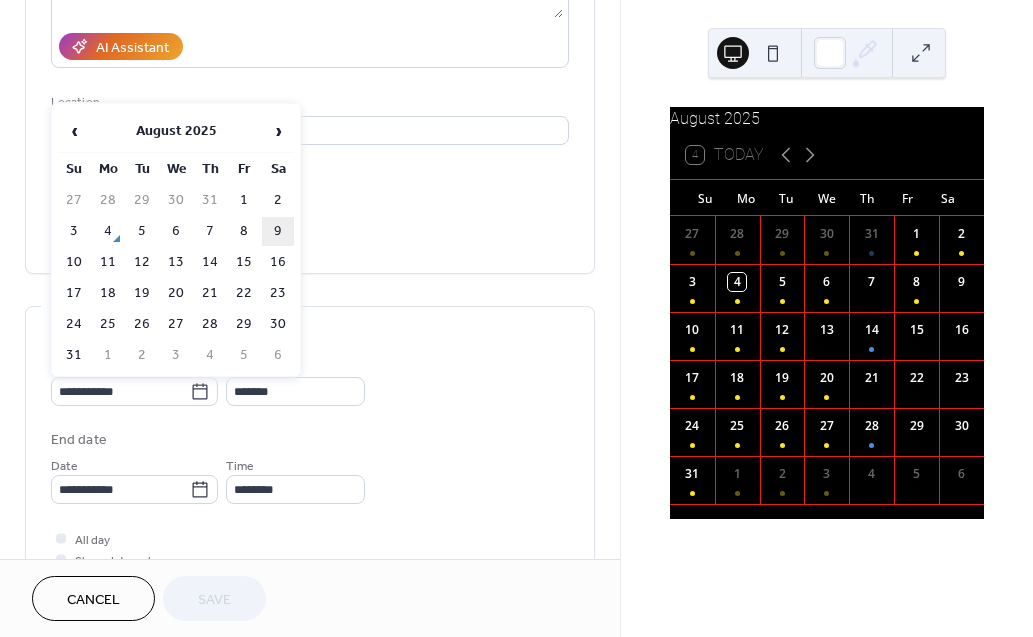 type on "**********" 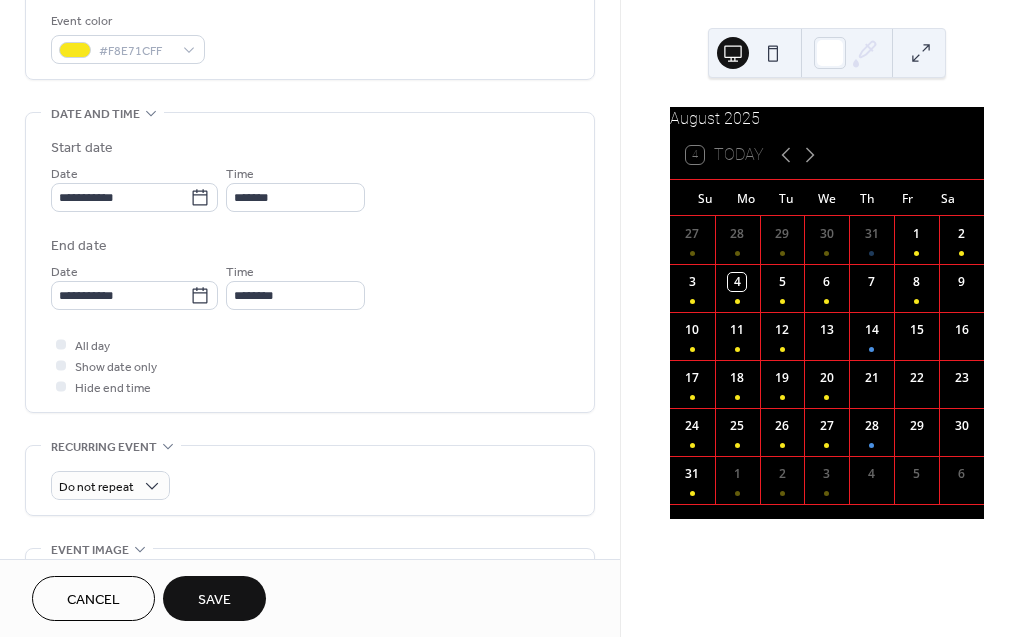 scroll, scrollTop: 585, scrollLeft: 0, axis: vertical 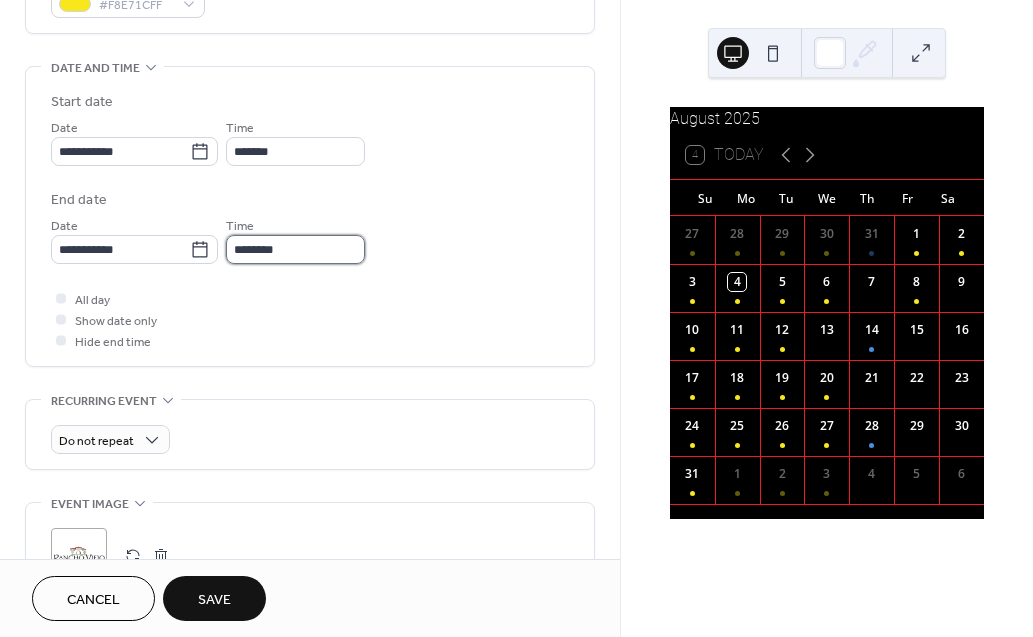 click on "********" at bounding box center [295, 249] 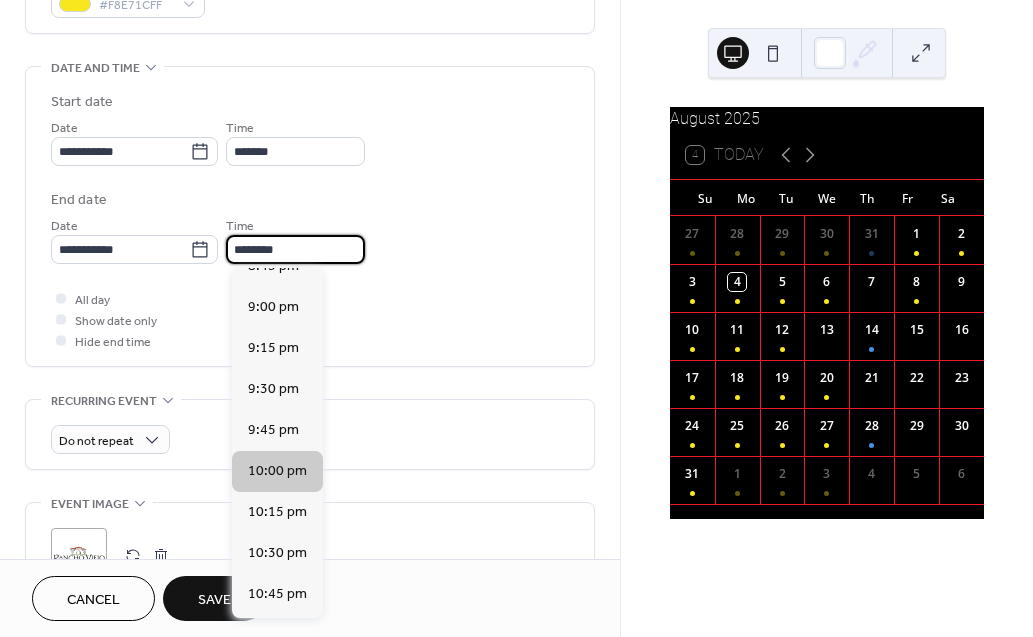 scroll, scrollTop: 257, scrollLeft: 0, axis: vertical 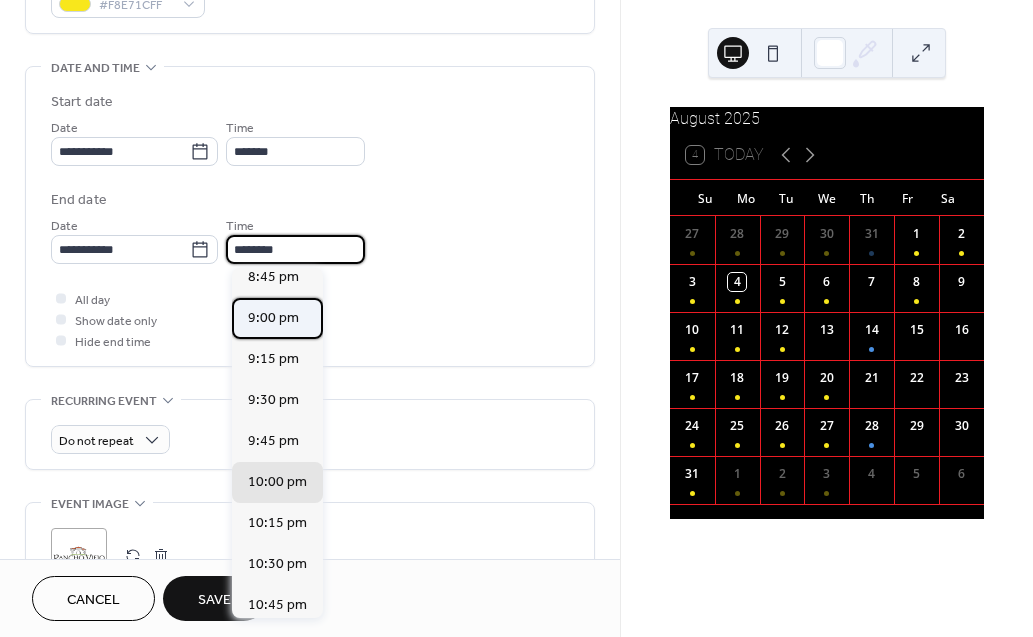 click on "9:00 pm" at bounding box center [273, 318] 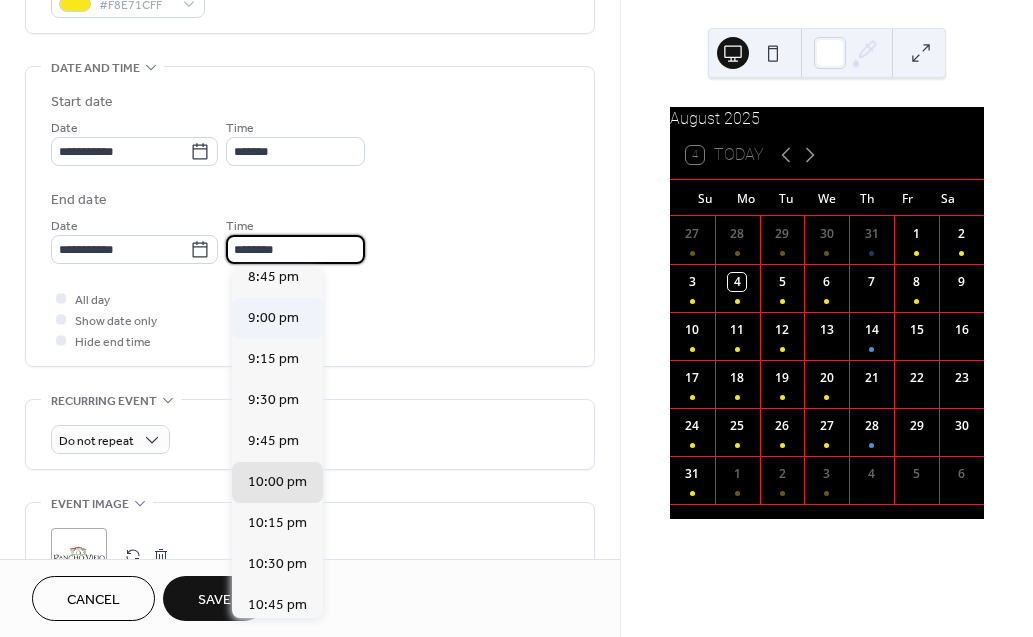 type on "*******" 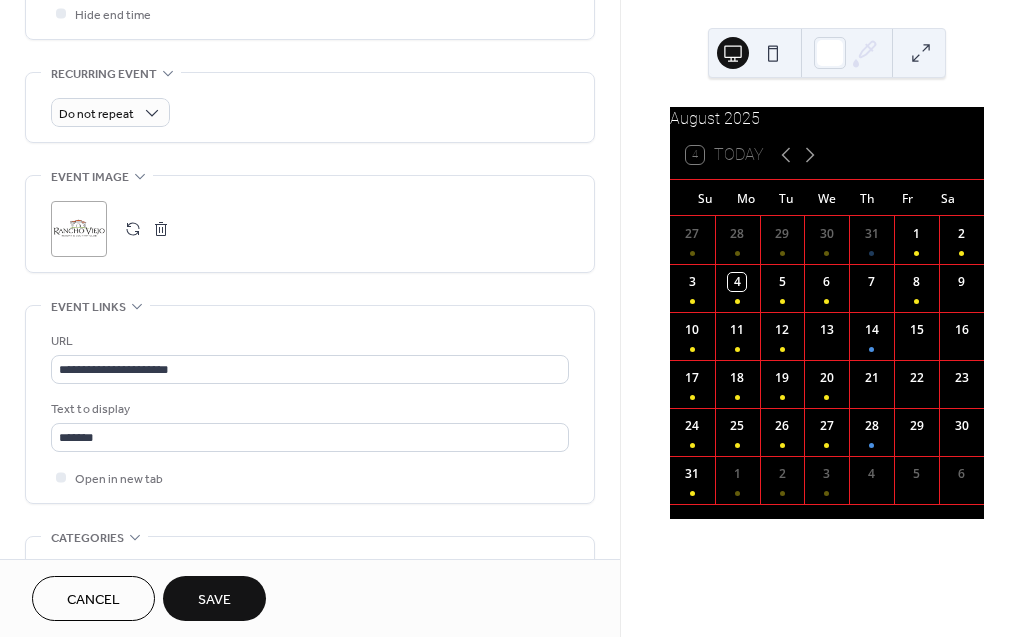 scroll, scrollTop: 1021, scrollLeft: 0, axis: vertical 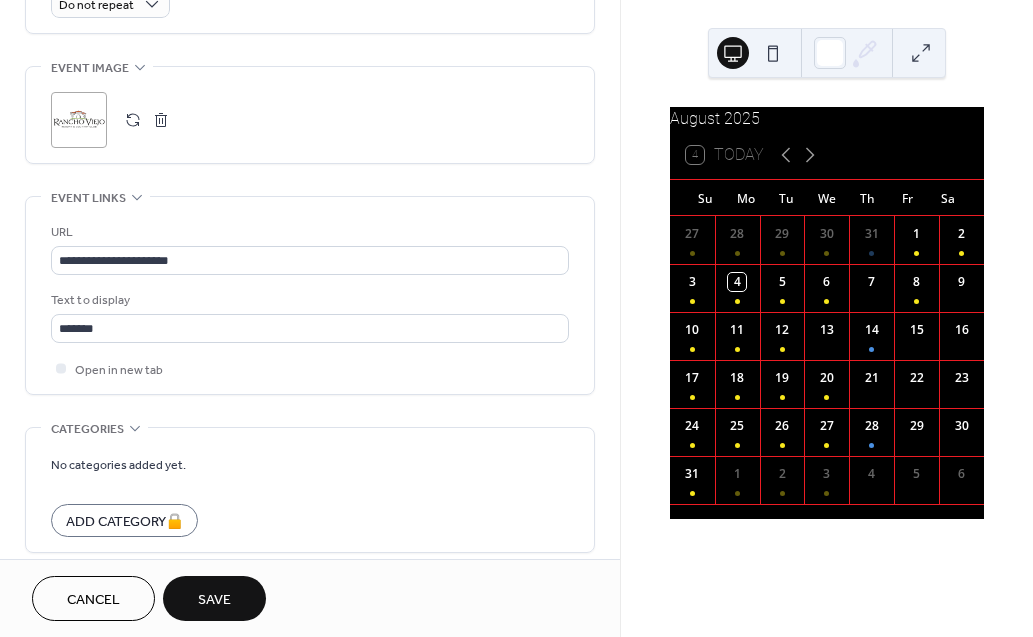 click on "Save" at bounding box center [214, 600] 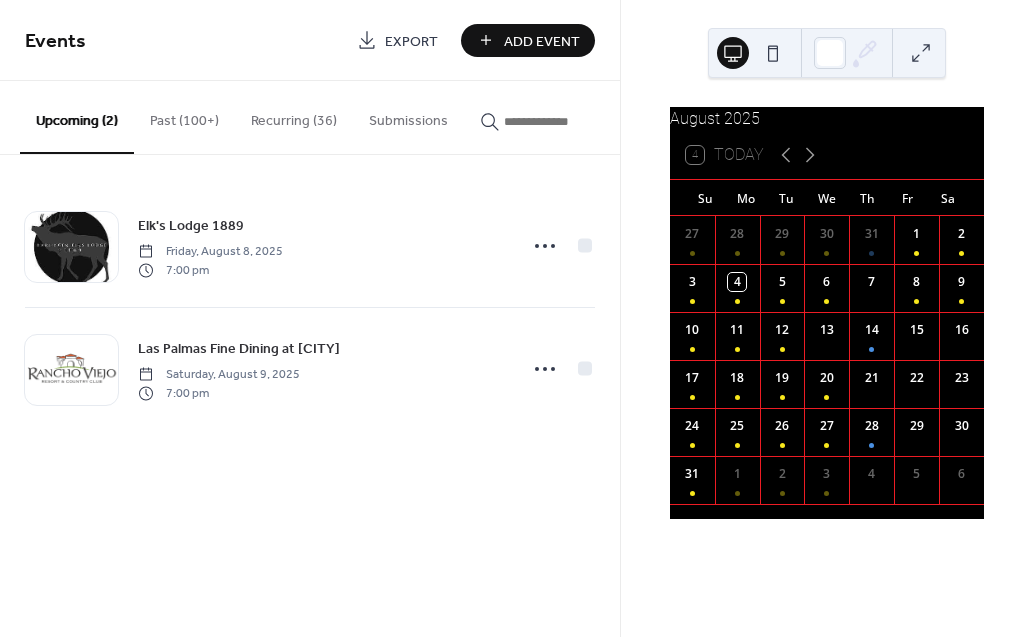 click at bounding box center (564, 121) 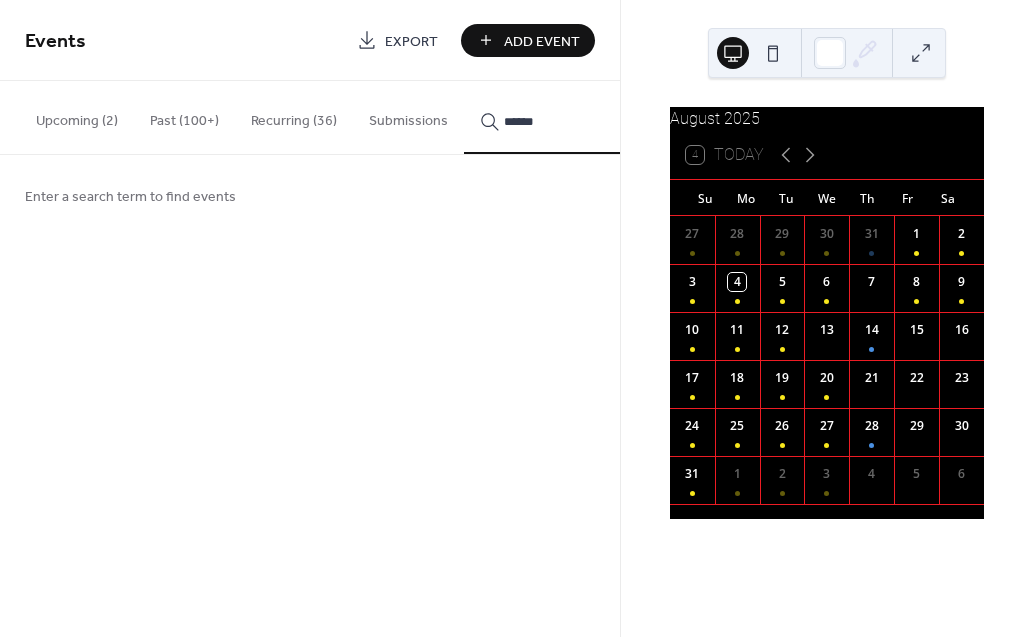 click on "*****" at bounding box center [552, 117] 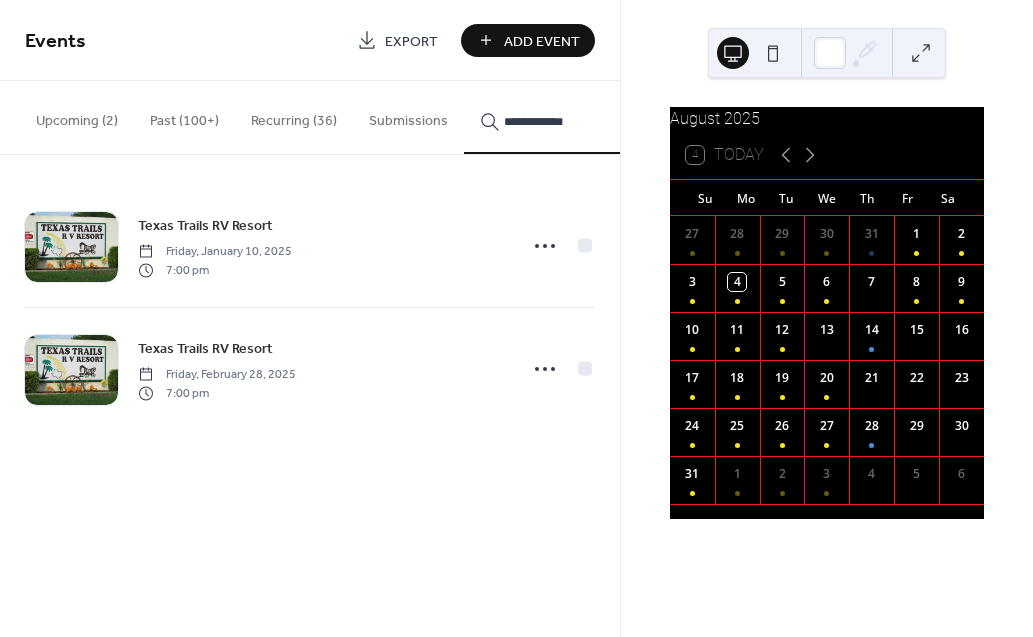 type on "**********" 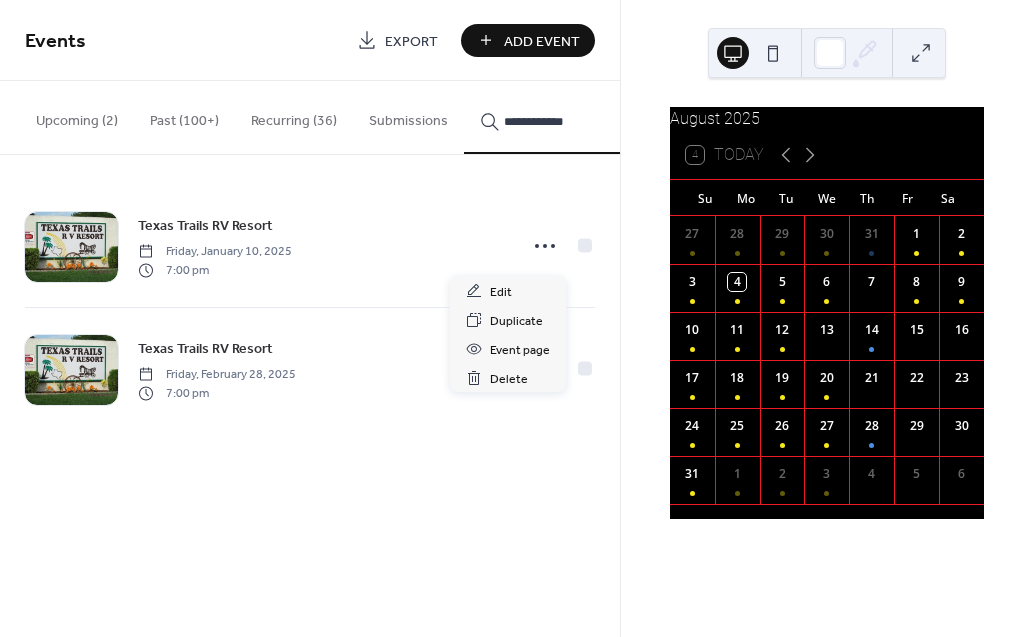 click 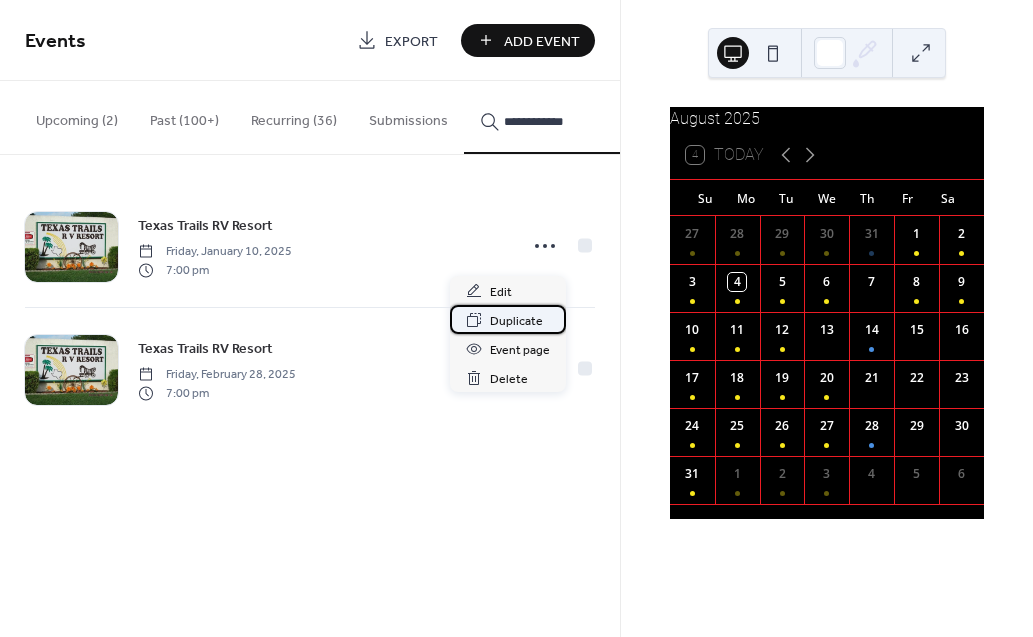click on "Duplicate" at bounding box center (516, 321) 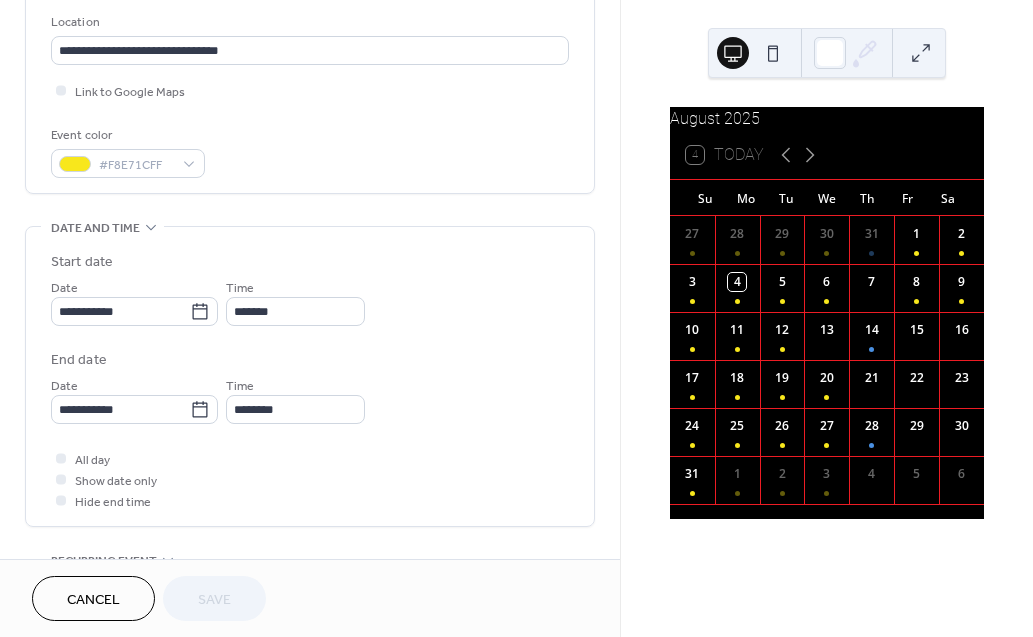scroll, scrollTop: 436, scrollLeft: 0, axis: vertical 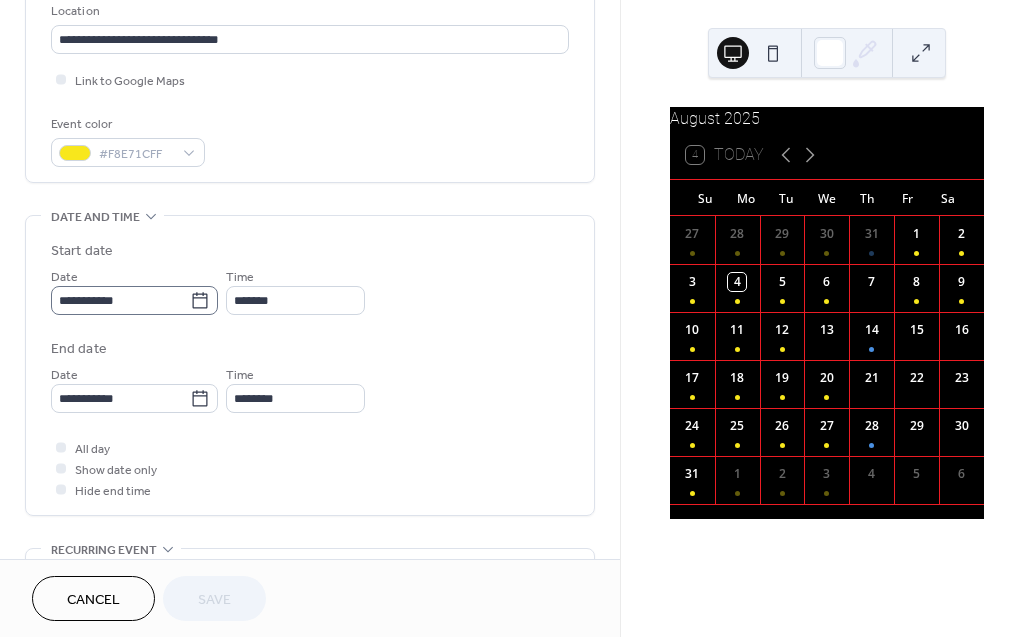 click 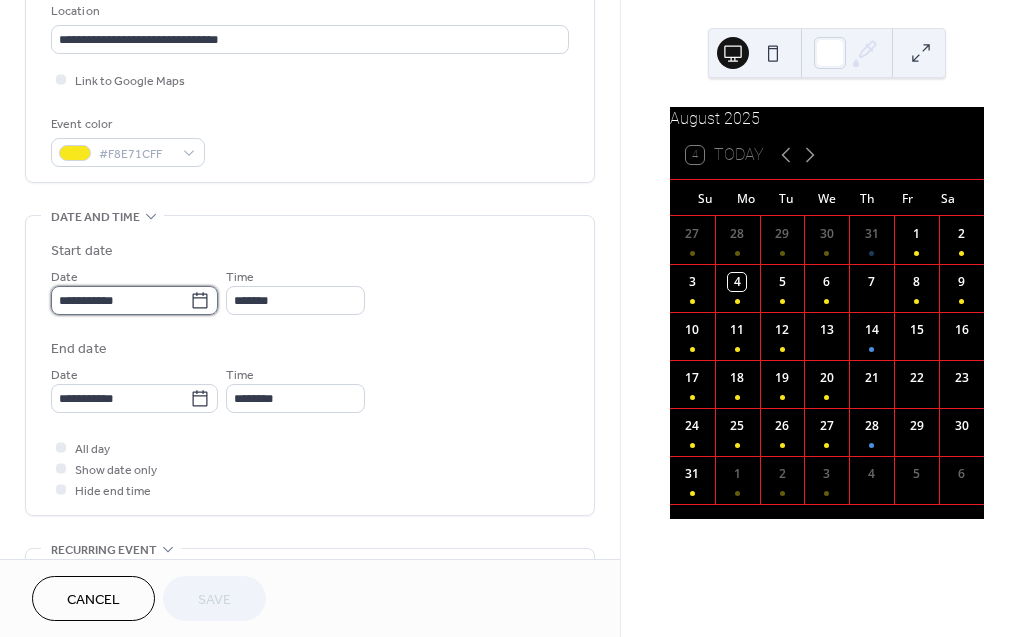 click on "**********" at bounding box center (120, 300) 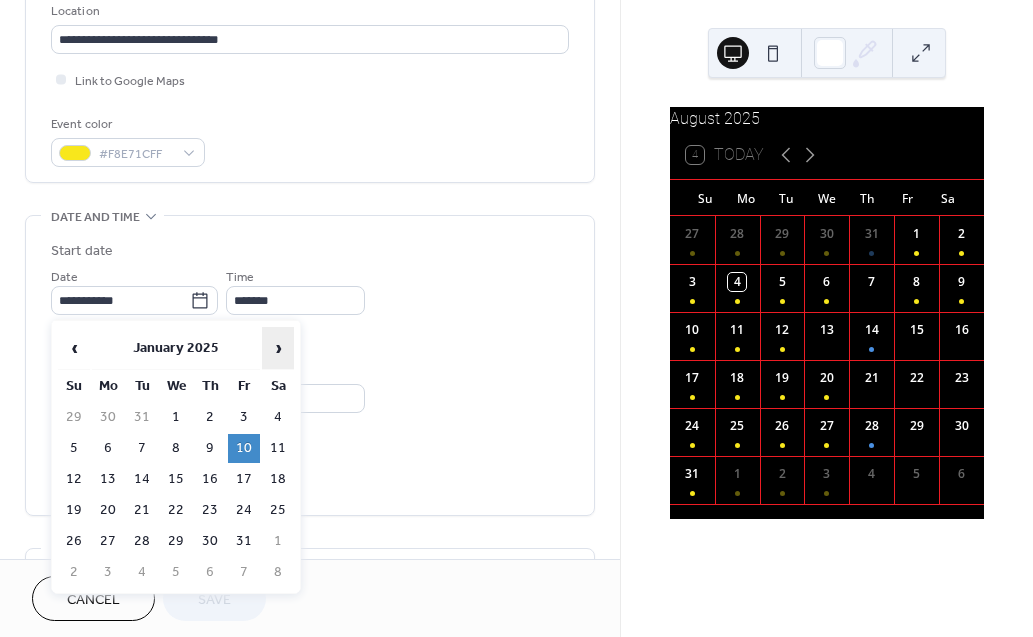 click on "›" at bounding box center [278, 348] 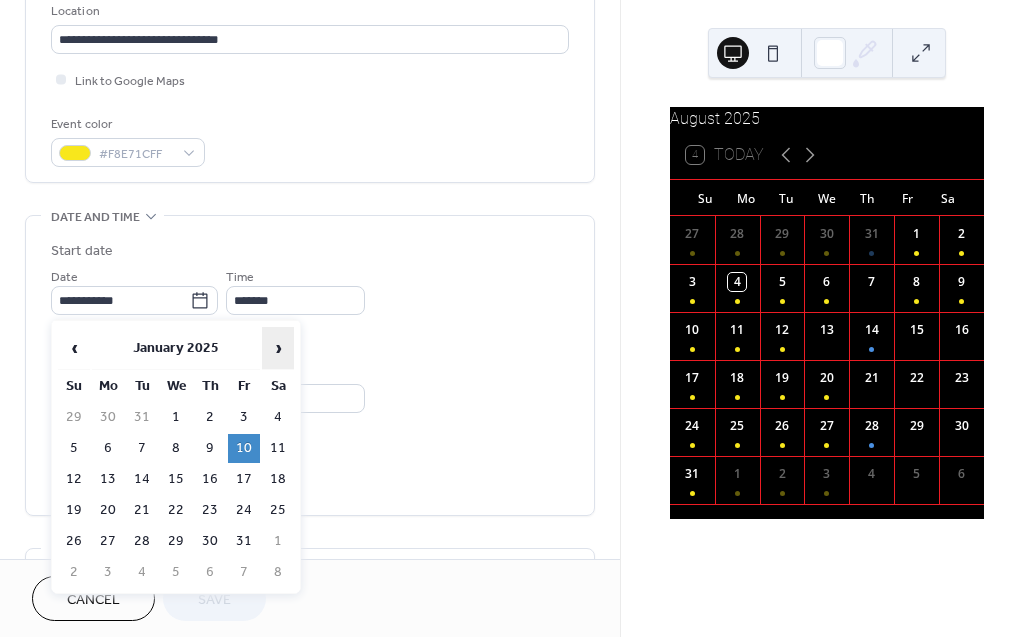 click on "›" at bounding box center (278, 348) 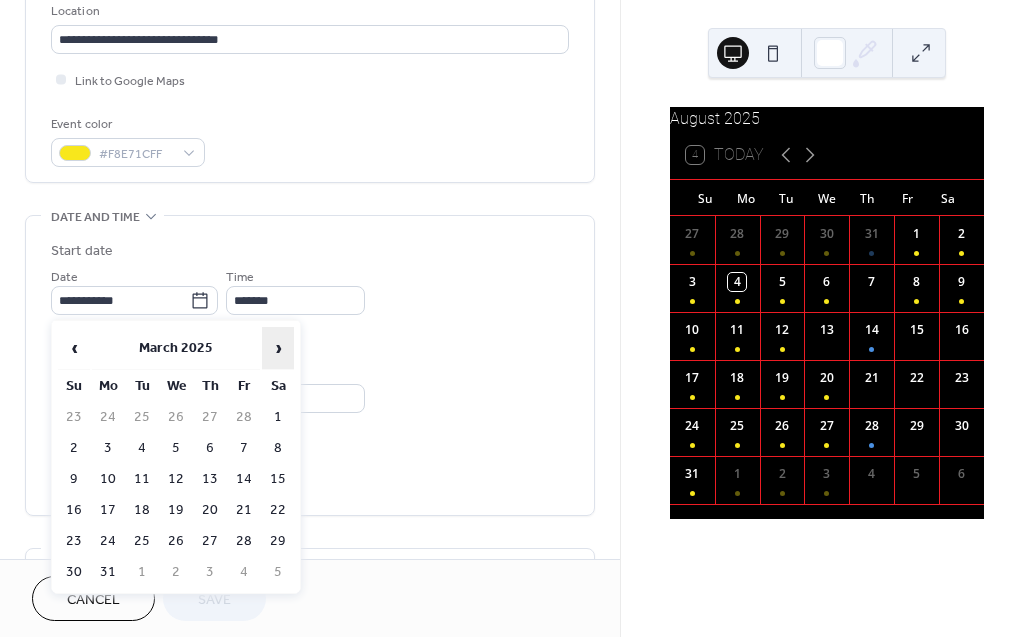 click on "›" at bounding box center [278, 348] 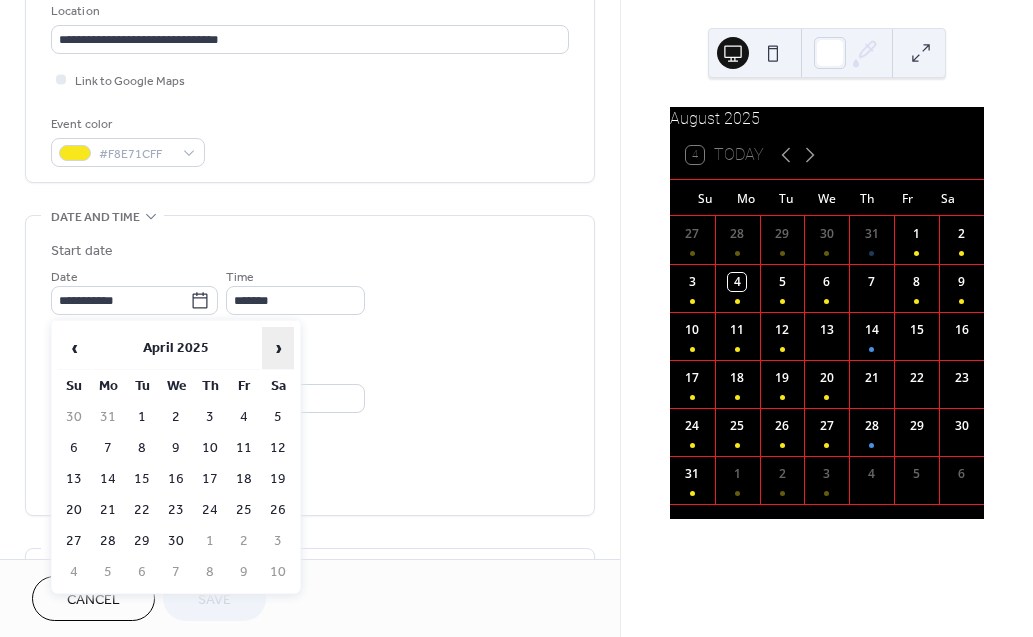click on "›" at bounding box center [278, 348] 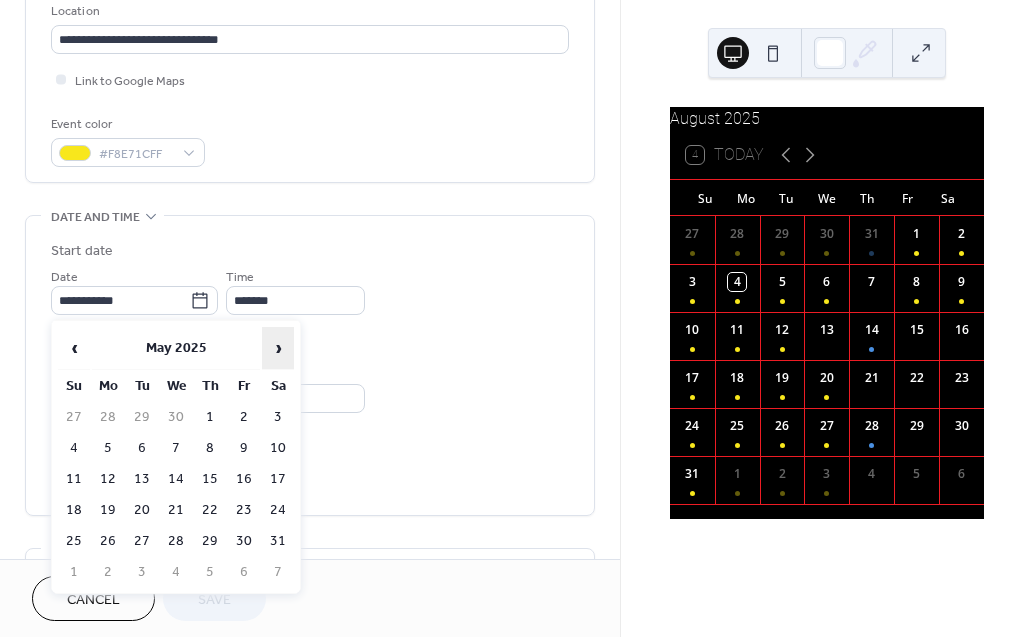 click on "›" at bounding box center (278, 348) 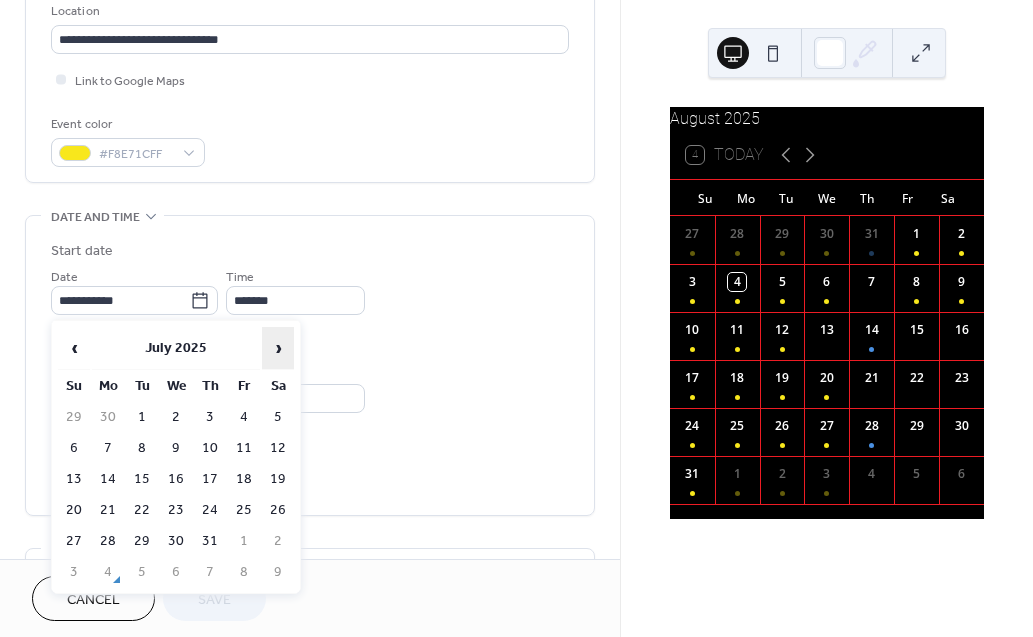 click on "›" at bounding box center [278, 348] 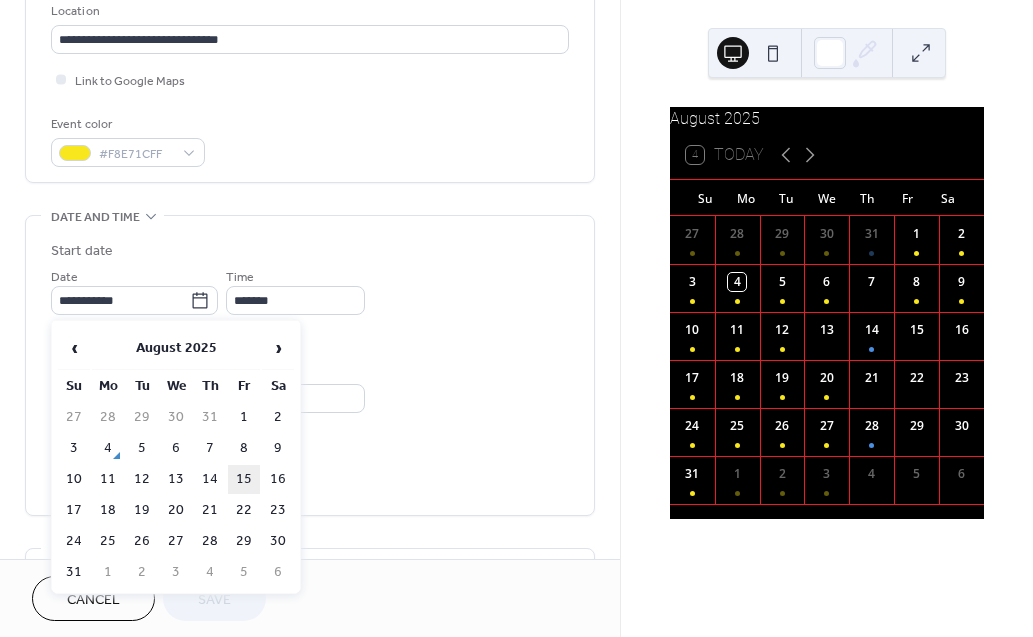 click on "15" at bounding box center [244, 479] 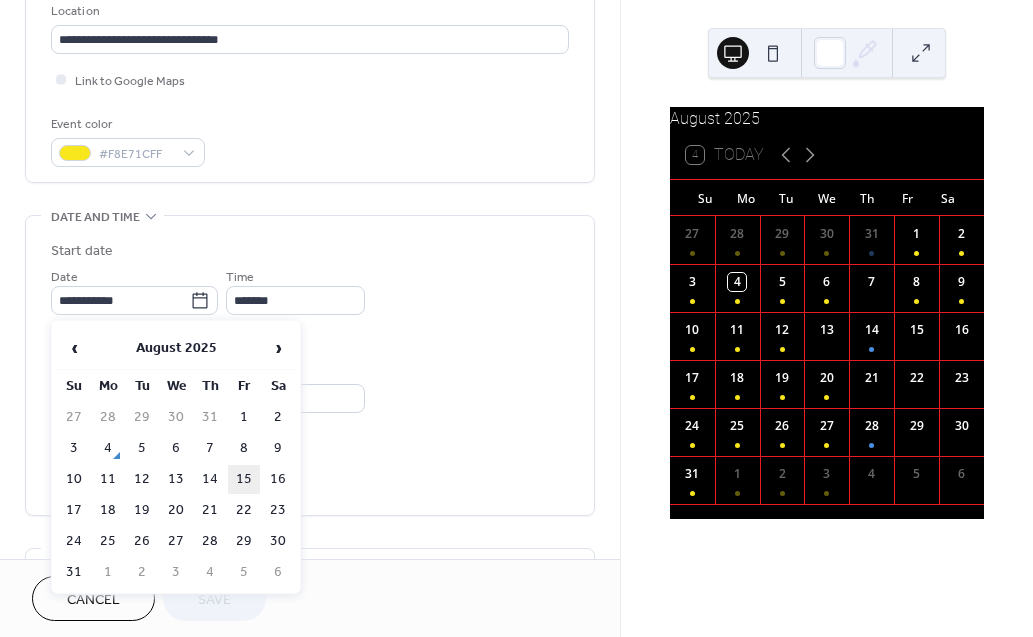 type on "**********" 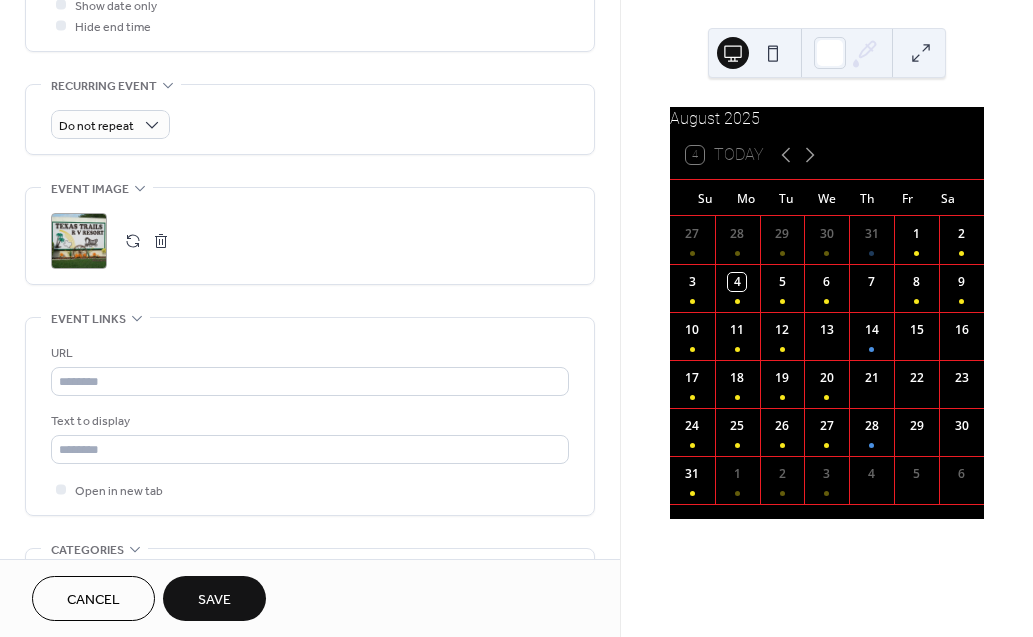 scroll, scrollTop: 1099, scrollLeft: 0, axis: vertical 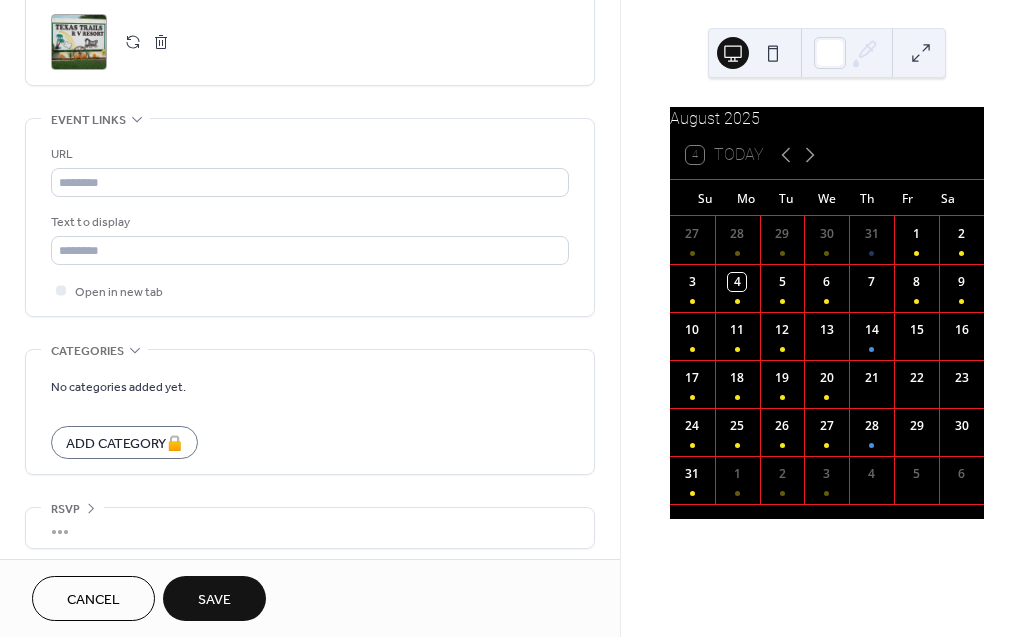 click on "Save" at bounding box center (214, 600) 